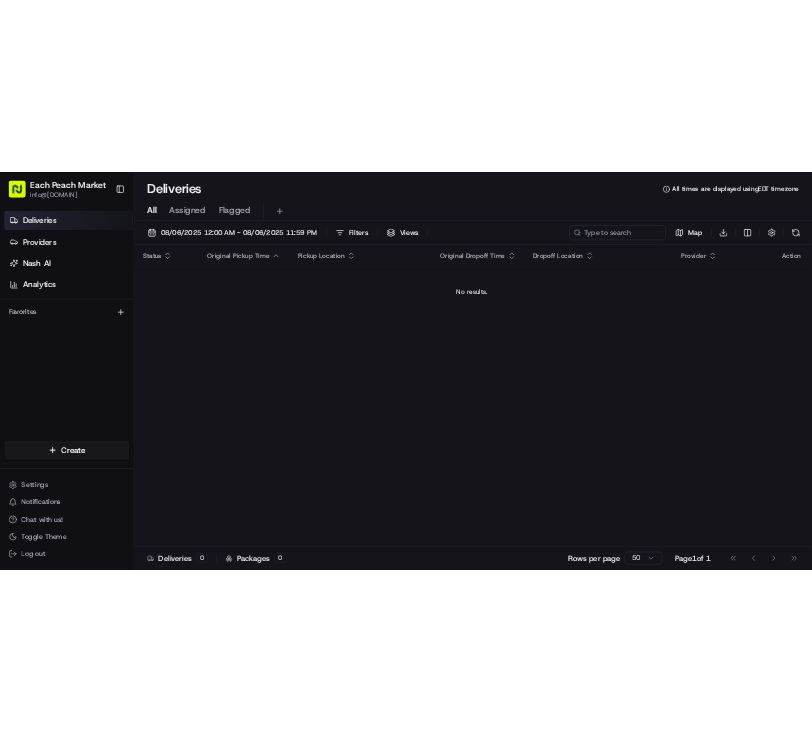 scroll, scrollTop: 0, scrollLeft: 0, axis: both 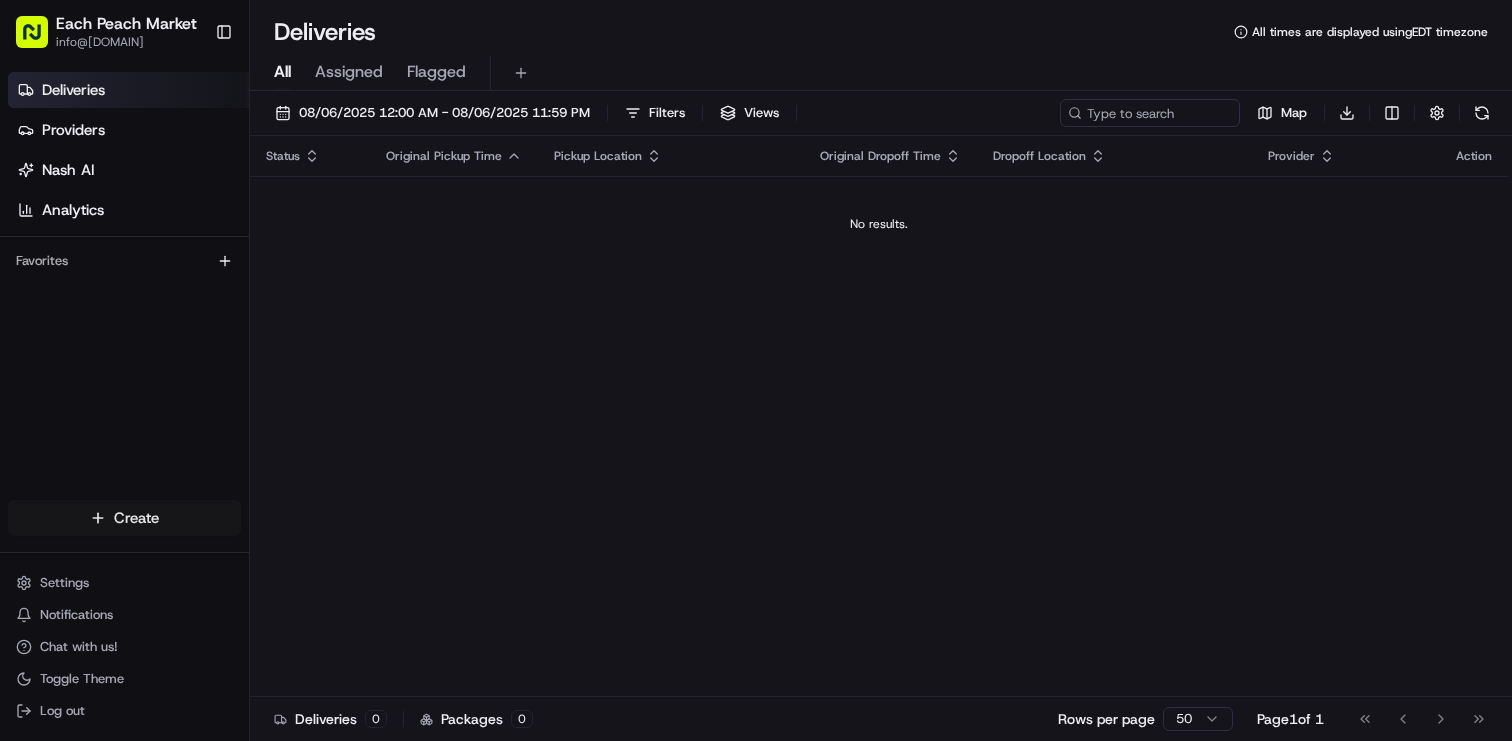 click on "Each Peach Market info@eachpeachmarket.com Toggle Sidebar Deliveries Providers Nash AI Analytics Favorites Main Menu Members & Organization Organization Users Roles Preferences Customization Tracking Orchestration Automations Dispatch Strategy Locations Pickup Locations Dropoff Locations Billing Billing Refund Requests Integrations Notification Triggers Webhooks API Keys Request Logs Create Settings Notifications Chat with us! Toggle Theme Log out Deliveries All times are displayed using  EDT   timezone All Assigned Flagged 08/06/2025 12:00 AM - 08/06/2025 11:59 PM Filters Views Map Download Status Original Pickup Time Pickup Location Original Dropoff Time Dropoff Location Provider Action No results. Deliveries 0 Packages 0 Rows per page 50 Page  1  of   1 Go to first page Go to previous page Go to next page Go to last page
Create Create" at bounding box center (756, 370) 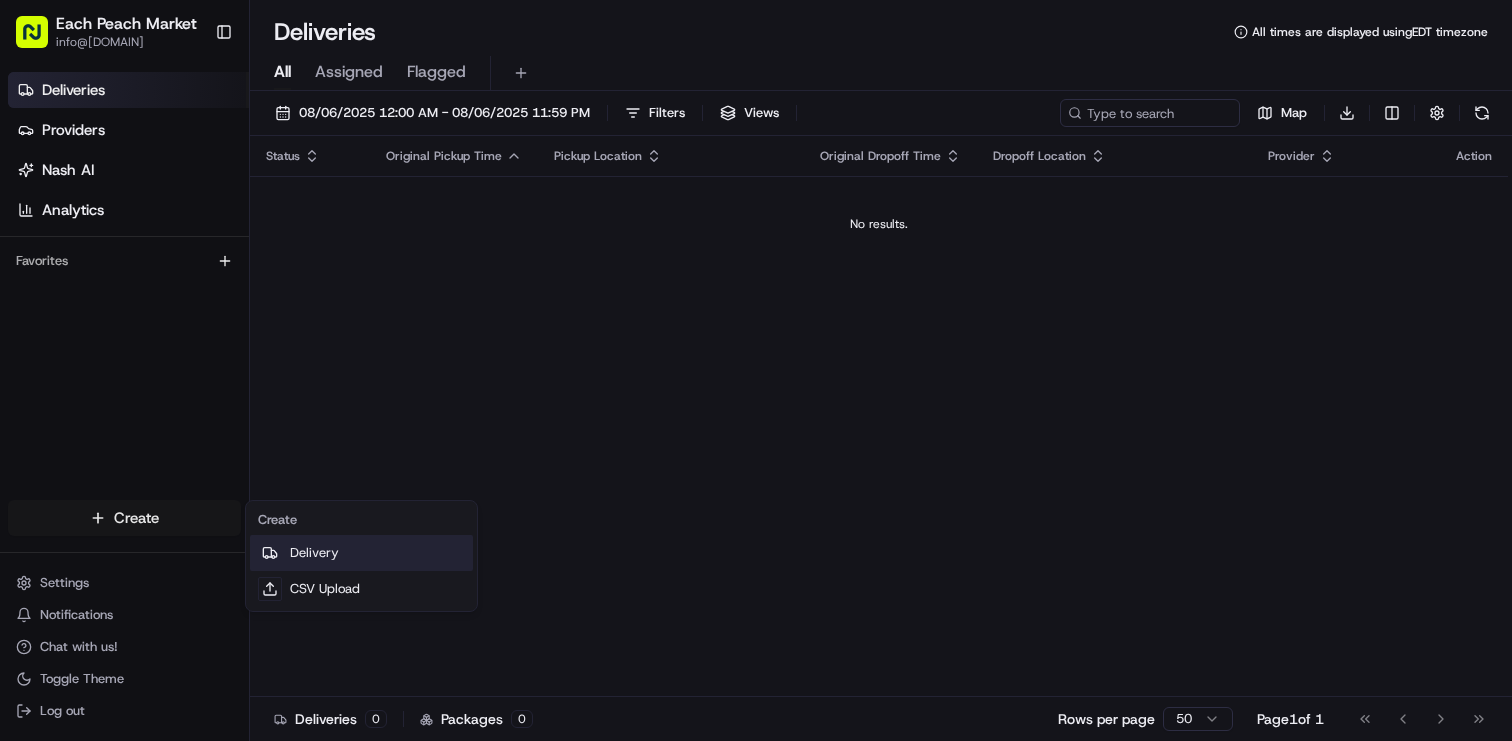 click on "Delivery" at bounding box center [361, 553] 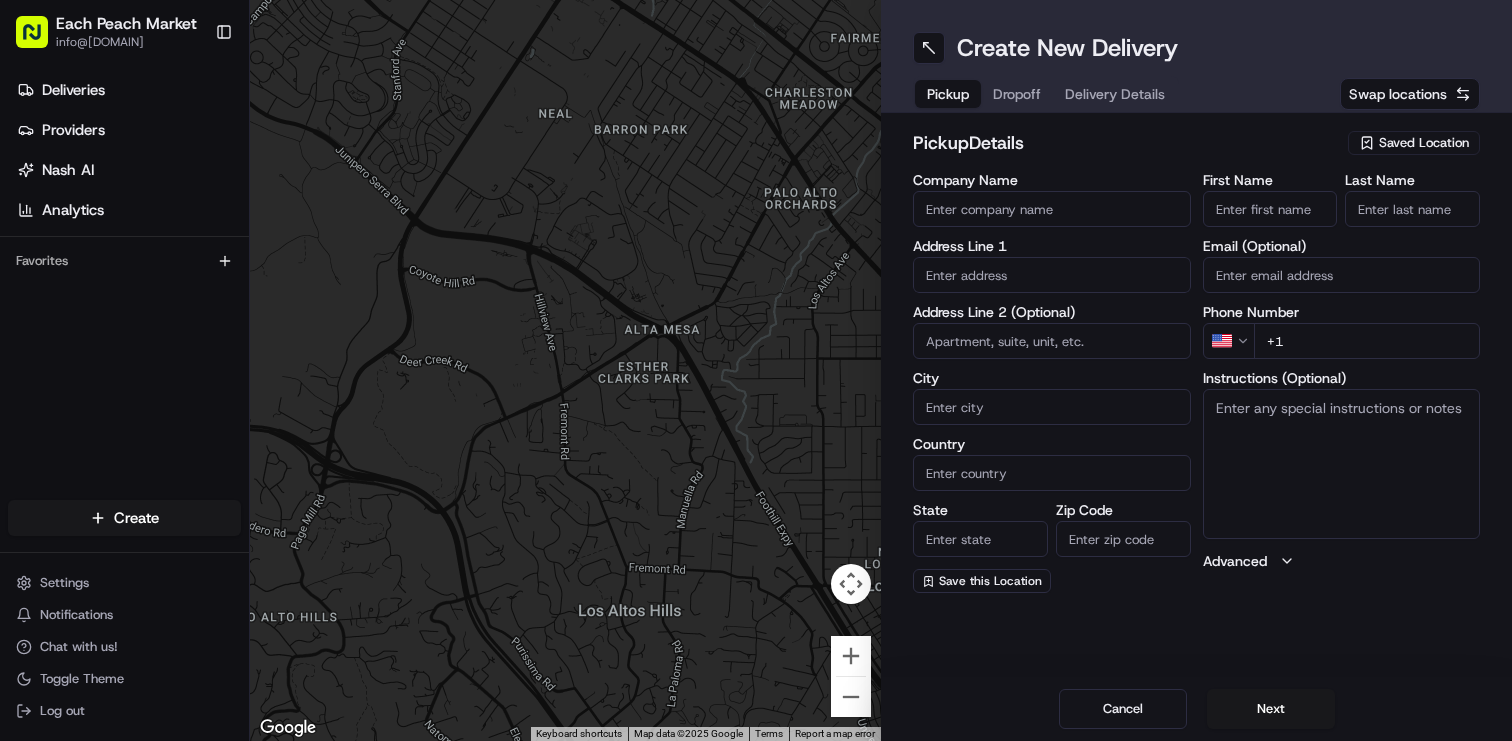 click on "Saved Location" at bounding box center [1424, 143] 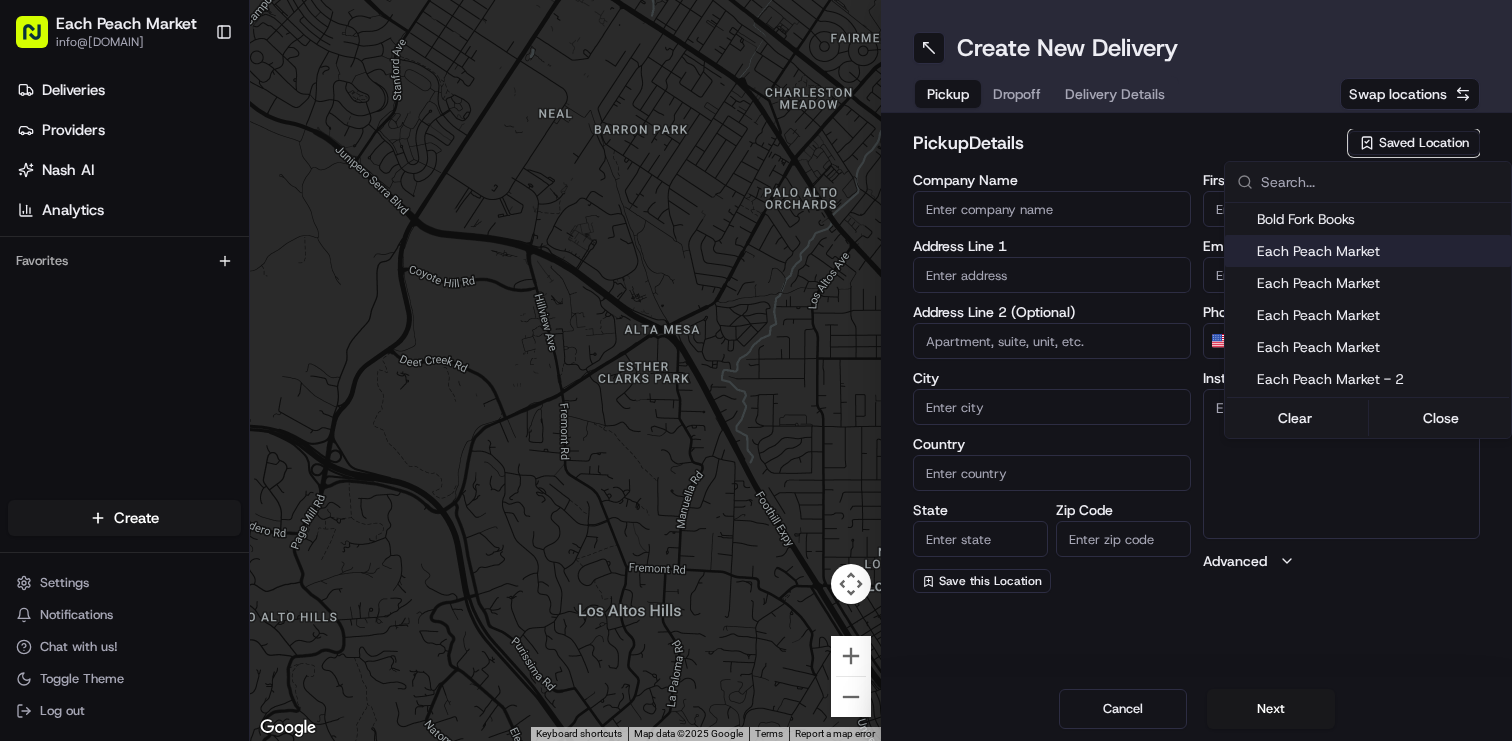 click on "Each Peach Market" at bounding box center [1380, 251] 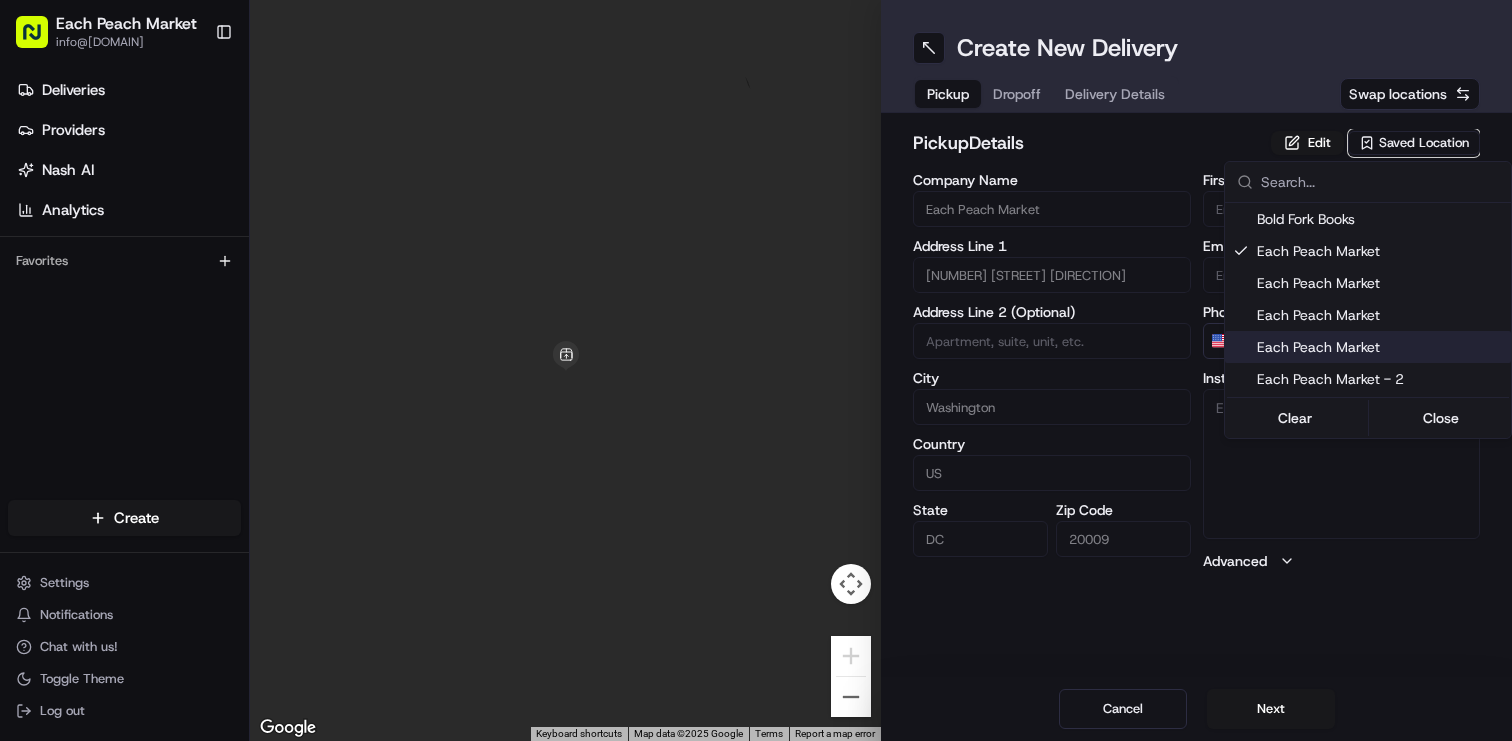 click on "Each Peach Market [EMAIL] Toggle Sidebar Deliveries Providers Nash AI Analytics Favorites Main Menu Members & Organization Organization Users Roles Preferences Customization Tracking Orchestration Automations Dispatch Strategy Locations Pickup Locations Dropoff Locations Billing Billing Refund Requests Integrations Notification Triggers Webhooks API Keys Request Logs Create Settings Notifications Chat with us! Toggle Theme Log out ← Move left → Move right ↑ Move up ↓ Move down + Zoom in - Zoom out Home Jump left by 75% End Jump right by 75% Page Up Jump up by 75% Page Down Jump down by 75% Keyboard shortcuts Map Data Map data ©2025 Google Map data ©2025 Google 2 m Click to toggle between metric and imperial units Terms Report a map error Create New Delivery Pickup Dropoff Delivery Details Swap locations pickup Details Edit Saved Location Company Name Each Peach Market Address Line 1 [NUMBER] [STREET] [DIRECTION] Address Line 2 (Optional) City Washington Country US State" at bounding box center (756, 370) 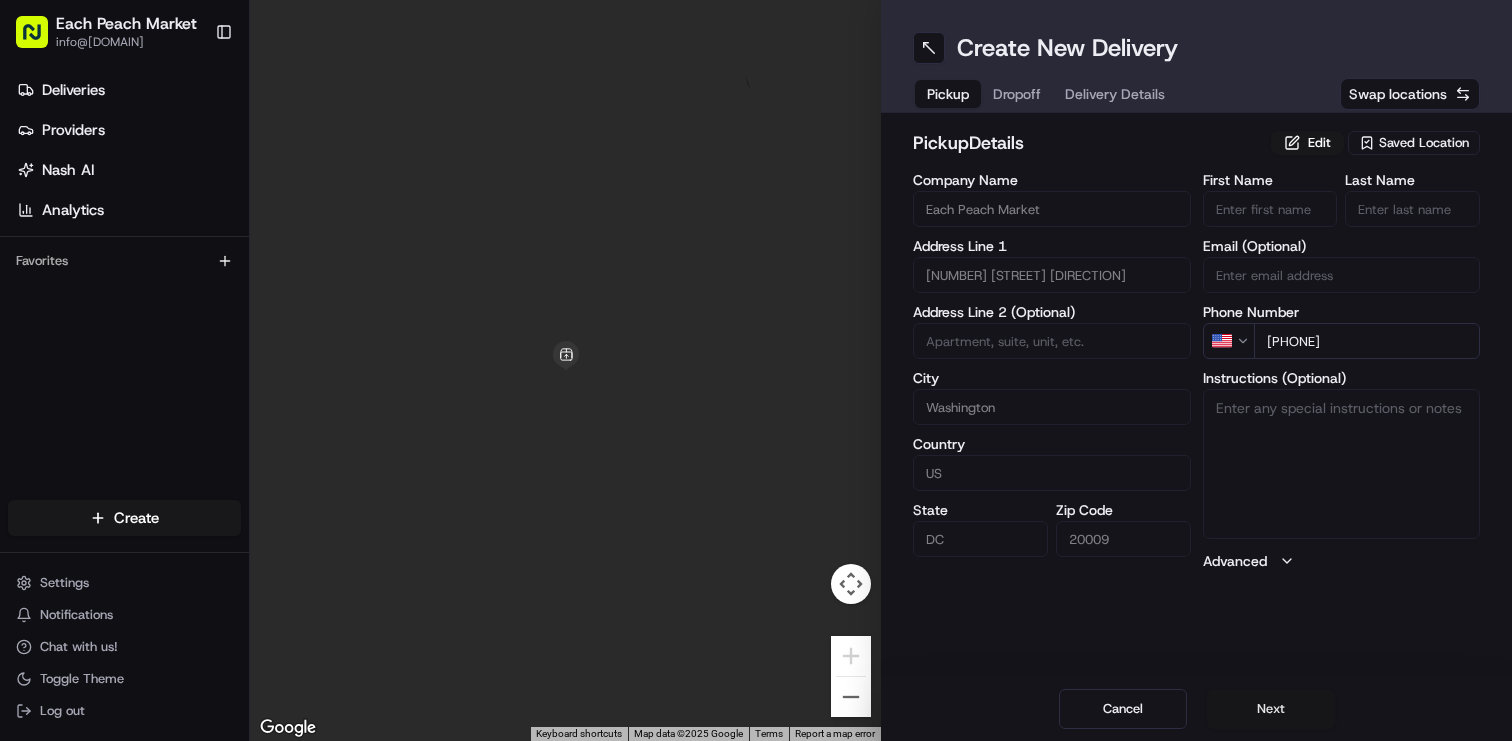 click on "Next" at bounding box center (1271, 709) 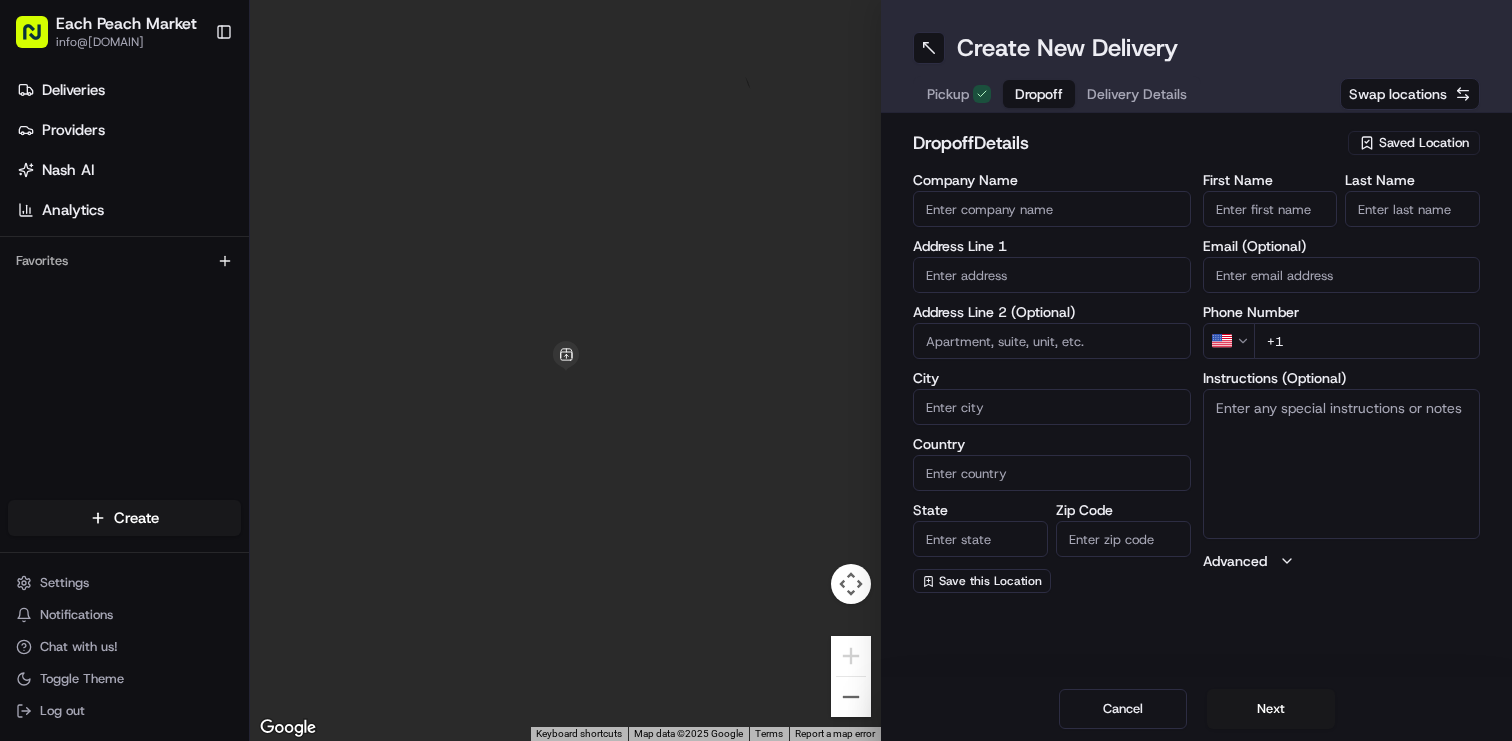 click on "Company Name" at bounding box center (1052, 209) 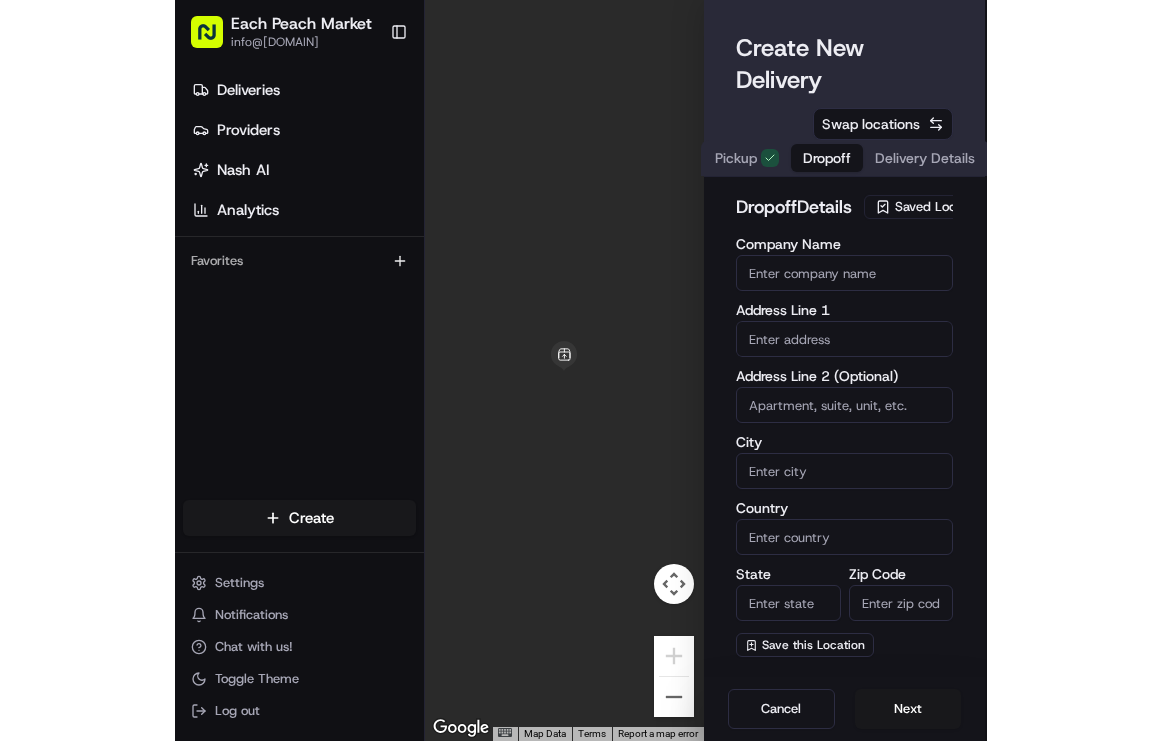 scroll, scrollTop: 0, scrollLeft: 0, axis: both 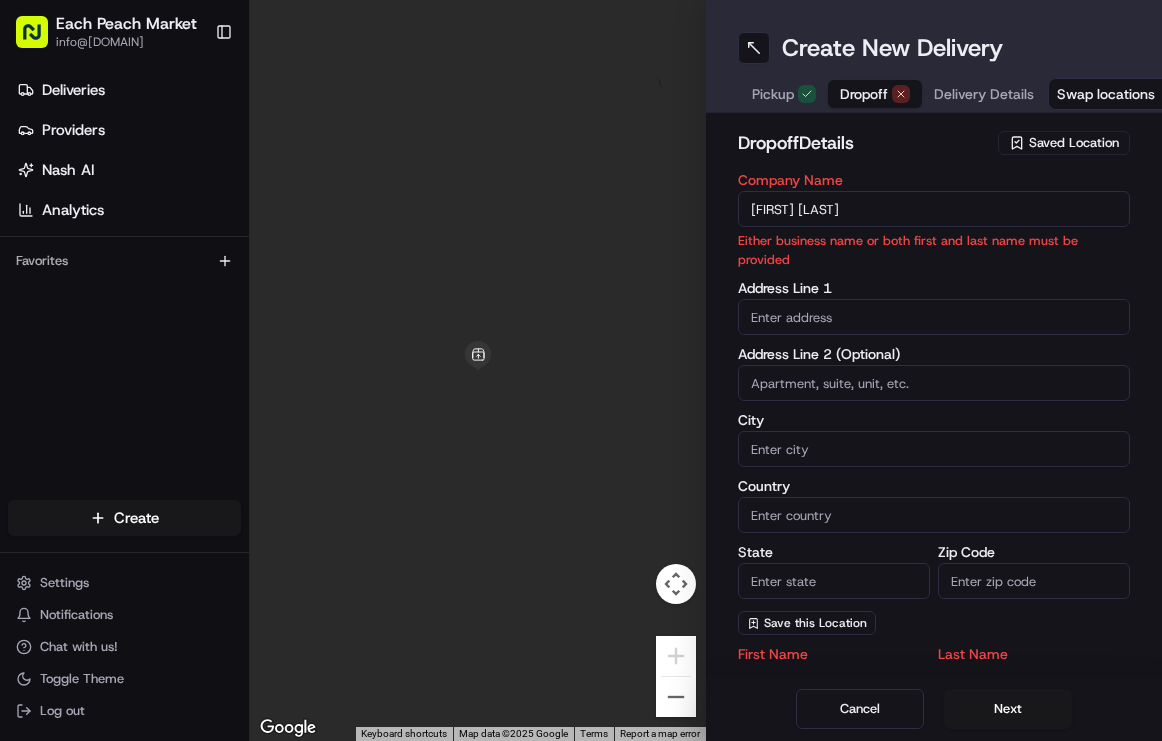 type on "Allison Zelman" 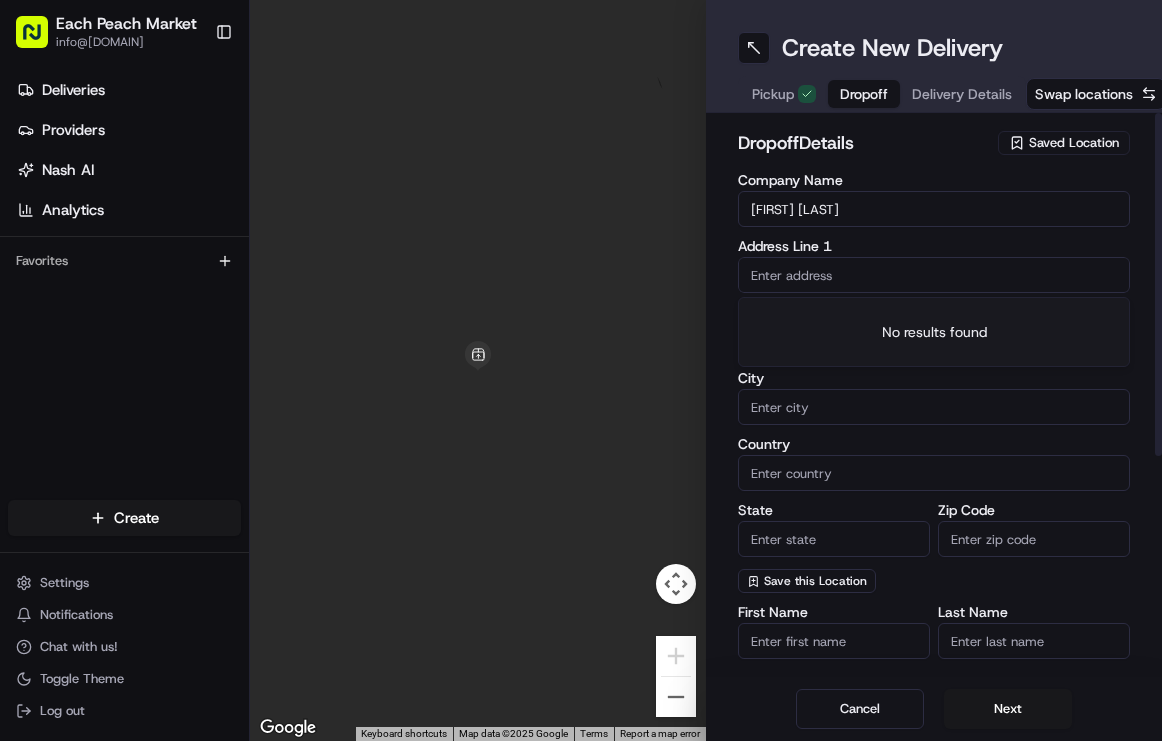 click at bounding box center [934, 275] 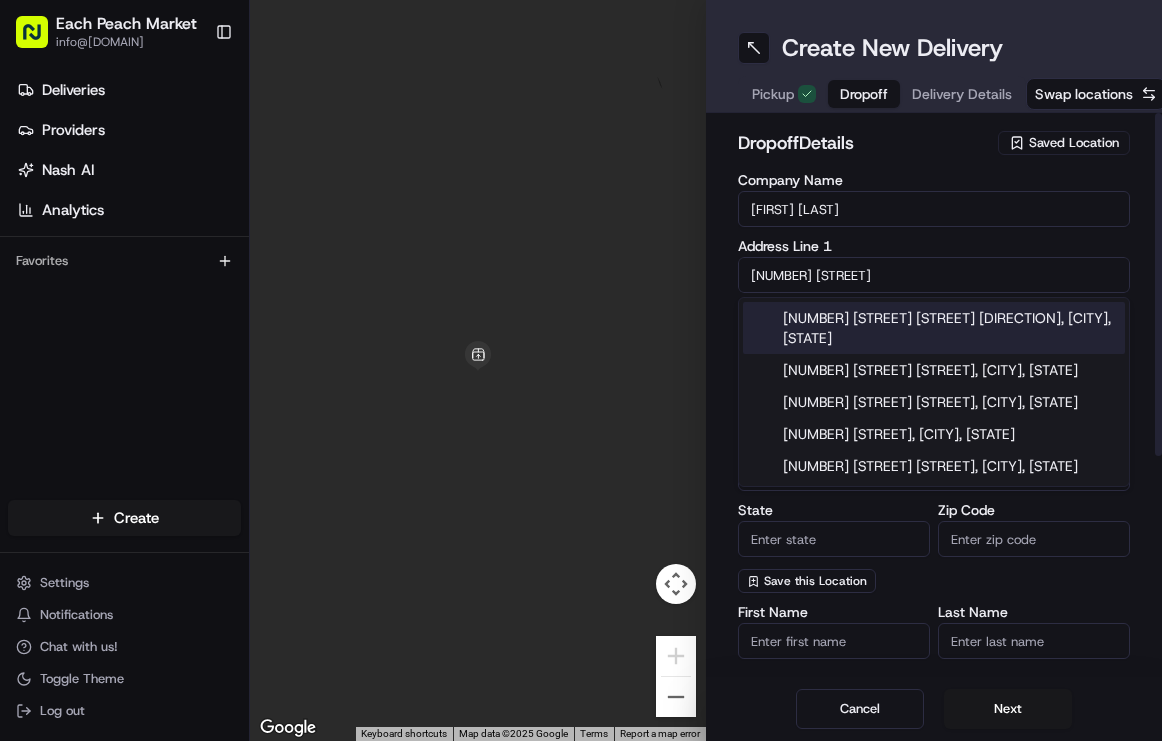 click on "[NUMBER] [STREET] [DIRECTION], [CITY], [STATE]" at bounding box center (934, 328) 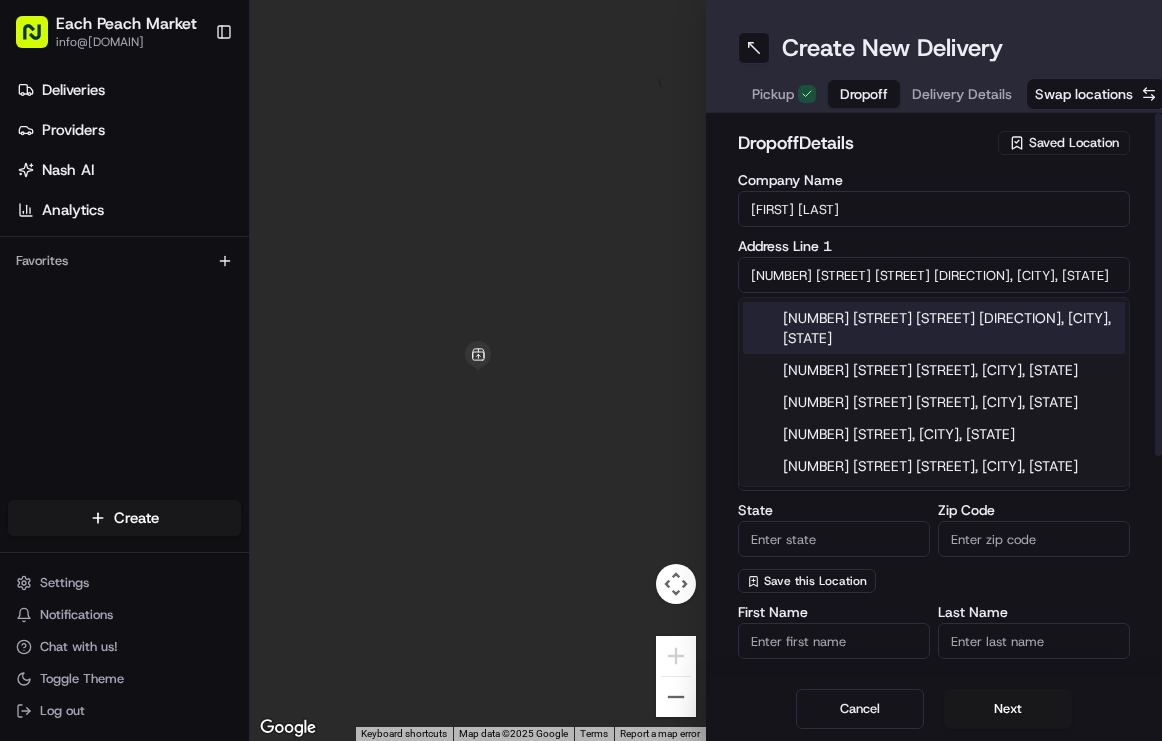 type on "[NUMBER] [STREET] [DIRECTION], [CITY], [STATE] [POSTAL_CODE], [COUNTRY]" 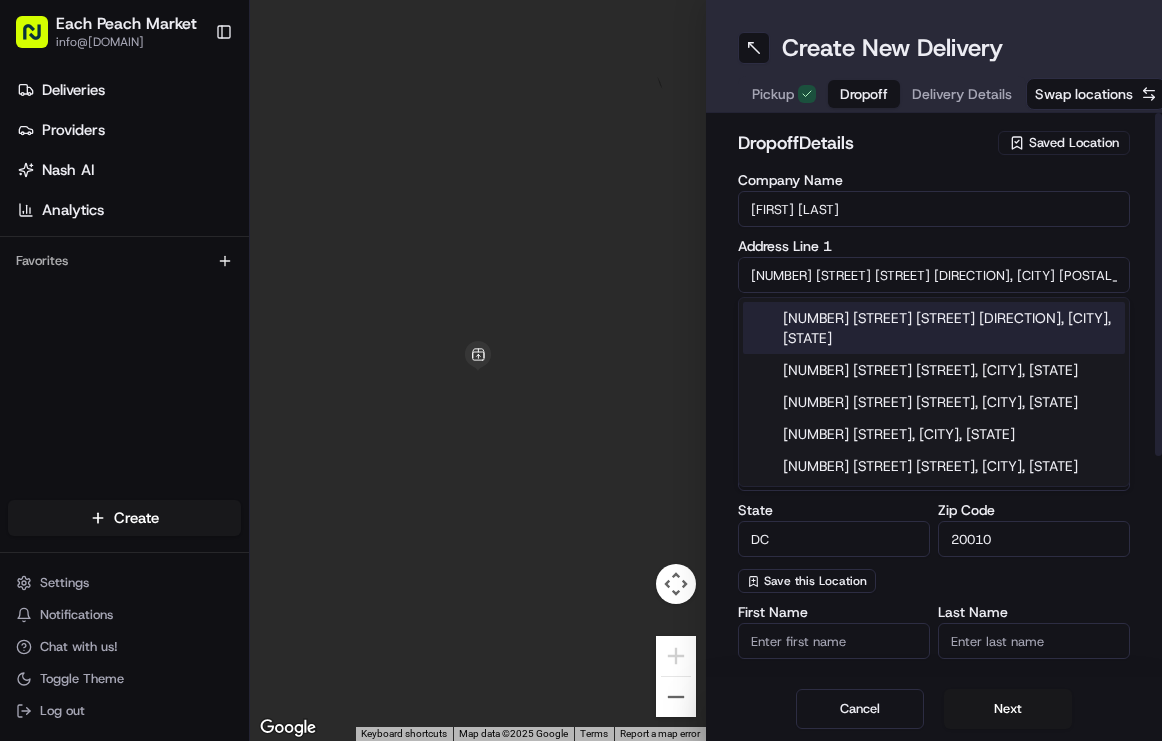 type on "[NUMBER] [STREET] [DIRECTION]" 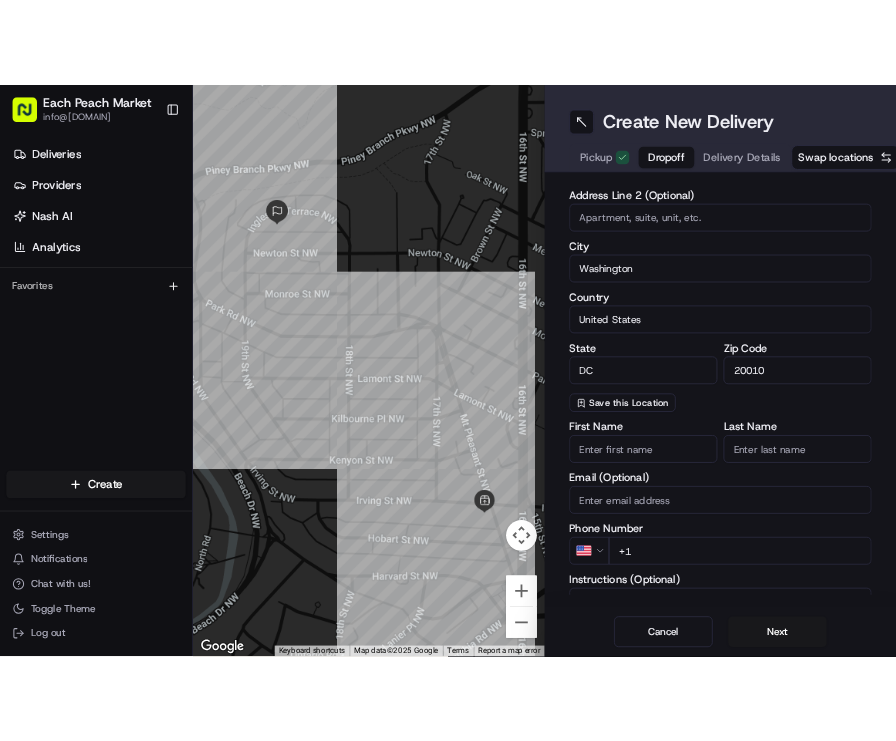 scroll, scrollTop: 0, scrollLeft: 0, axis: both 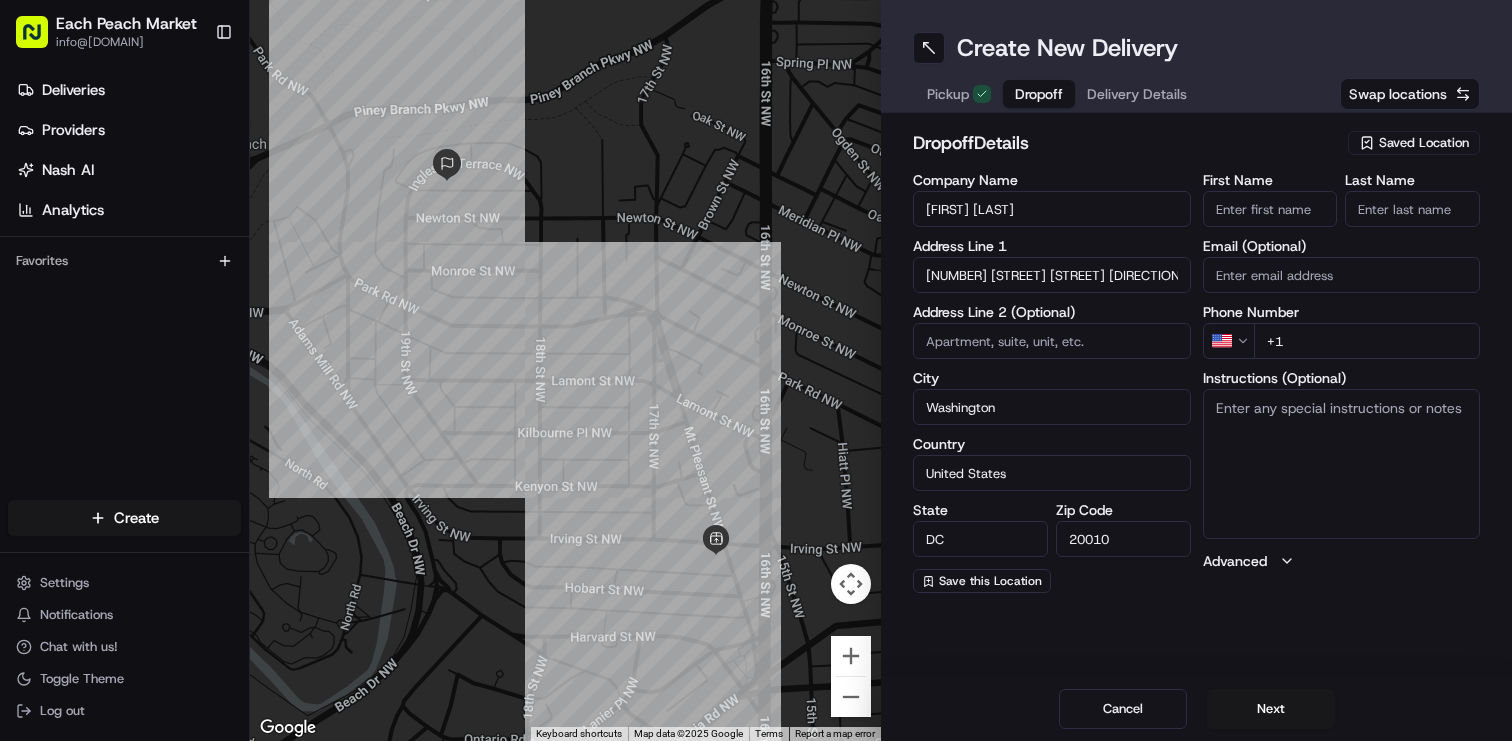 click on "Allison Zelman" at bounding box center [1052, 209] 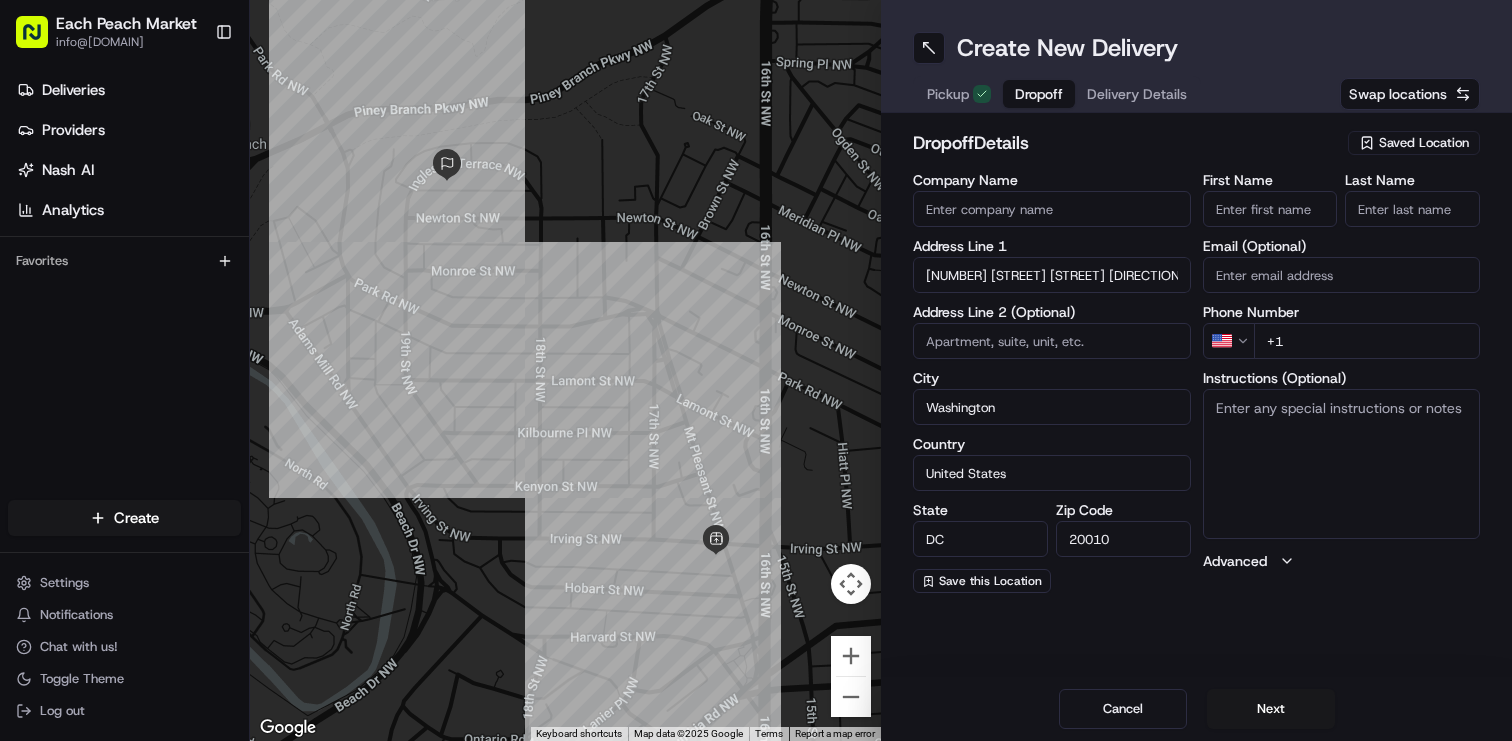 type 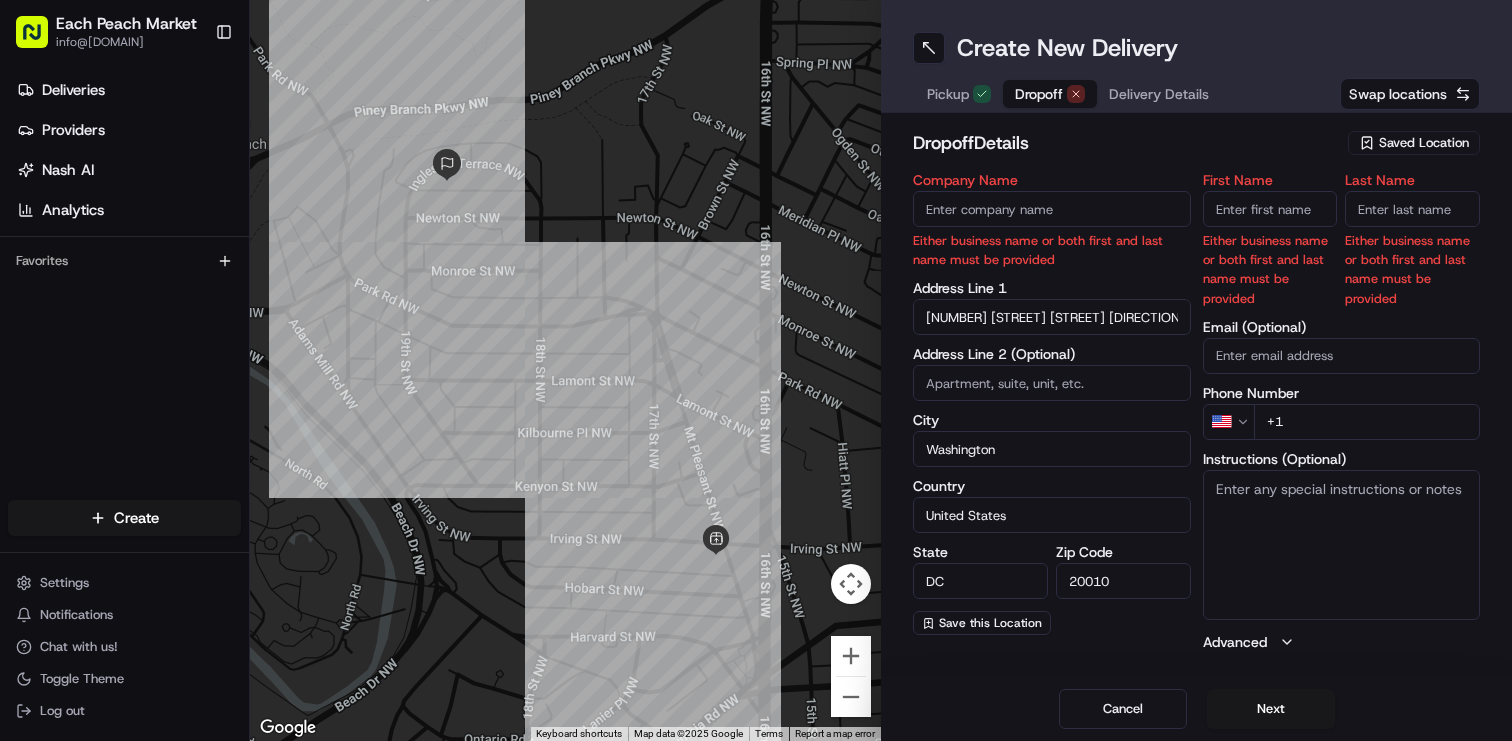 click on "First Name" at bounding box center [1270, 209] 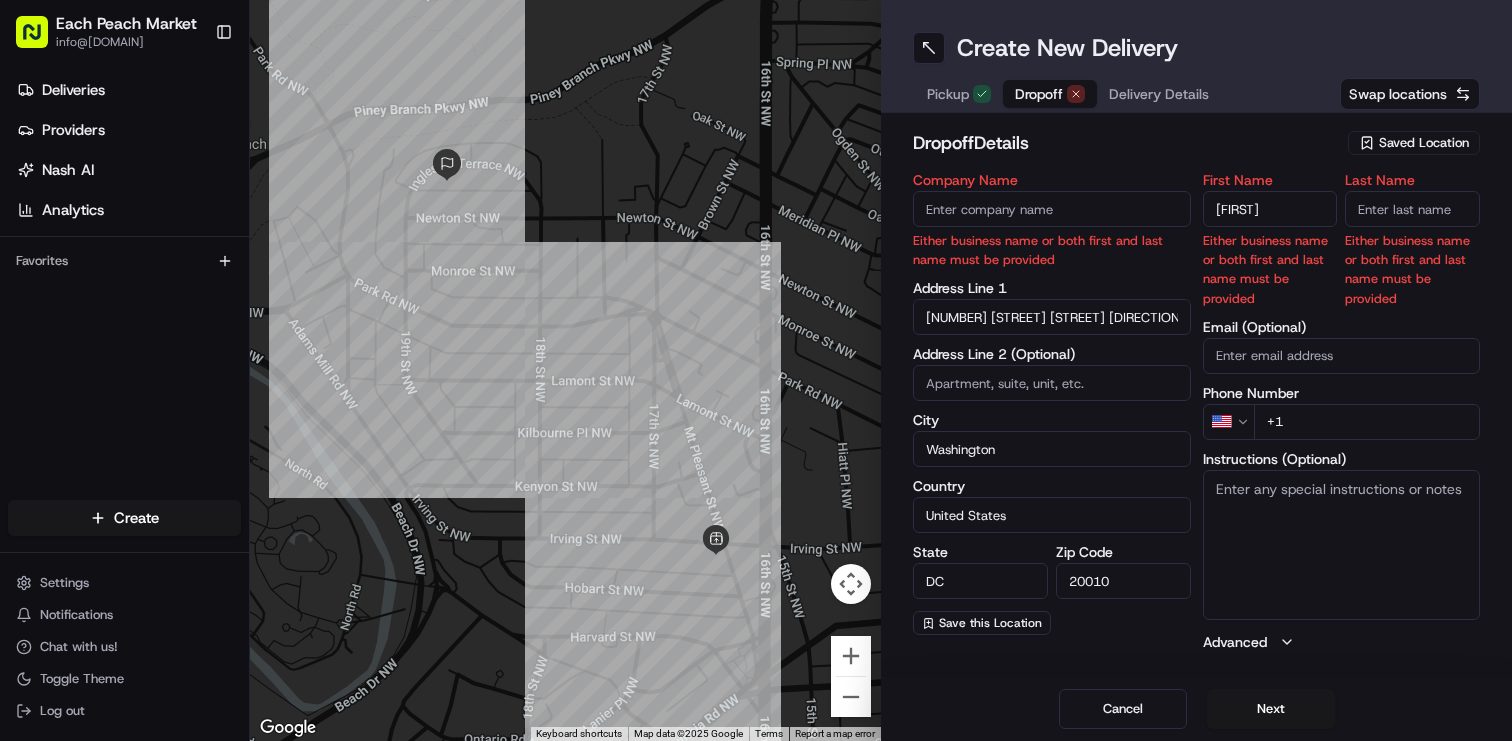 type on "Allison" 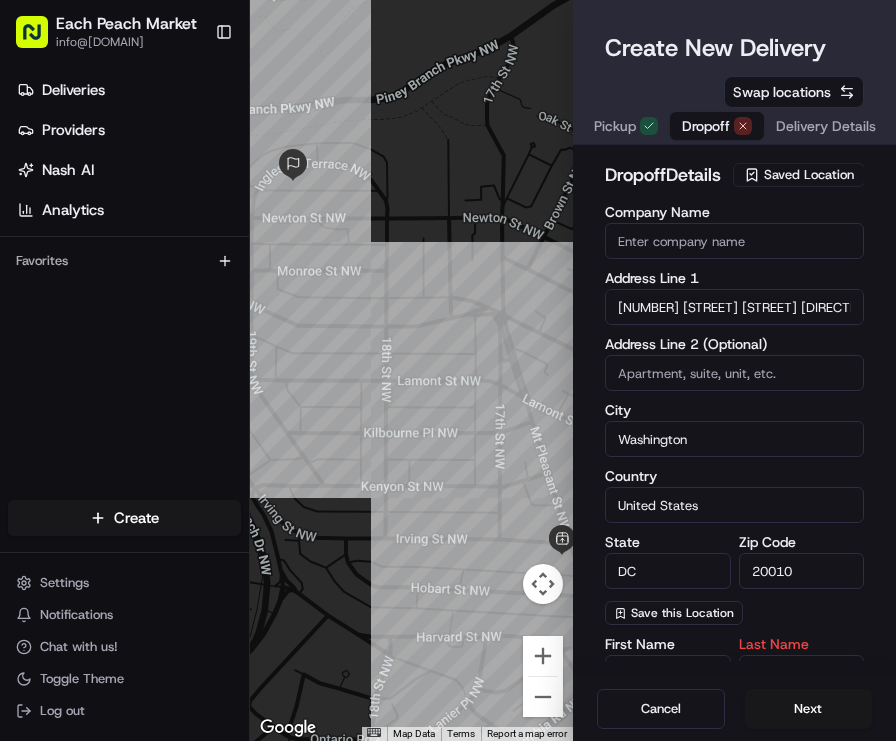 type on "[LAST]" 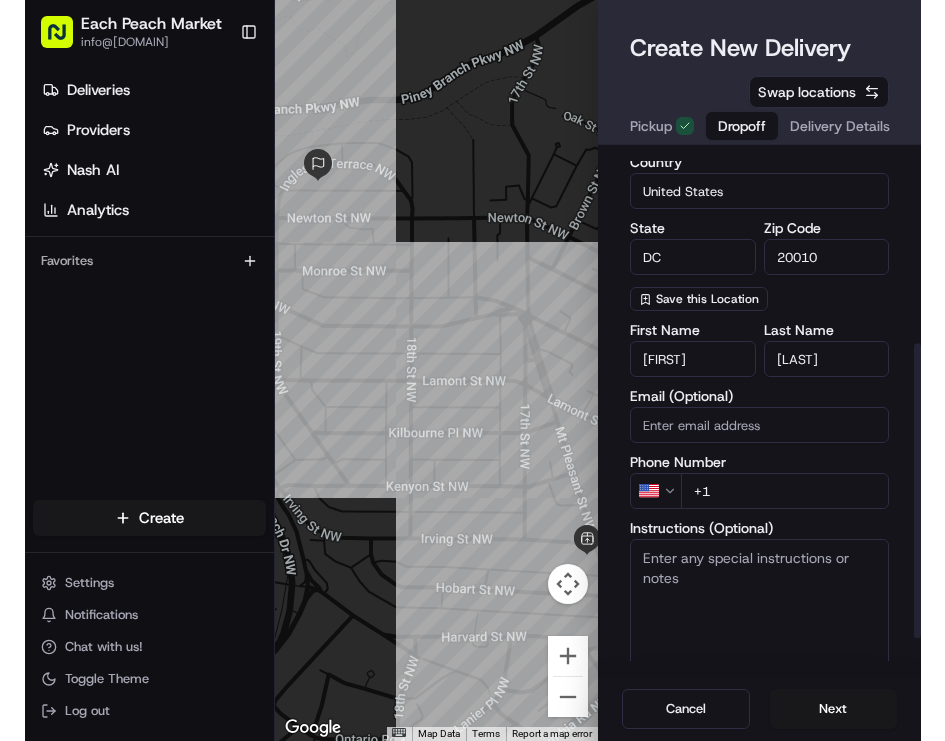 scroll, scrollTop: 383, scrollLeft: 0, axis: vertical 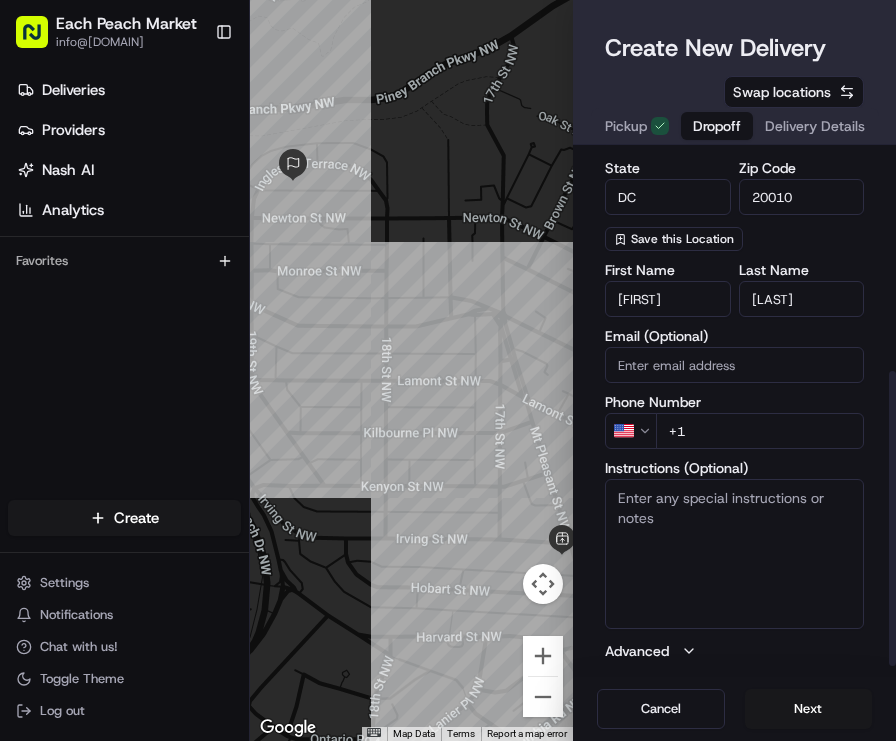 click on "+1" at bounding box center [760, 431] 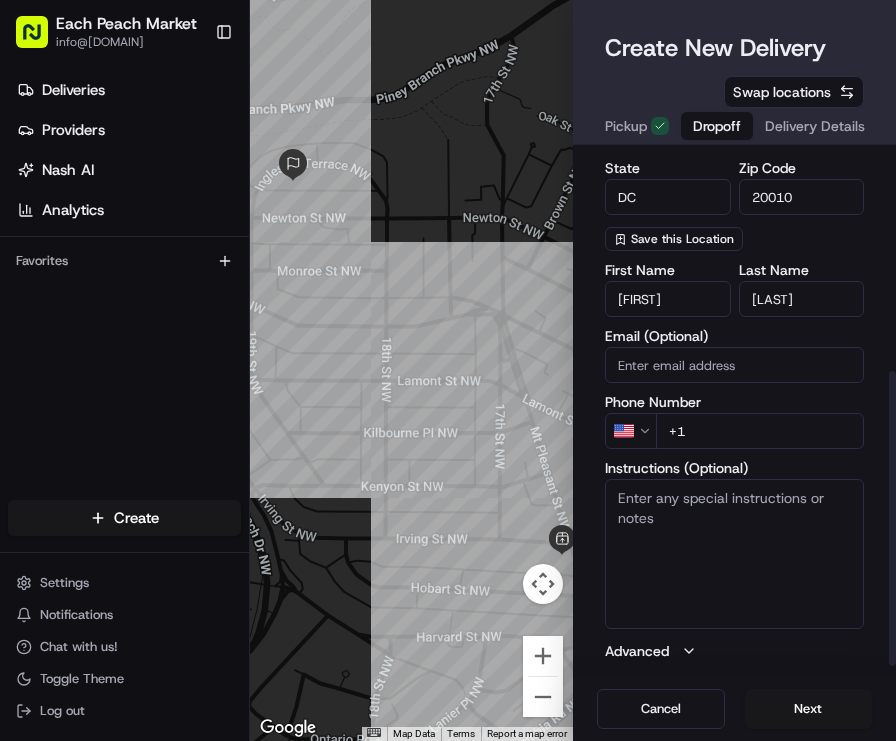 paste on "[PHONE]" 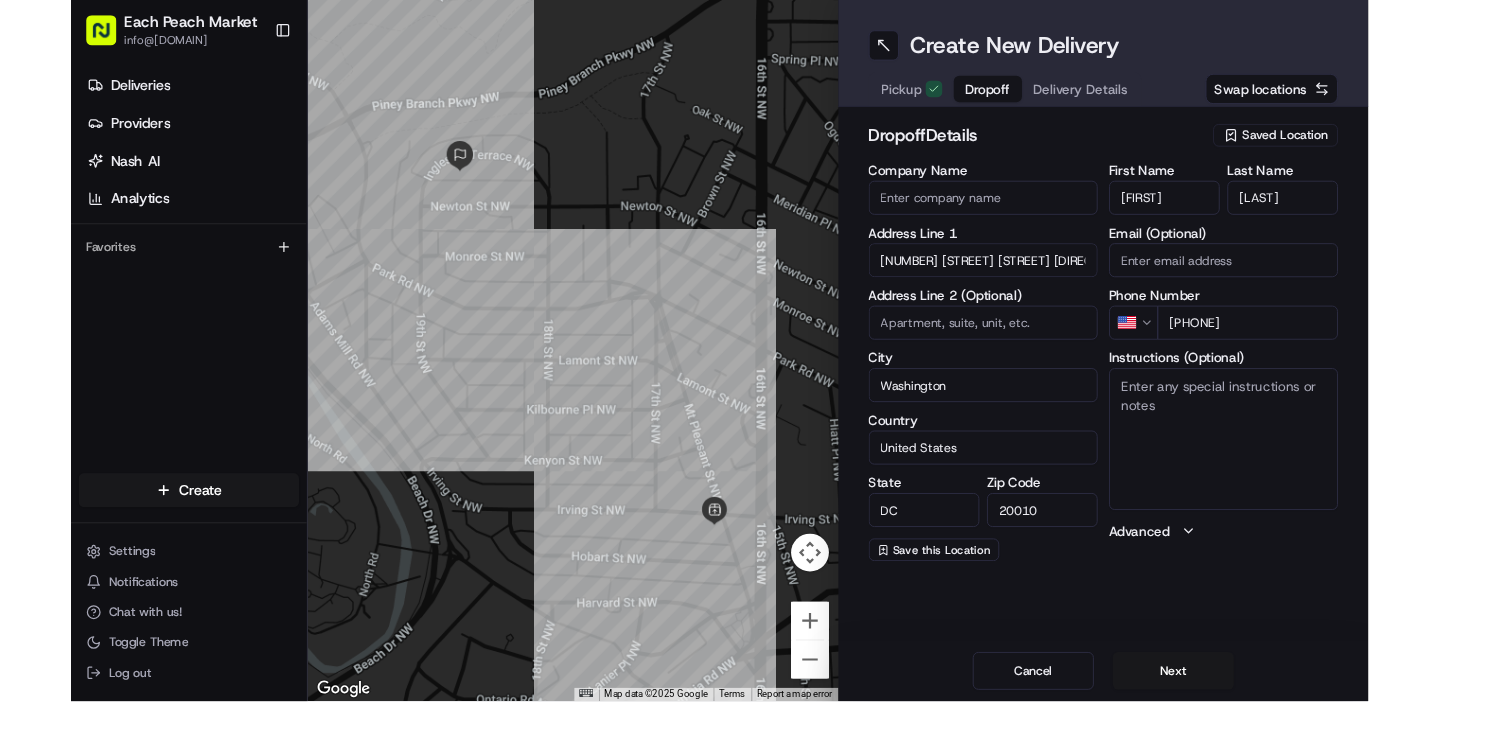 scroll, scrollTop: 0, scrollLeft: 0, axis: both 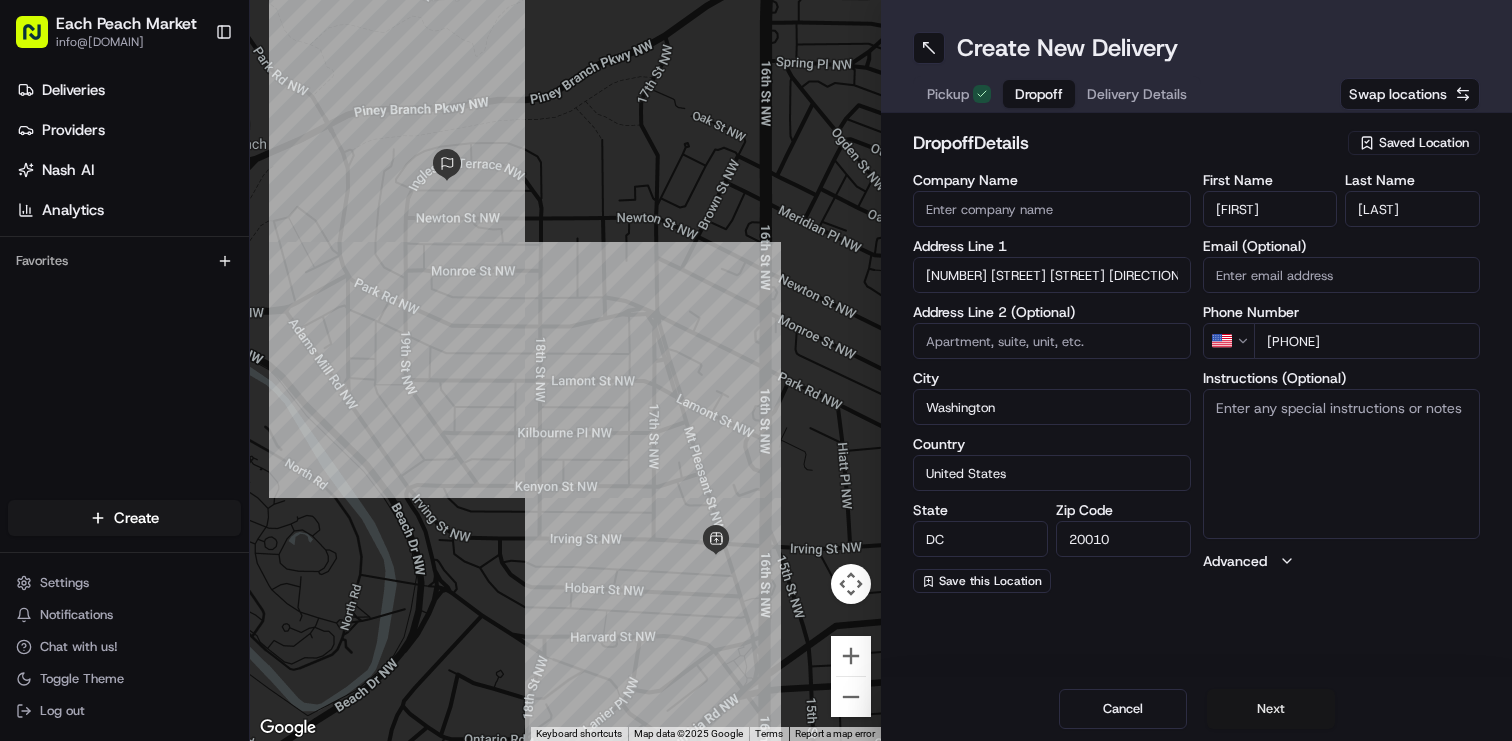 type on "+1 [PHONE]" 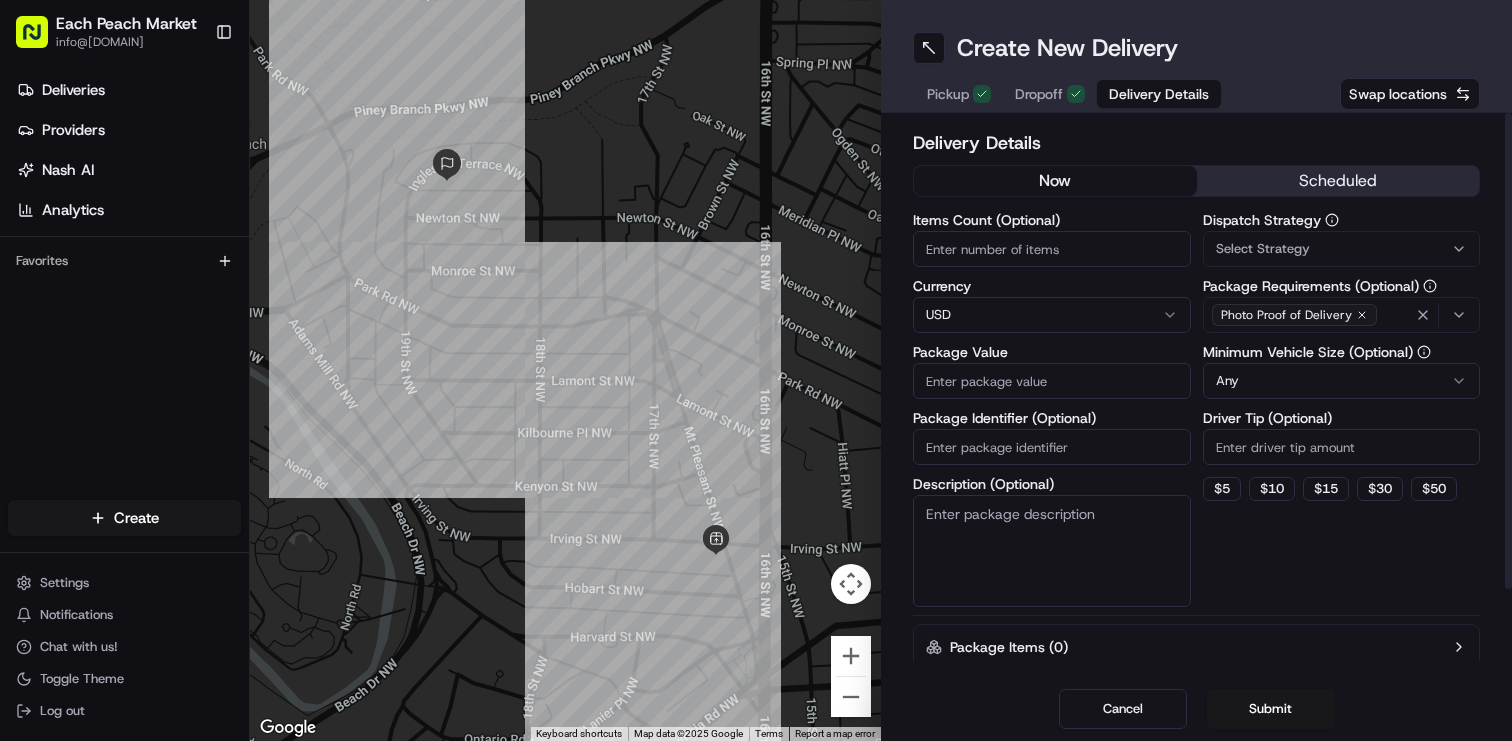 click on "scheduled" at bounding box center (1338, 181) 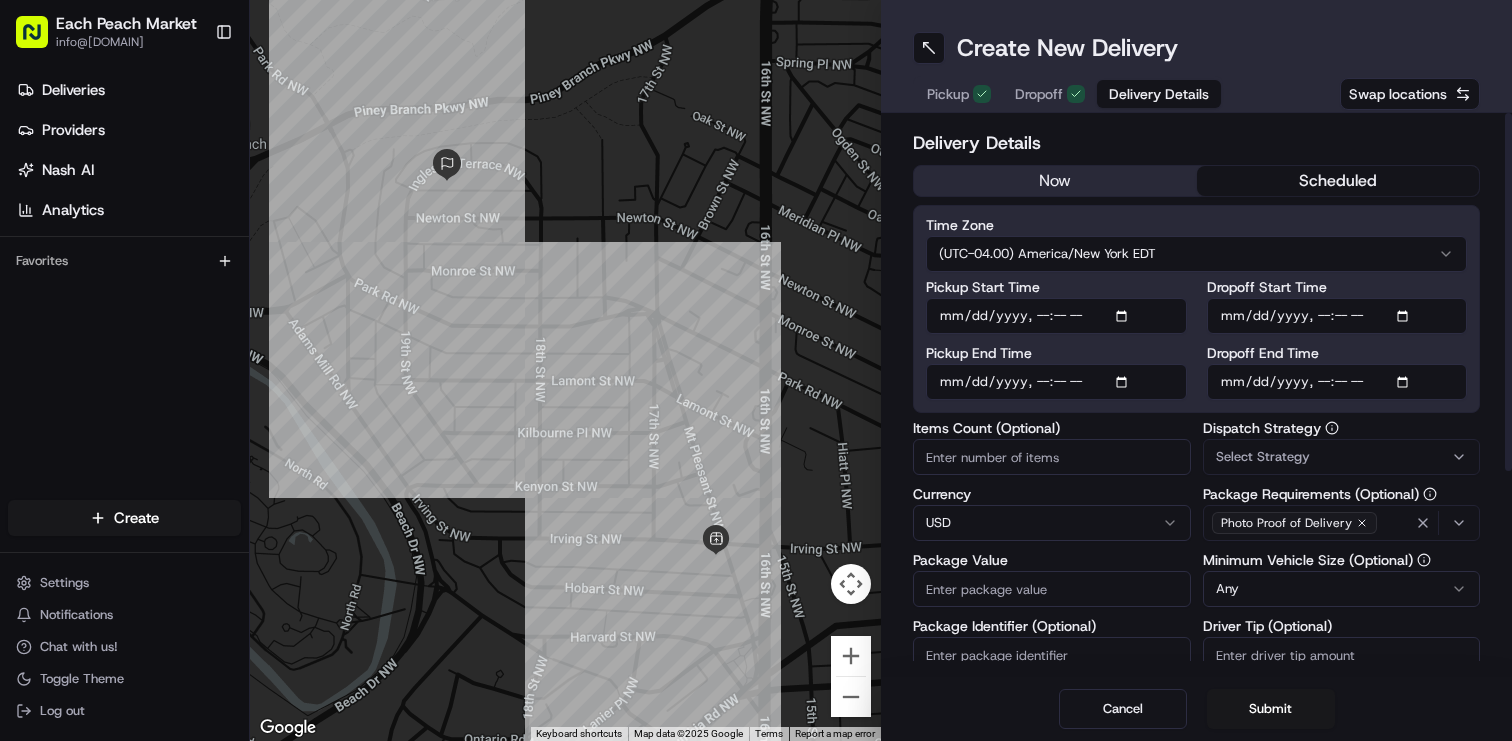 click on "Pickup Start Time" at bounding box center (1056, 316) 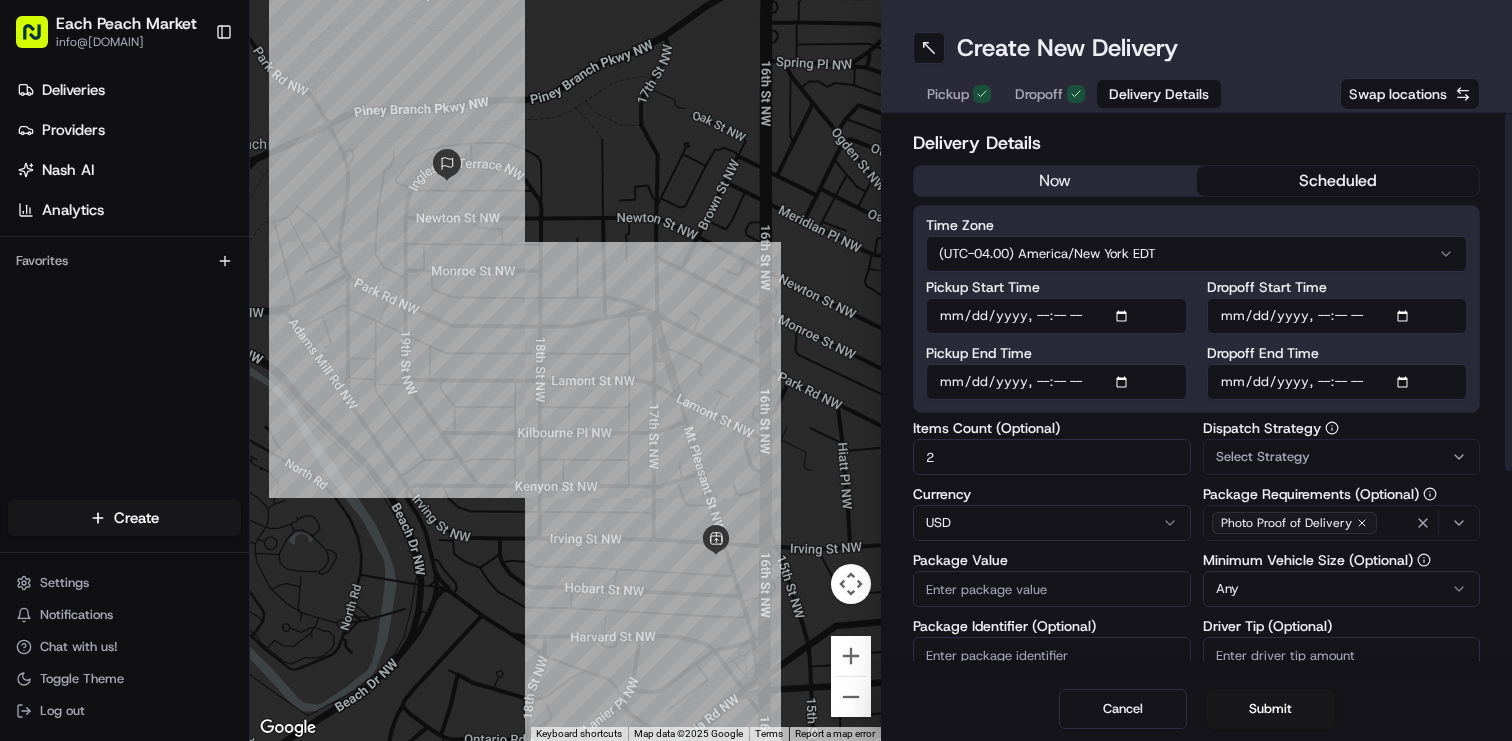 type on "2" 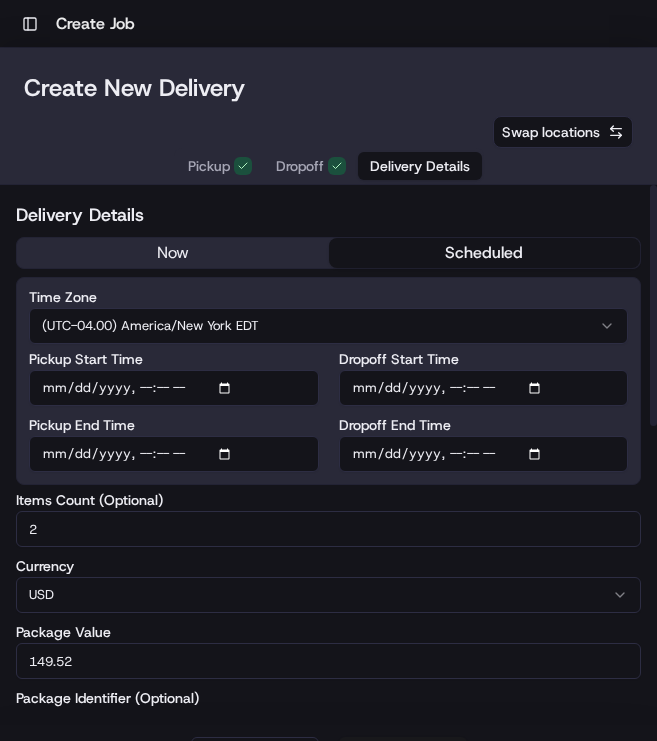 click on "Items Count (Optional) 2 Currency USD Package Value 149.52 Package Identifier (Optional) Description (Optional)" at bounding box center (328, 690) 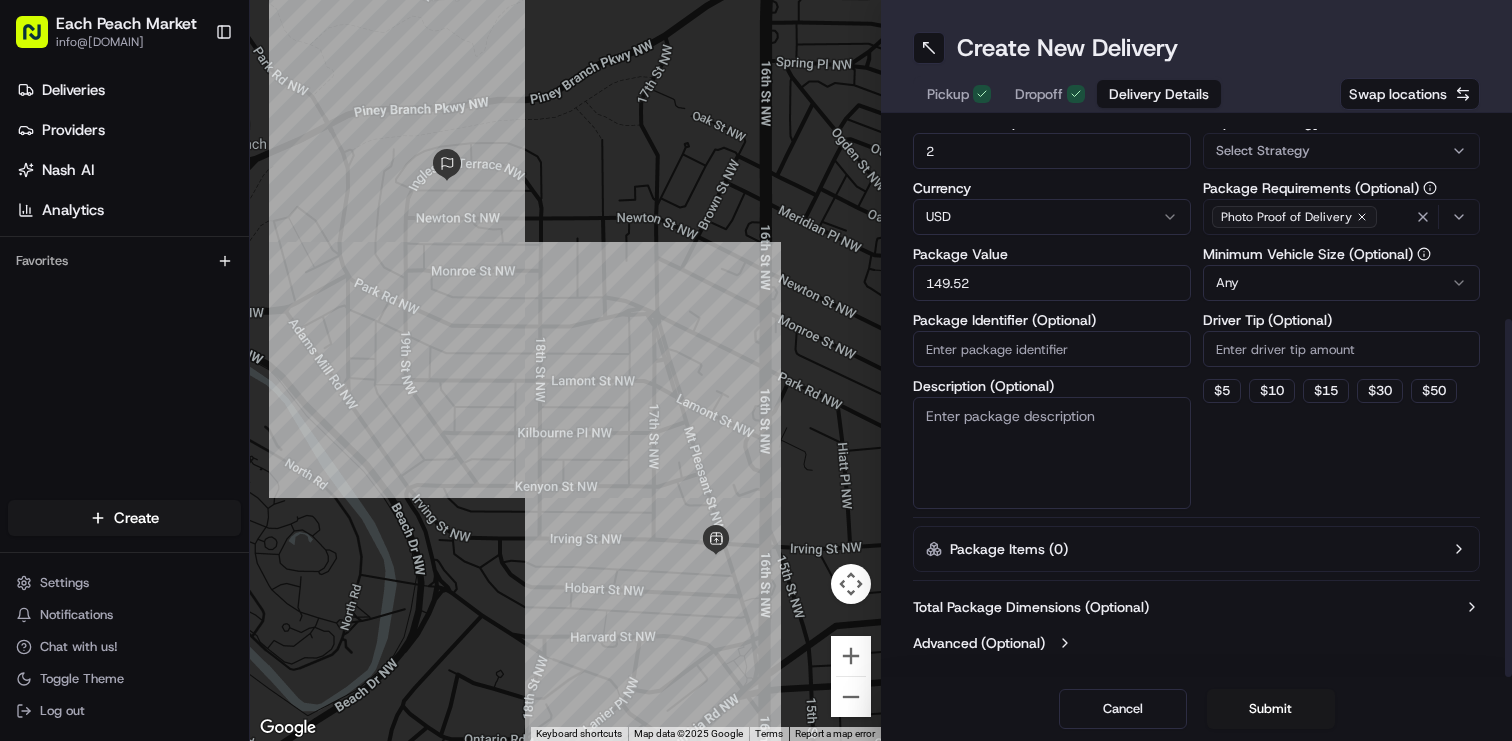 scroll, scrollTop: 190, scrollLeft: 0, axis: vertical 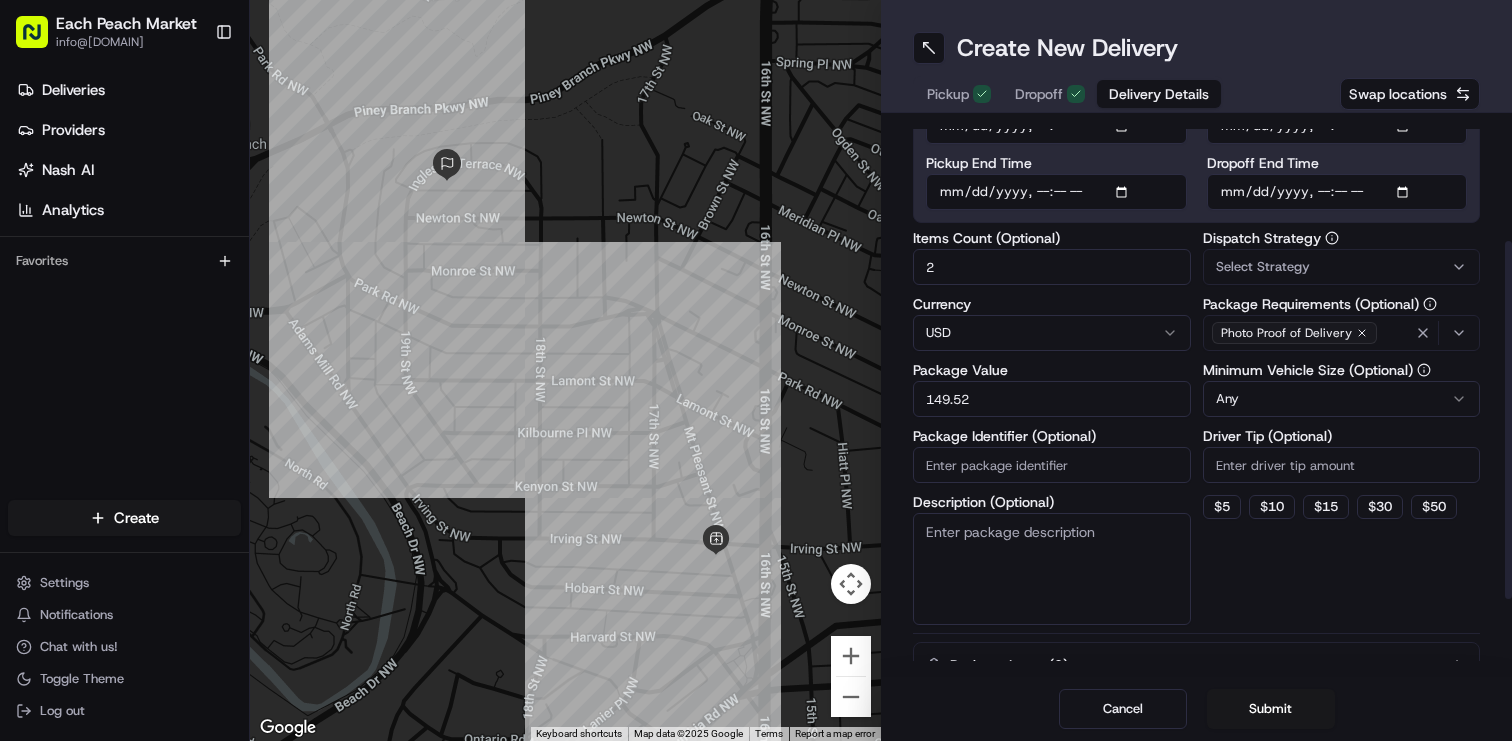 click on "149.52" at bounding box center (1052, 399) 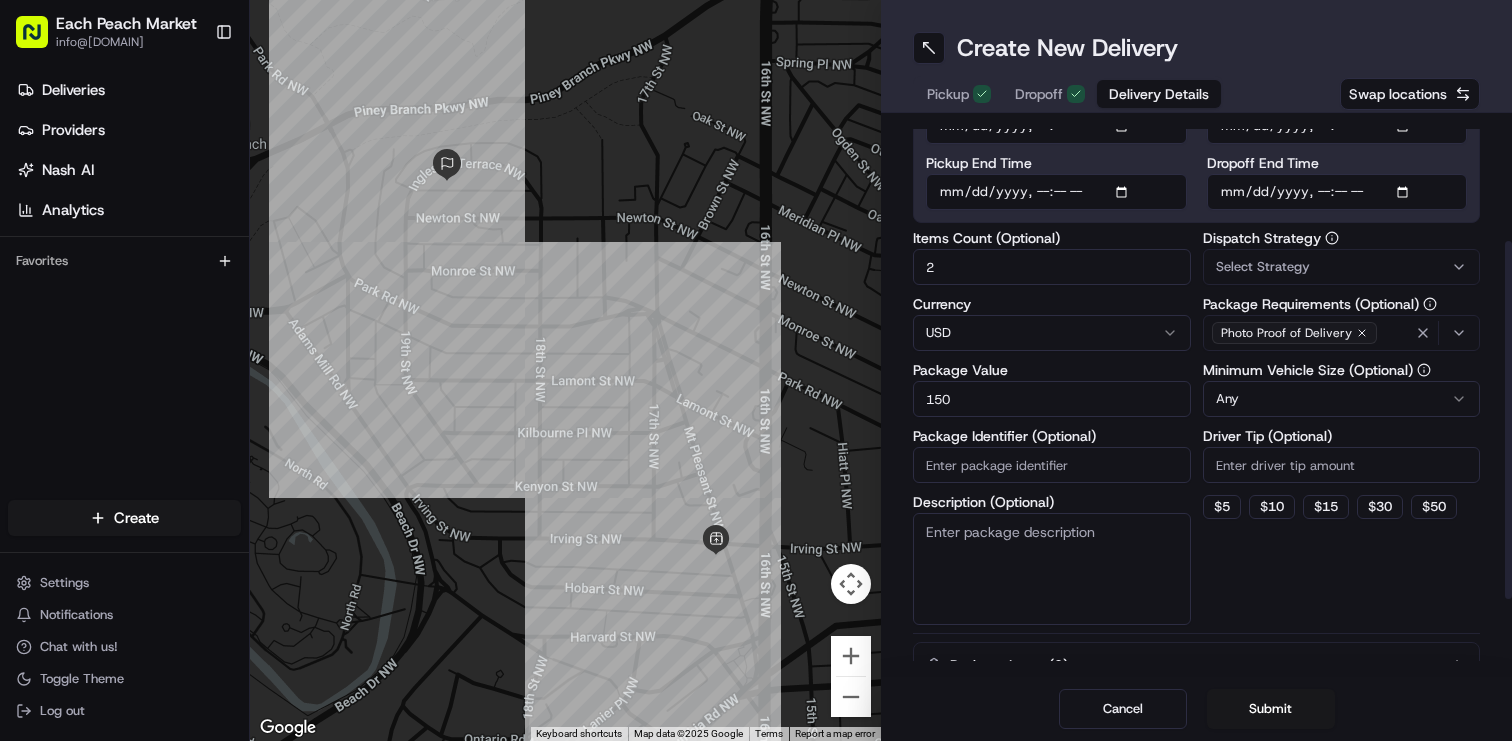 type on "150" 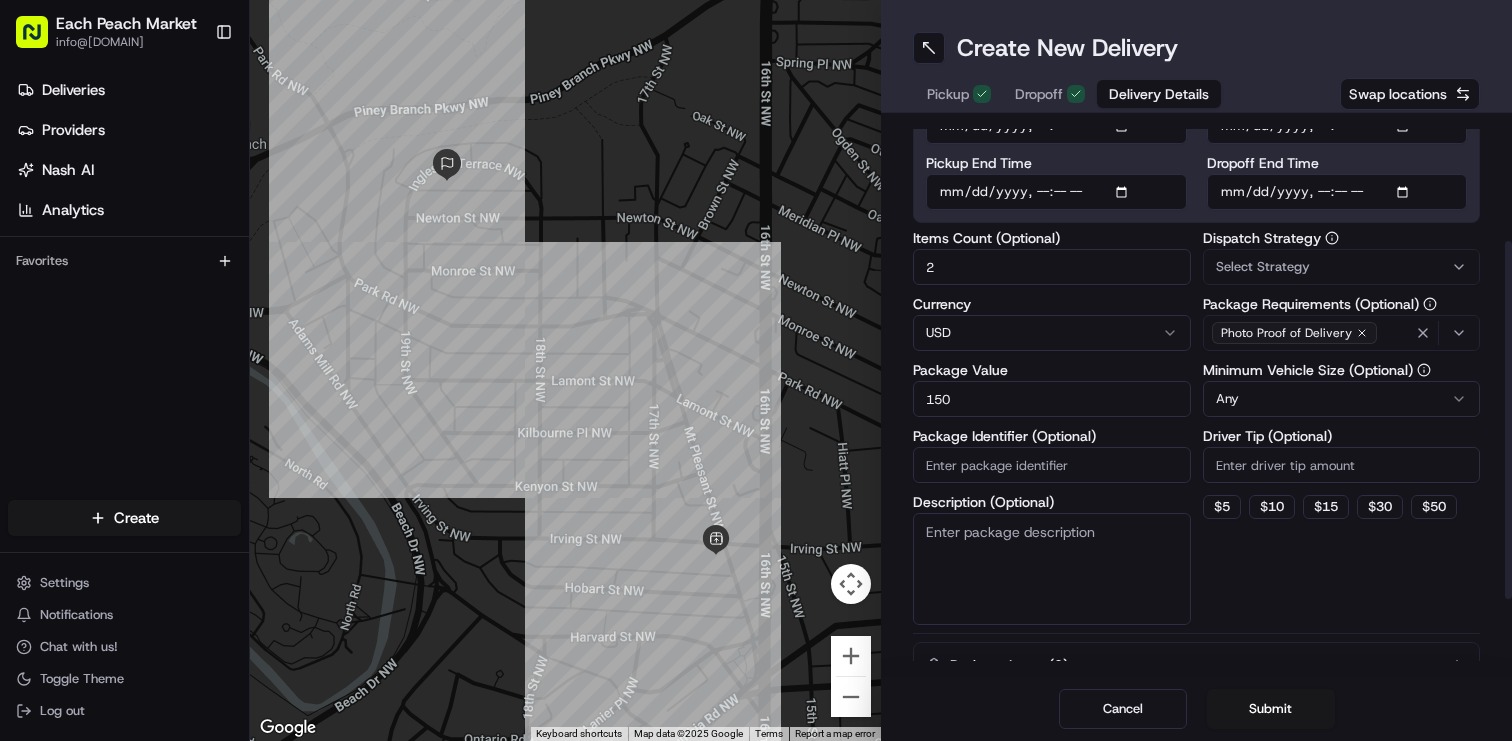 click on "Description (Optional)" at bounding box center (1052, 569) 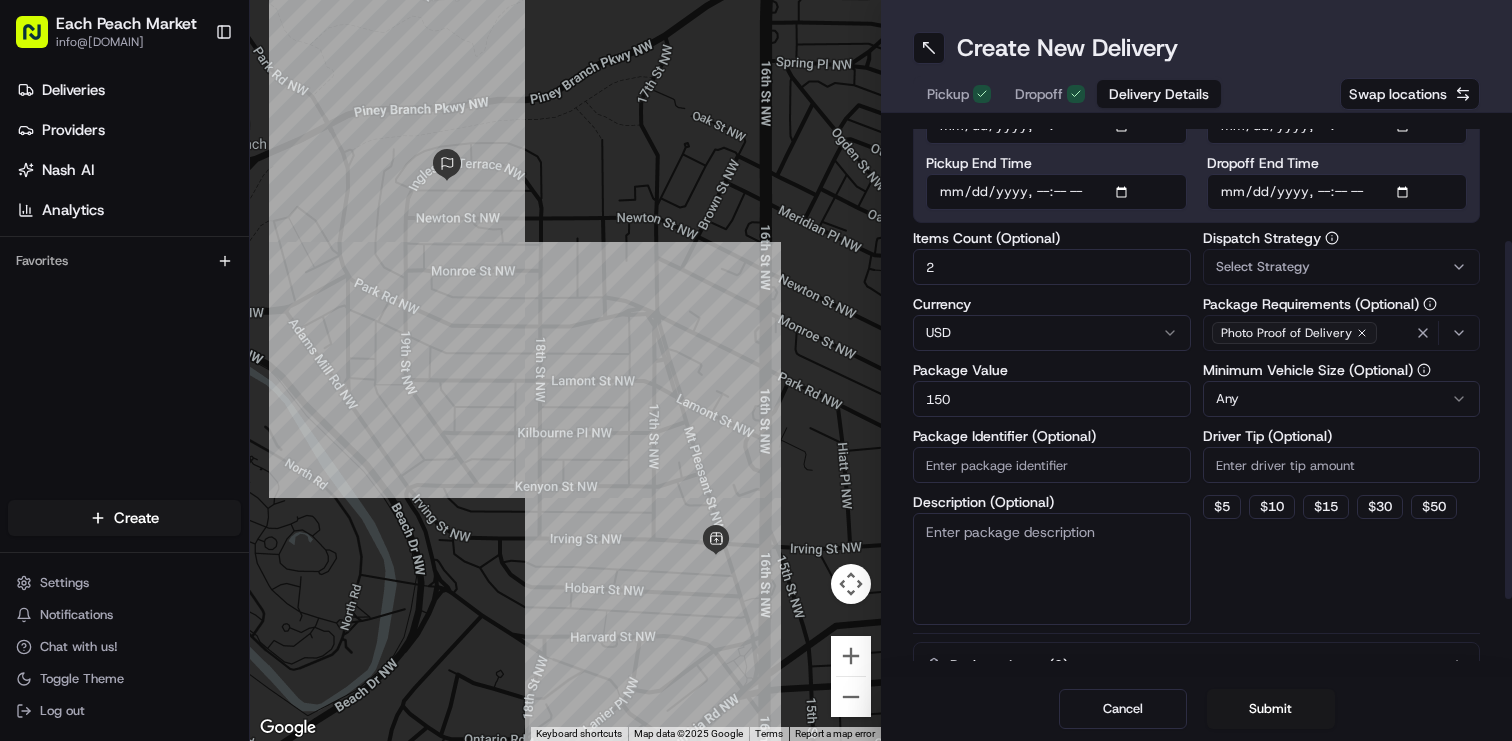 click on "Dispatch Strategy Select Strategy Package Requirements (Optional) Photo Proof of Delivery Minimum Vehicle Size (Optional) Any Driver Tip (Optional) $ 5 $ 10 $ 15 $ 30 $ 50" at bounding box center [1342, 428] 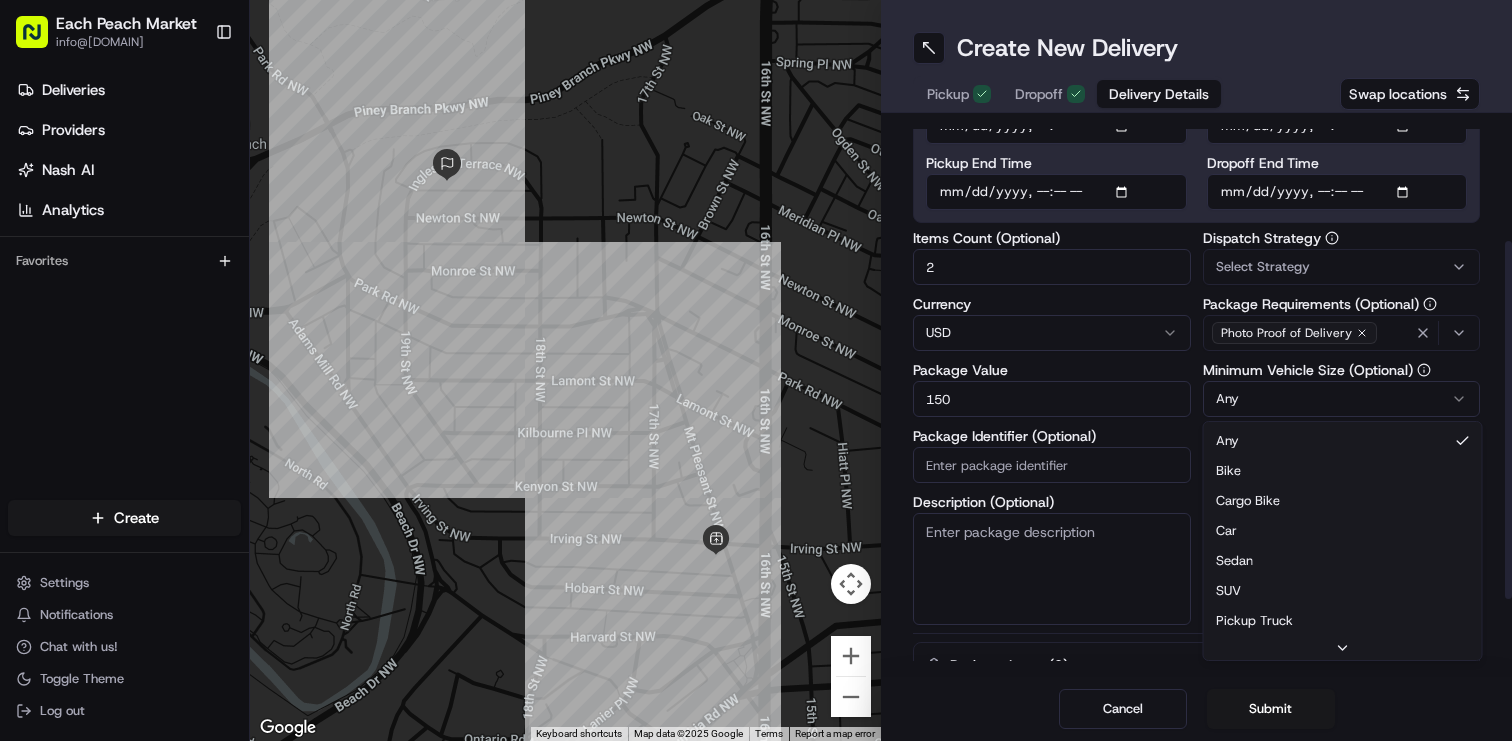 click on "Each Peach Market [EMAIL] Toggle Sidebar Deliveries Providers Nash AI Analytics Favorites Main Menu Members & Organization Organization Users Roles Preferences Customization Tracking Orchestration Automations Dispatch Strategy Locations Pickup Locations Dropoff Locations Billing Billing Refund Requests Integrations Notification Triggers Webhooks API Keys Request Logs Create Settings Notifications Chat with us! Toggle Theme Log out ← Move left → Move right ↑ Move up ↓ Move down + Zoom in - Zoom out Home Jump left by 75% End Jump right by 75% Page Up Jump up by 75% Page Down Jump down by 75% Keyboard shortcuts Map Data Map data ©2025 Google Map data ©2025 Google 100 m Click to toggle between metric and imperial units Terms Report a map error Create New Delivery Pickup Dropoff Delivery Details Swap locations Delivery Details now scheduled Time Zone (UTC-04.00) America/New_York EDT Pickup Start Time Pickup End Time Dropoff Start Time Dropoff End Time 2 Currency USD 150" at bounding box center (756, 370) 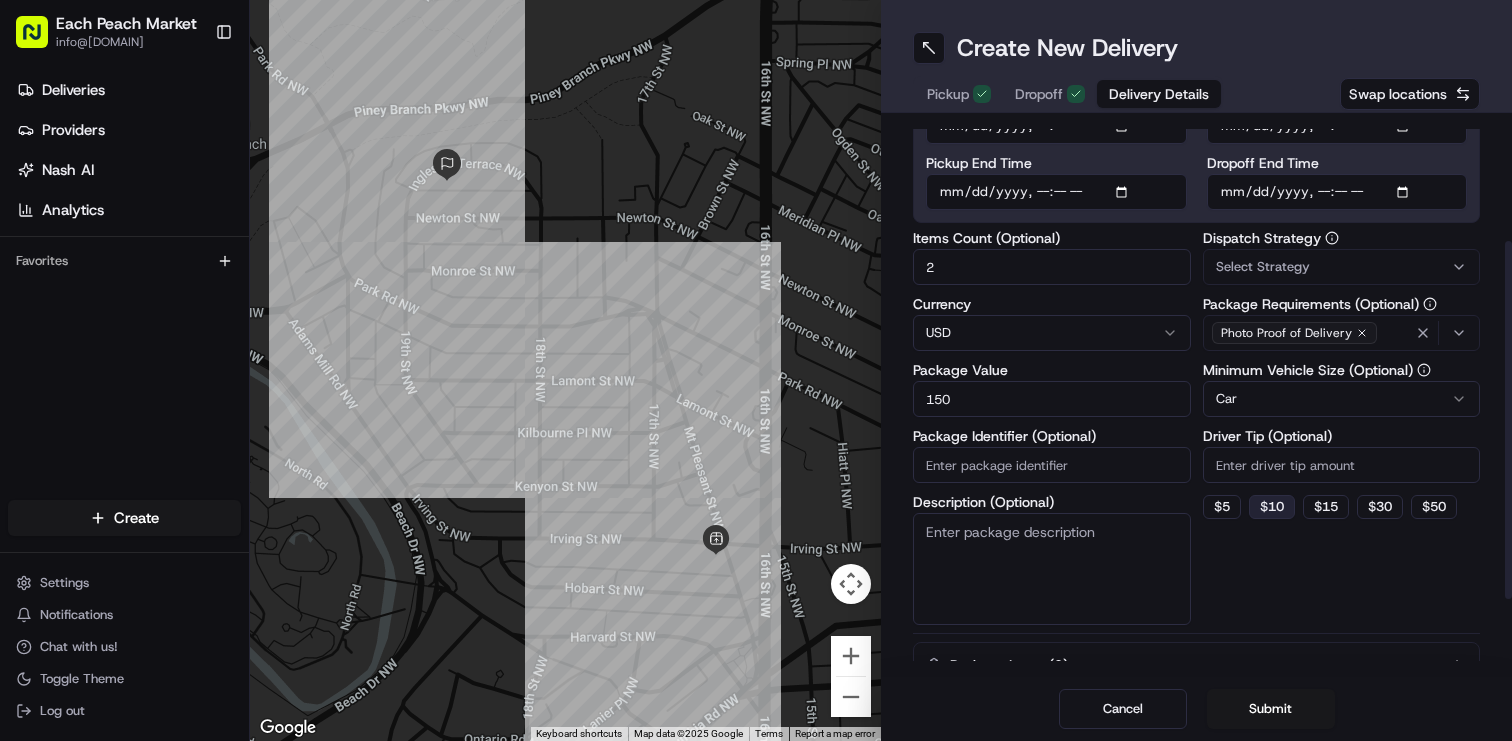 click on "$ 10" at bounding box center (1272, 507) 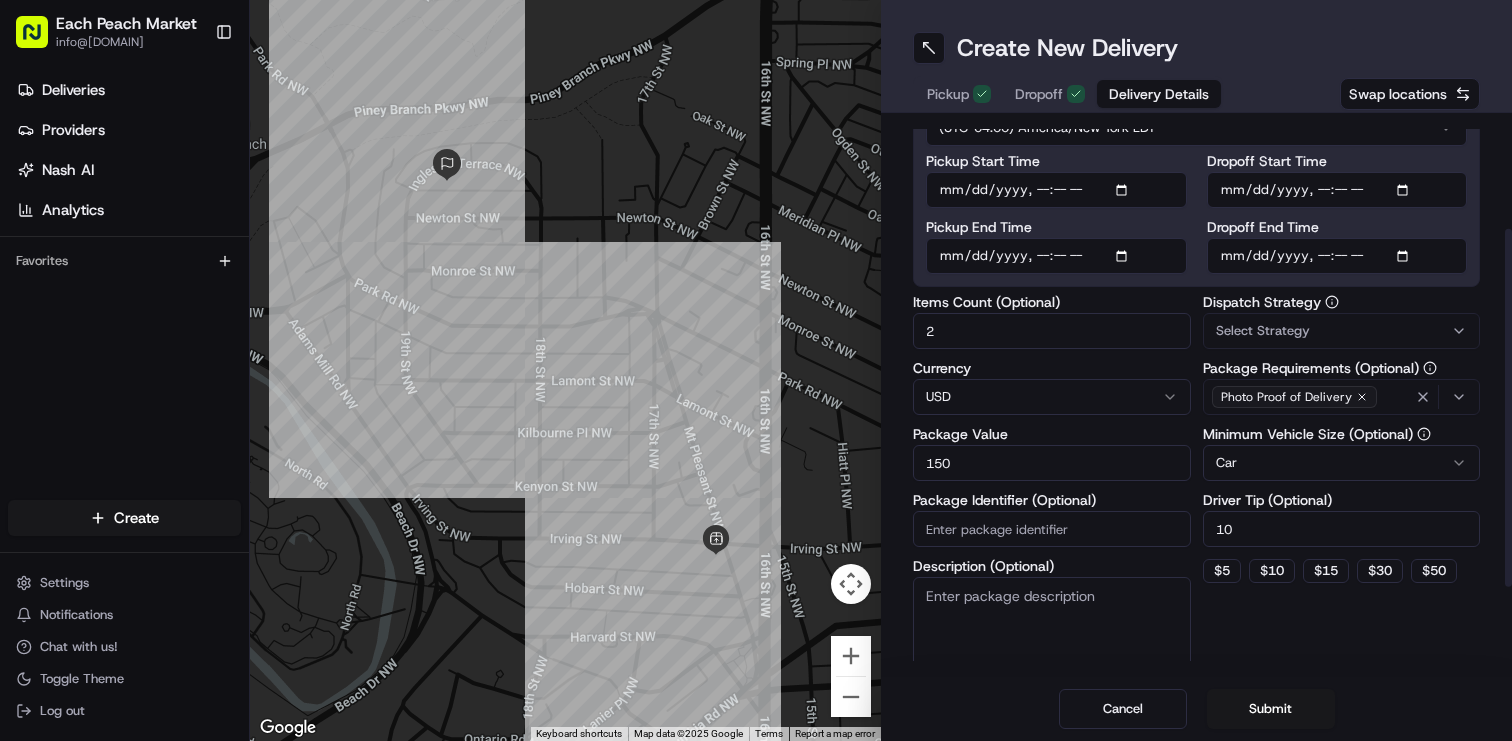 scroll, scrollTop: 306, scrollLeft: 0, axis: vertical 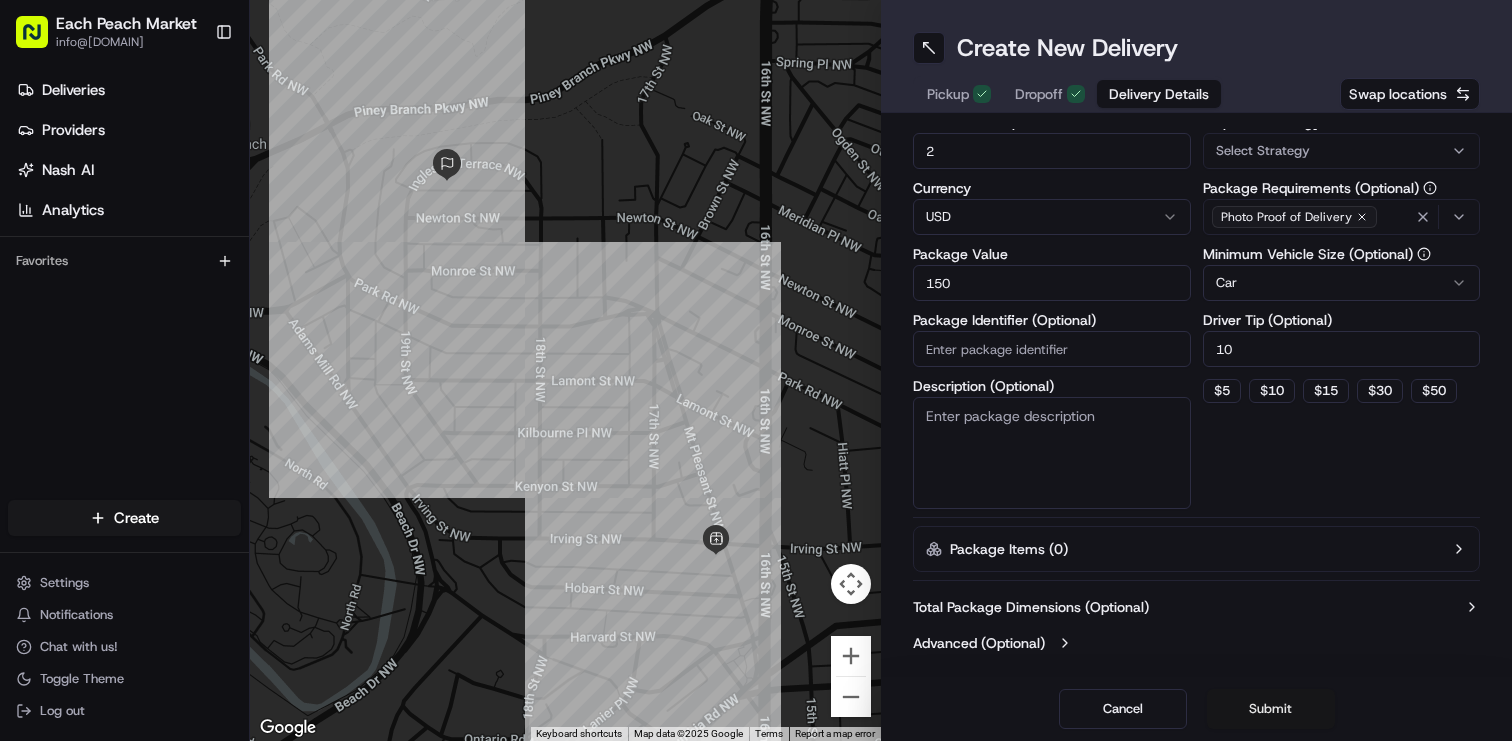 click on "Submit" at bounding box center (1271, 709) 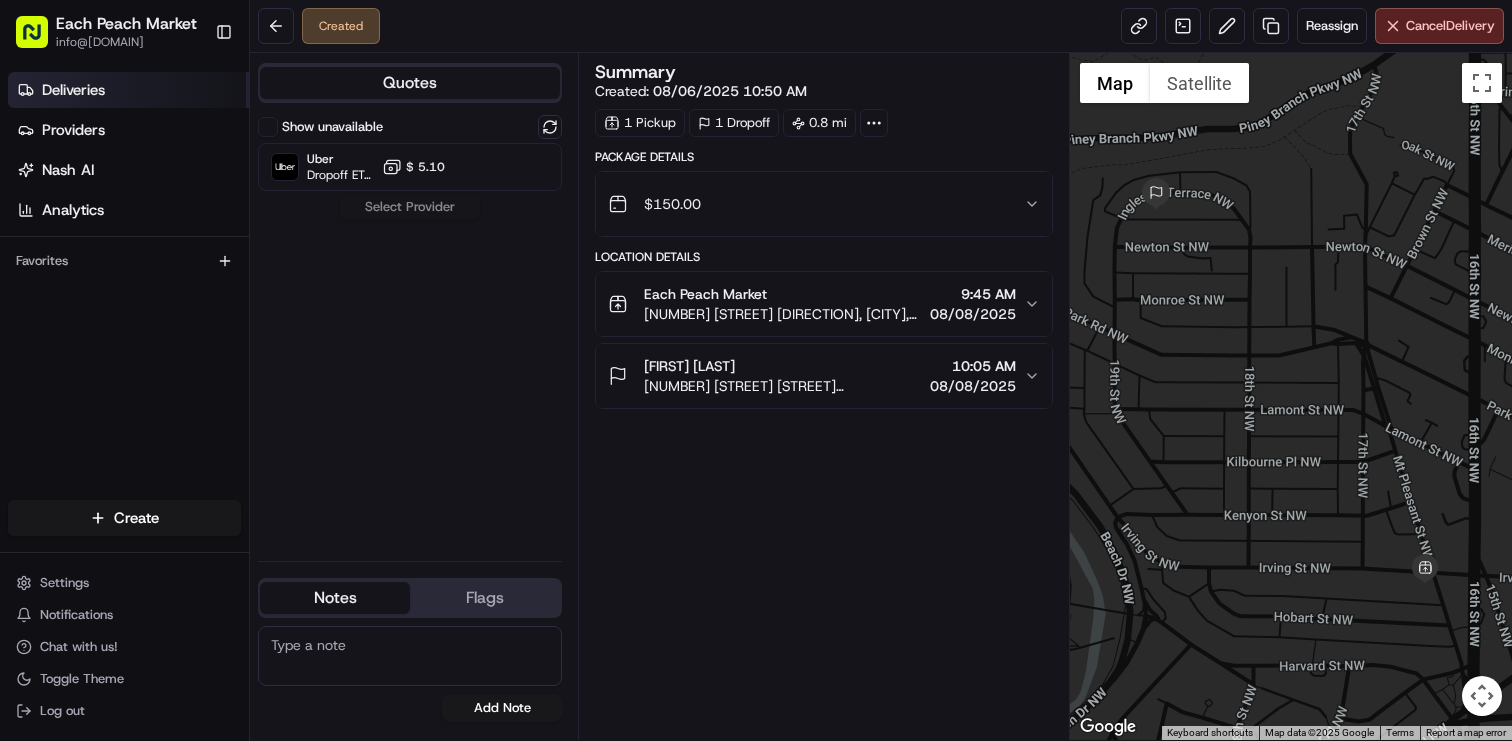 click on "Deliveries" at bounding box center (128, 90) 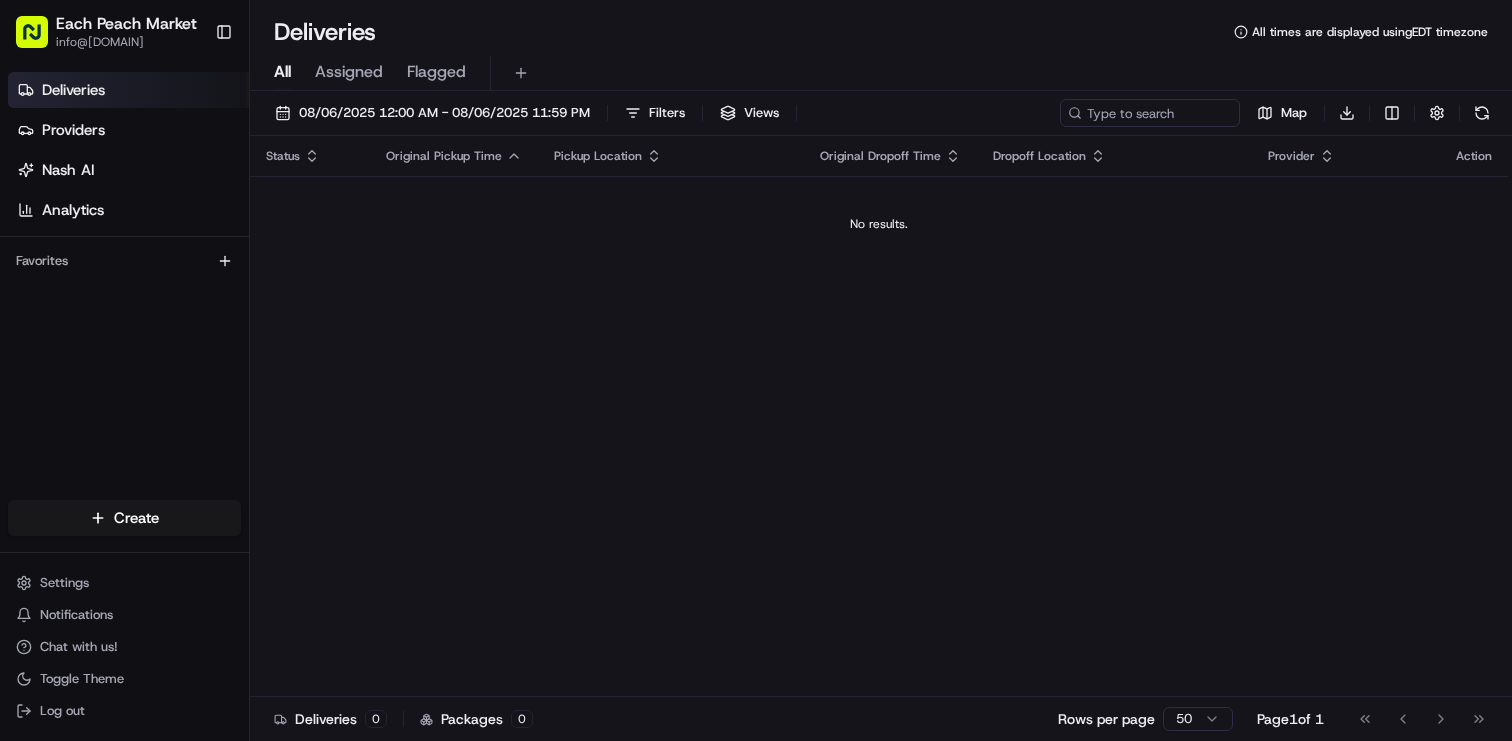 click on "Assigned" at bounding box center [349, 72] 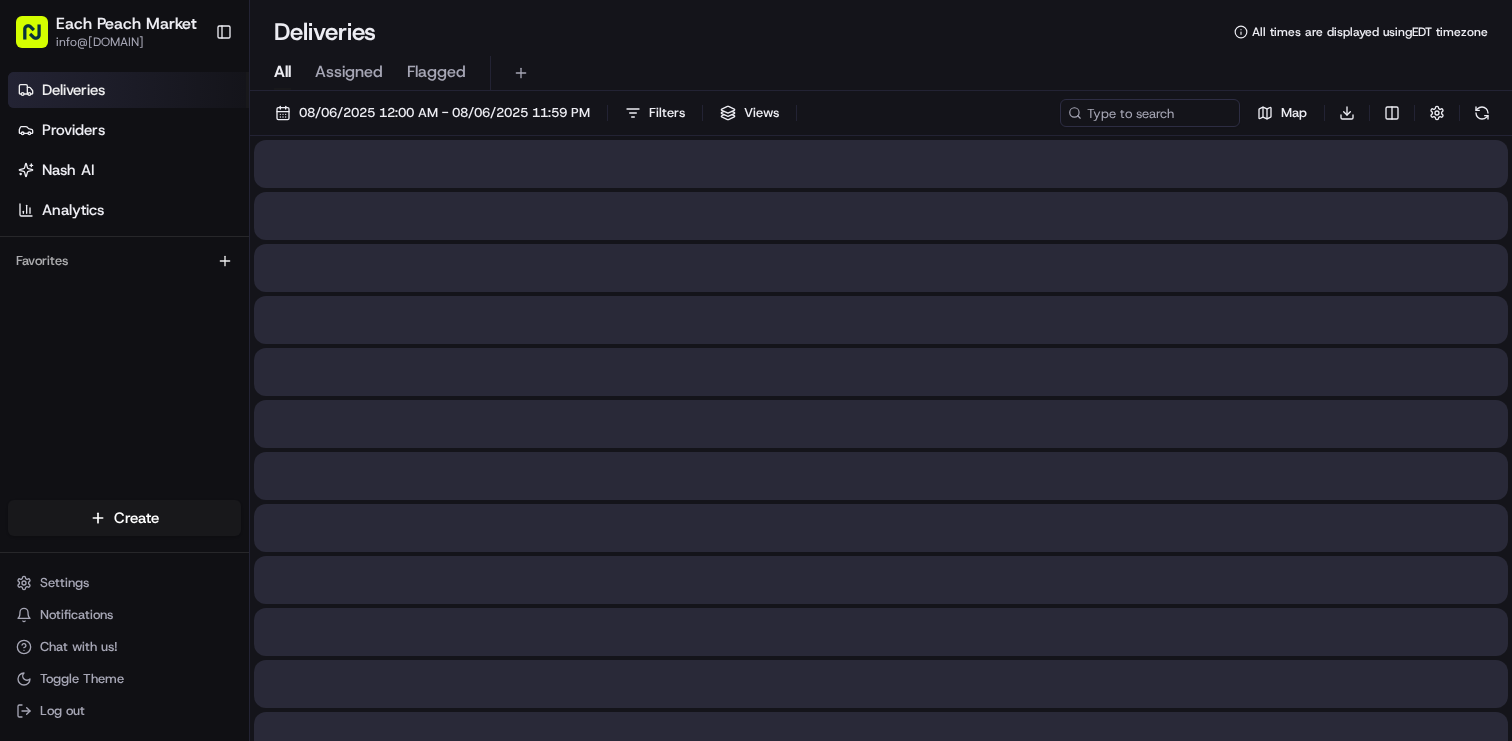 click on "All" at bounding box center [282, 72] 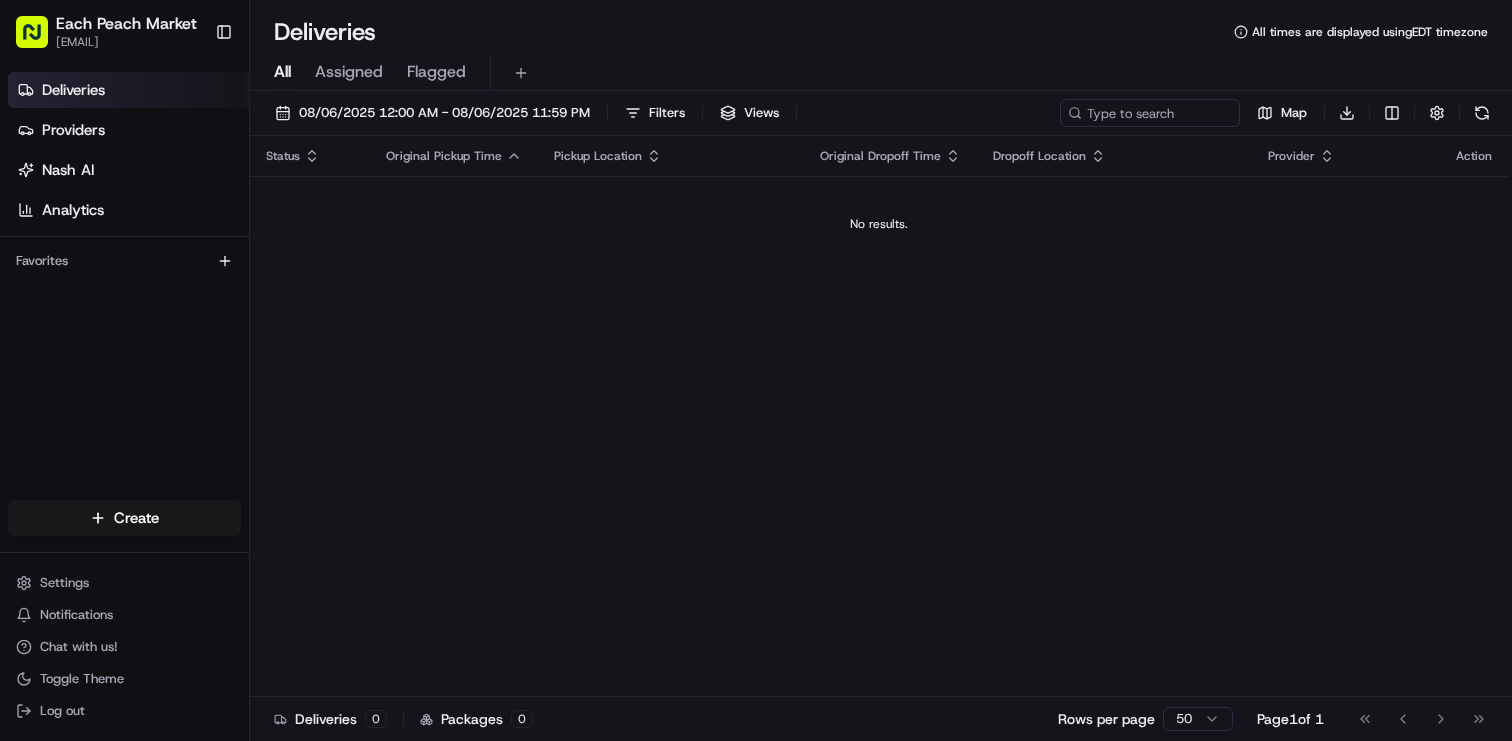 scroll, scrollTop: 0, scrollLeft: 0, axis: both 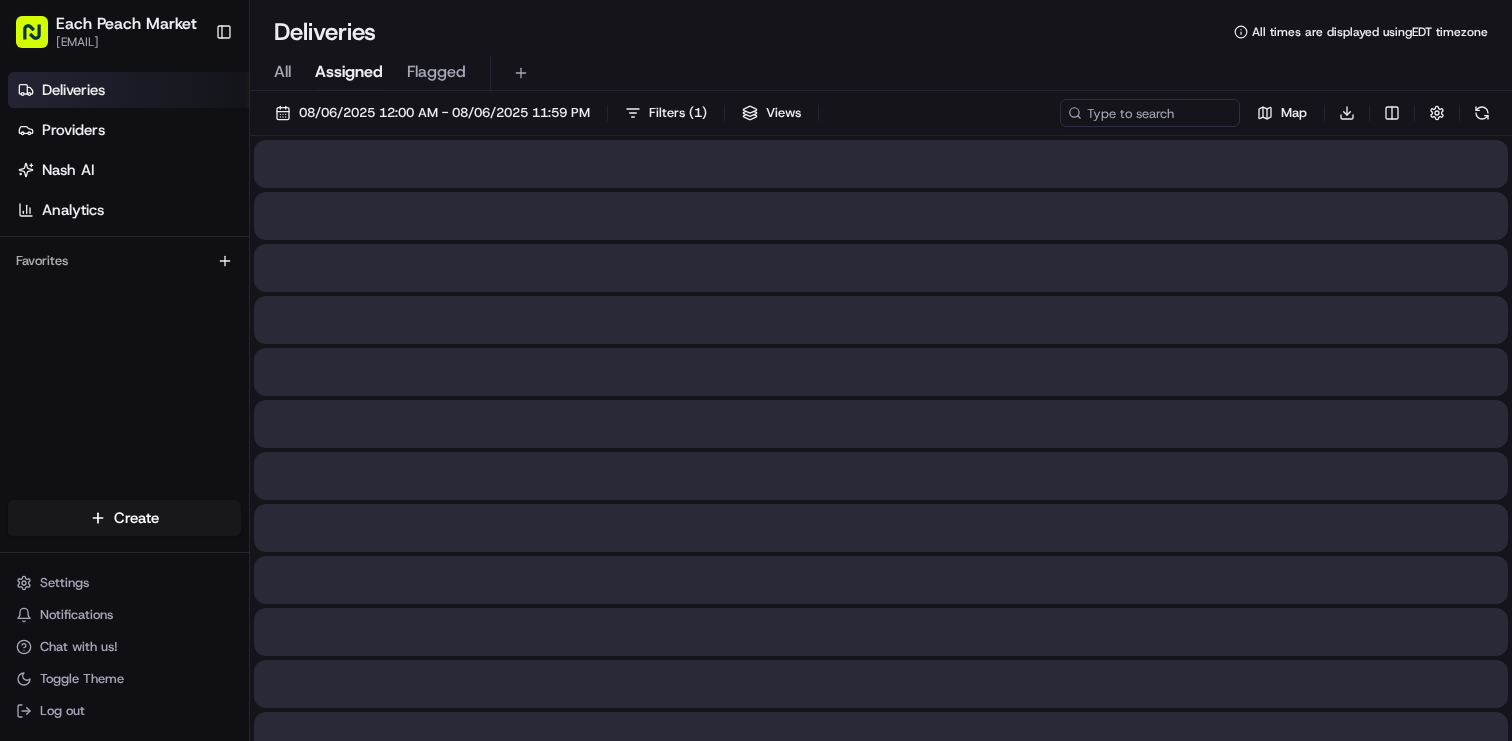click on "Assigned" at bounding box center [349, 72] 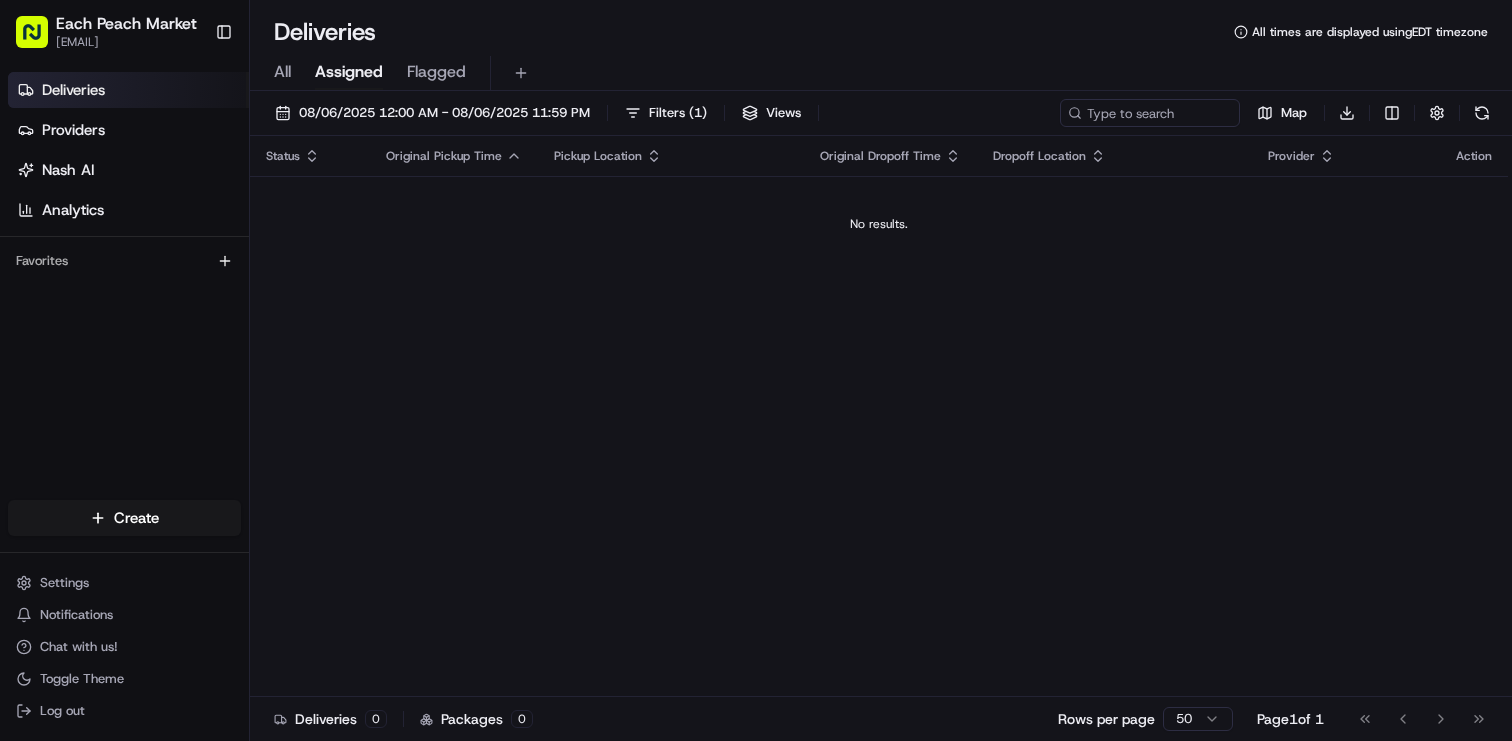 click on "Flagged" at bounding box center (436, 72) 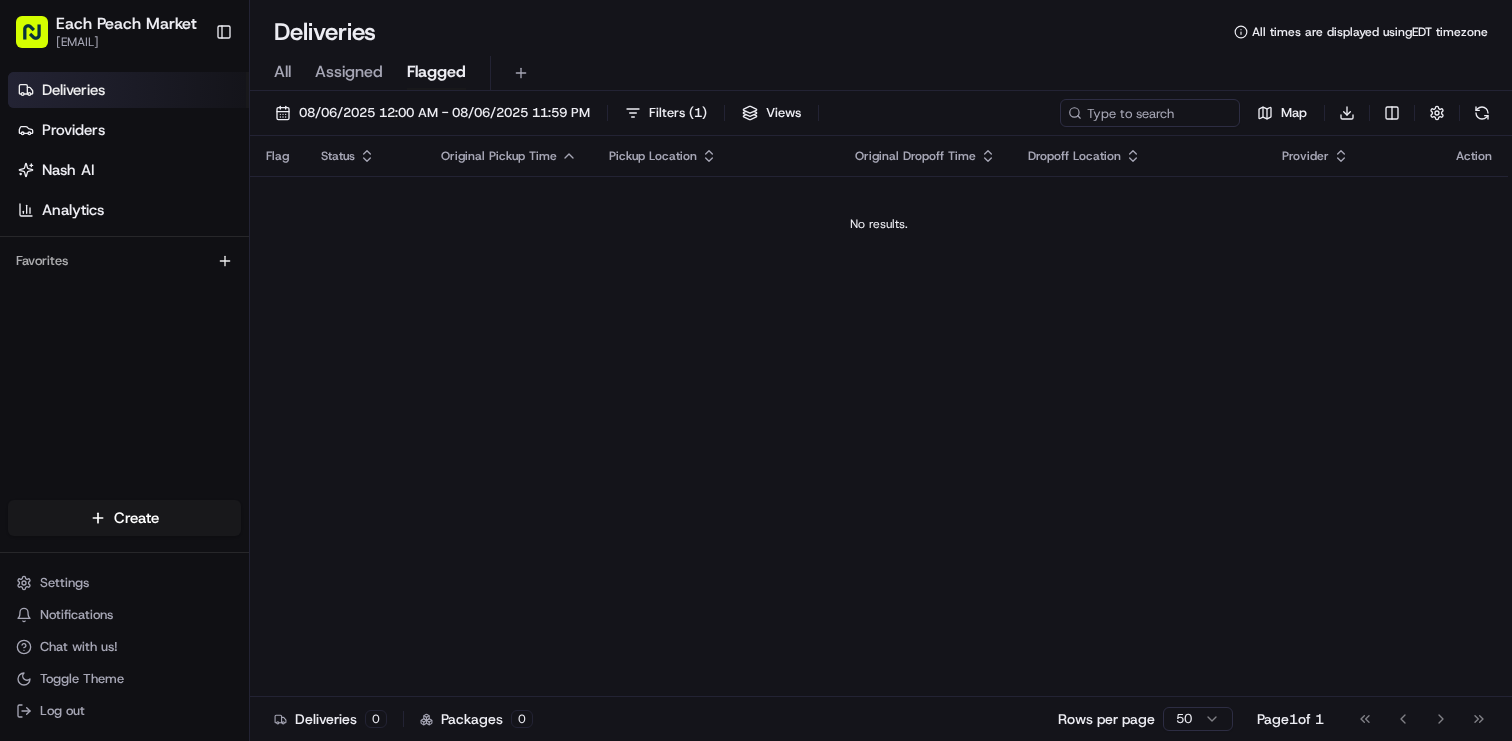 click on "All Assigned Flagged" at bounding box center (881, 73) 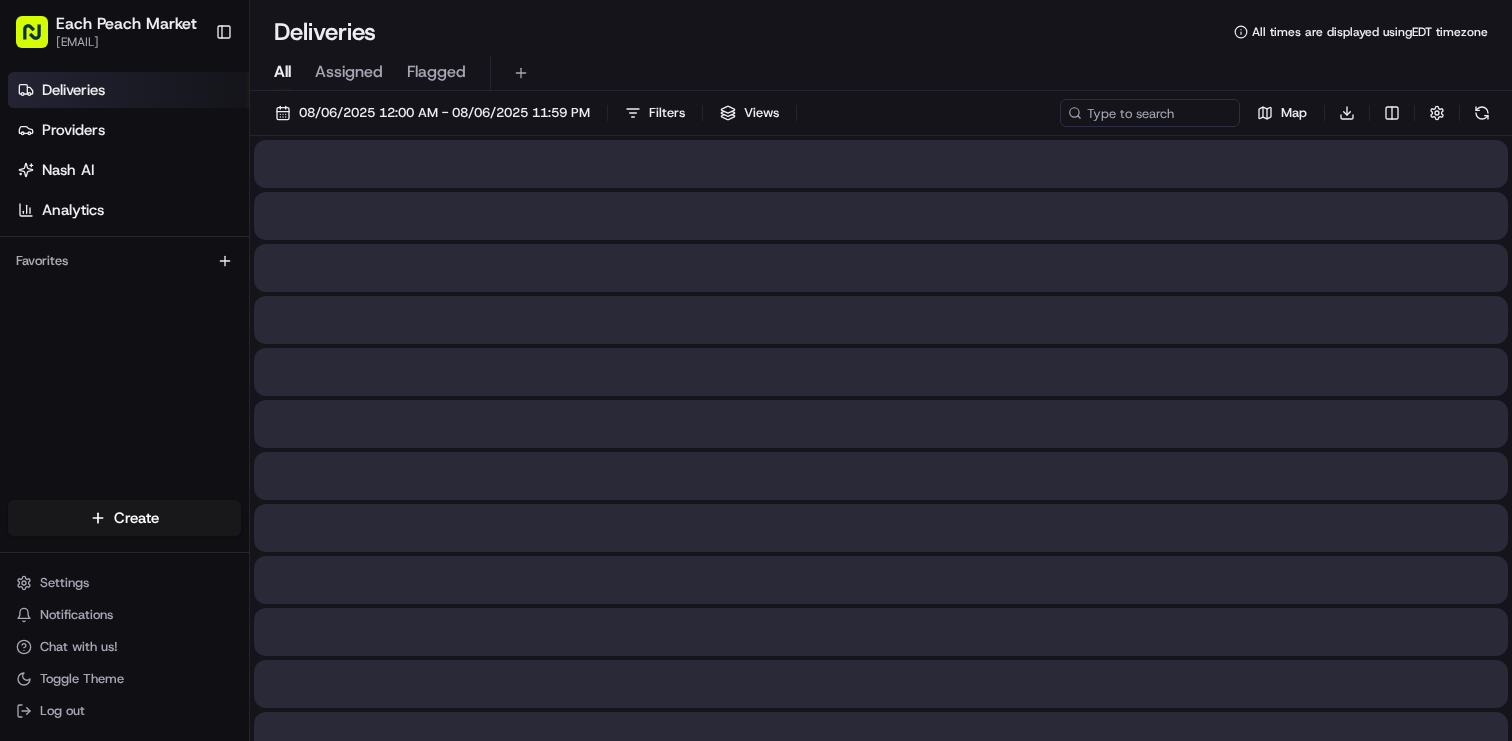 click on "All" at bounding box center [282, 72] 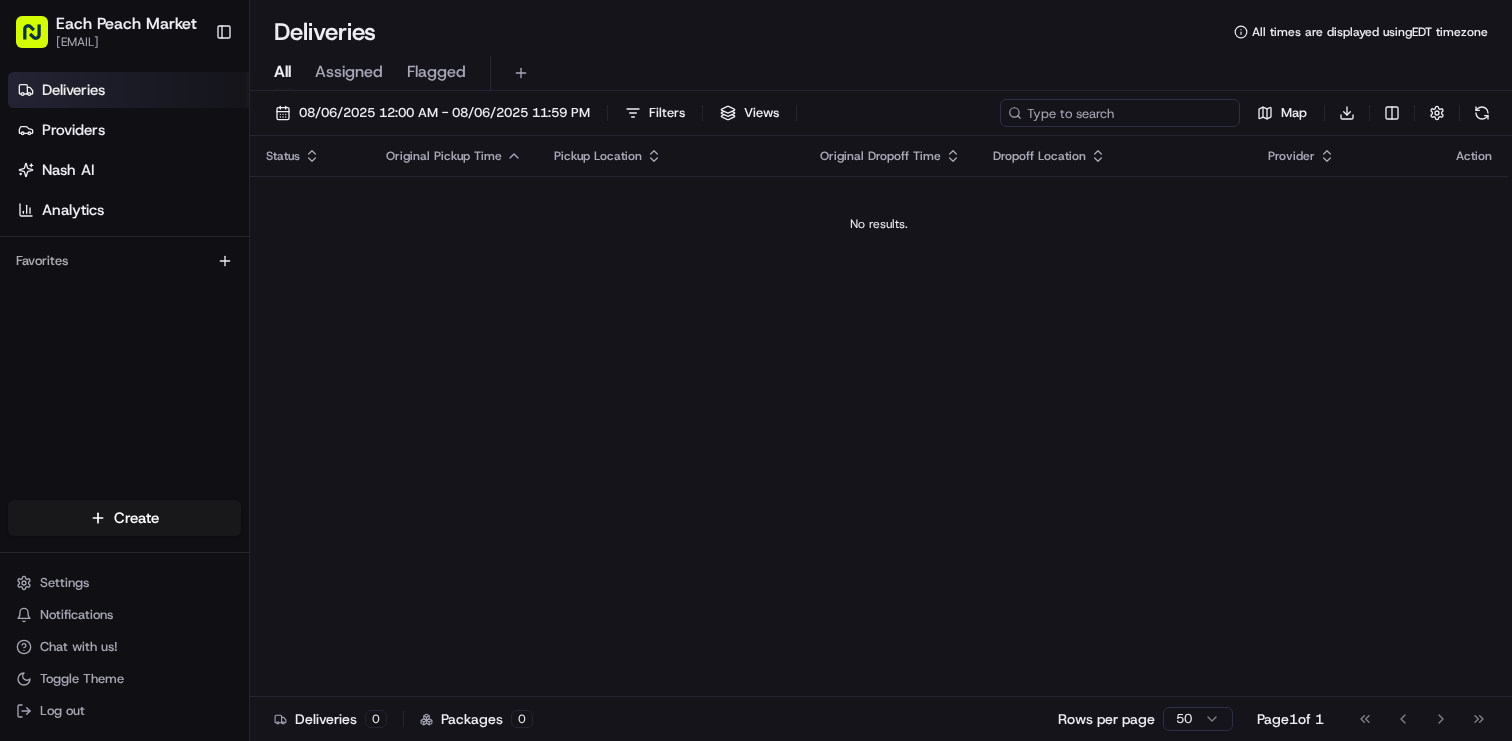 click at bounding box center (1120, 113) 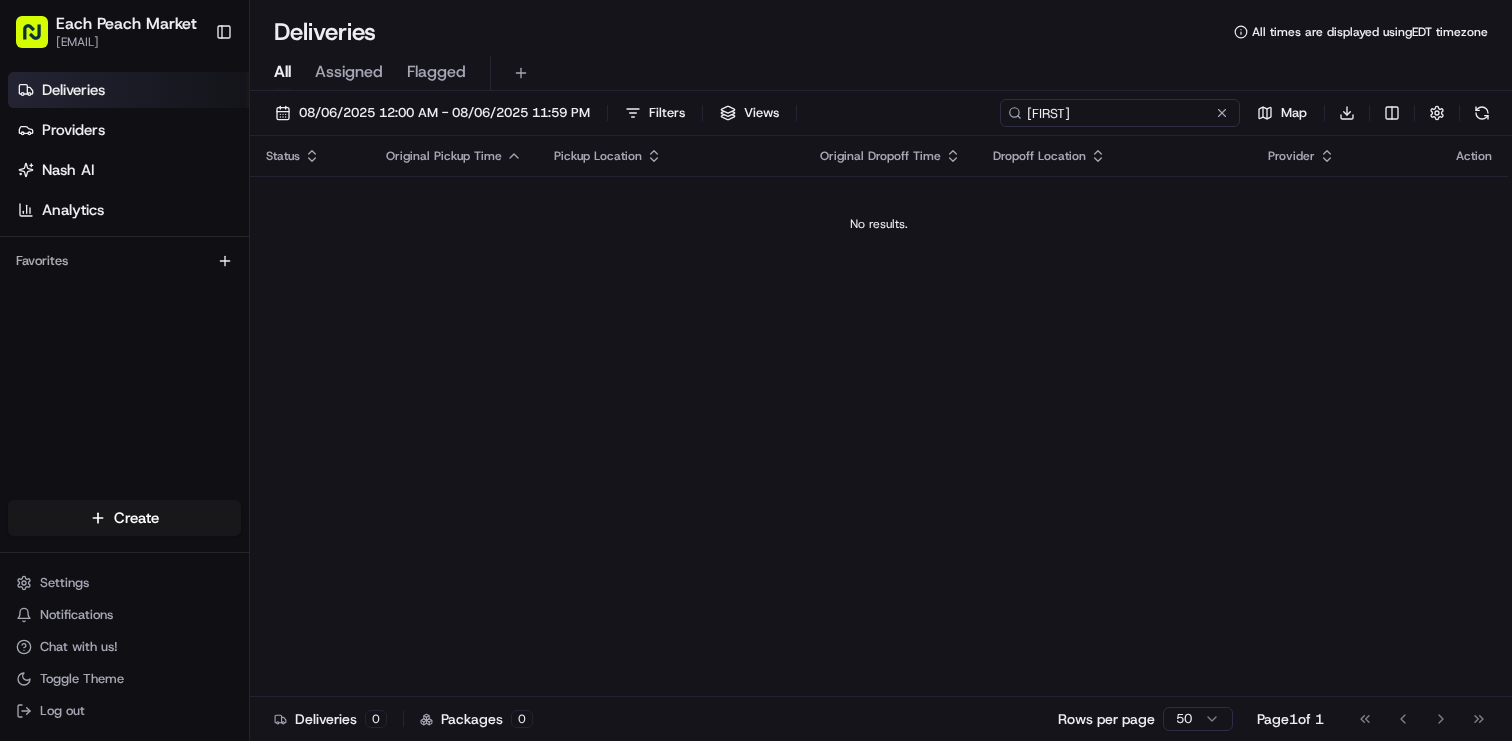 type on "alison" 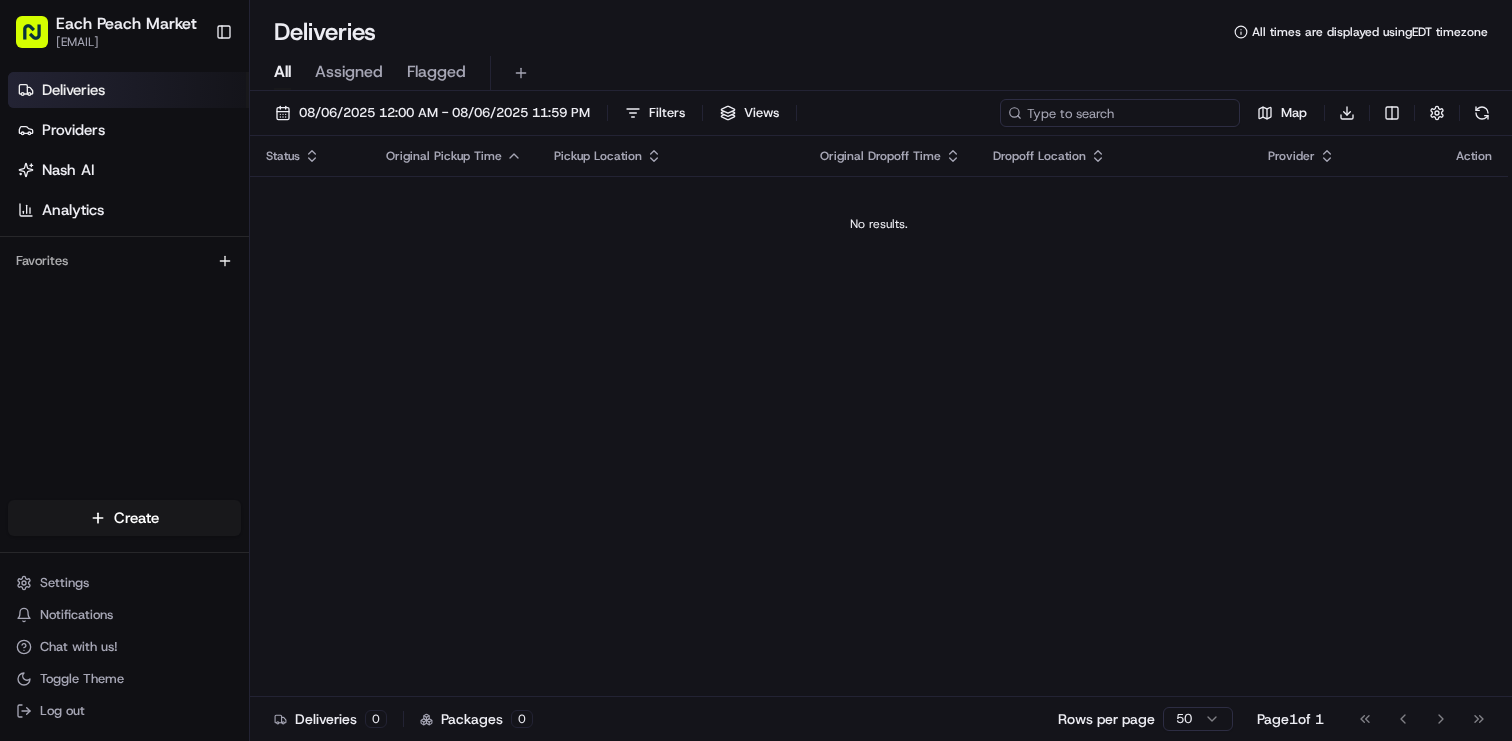 type 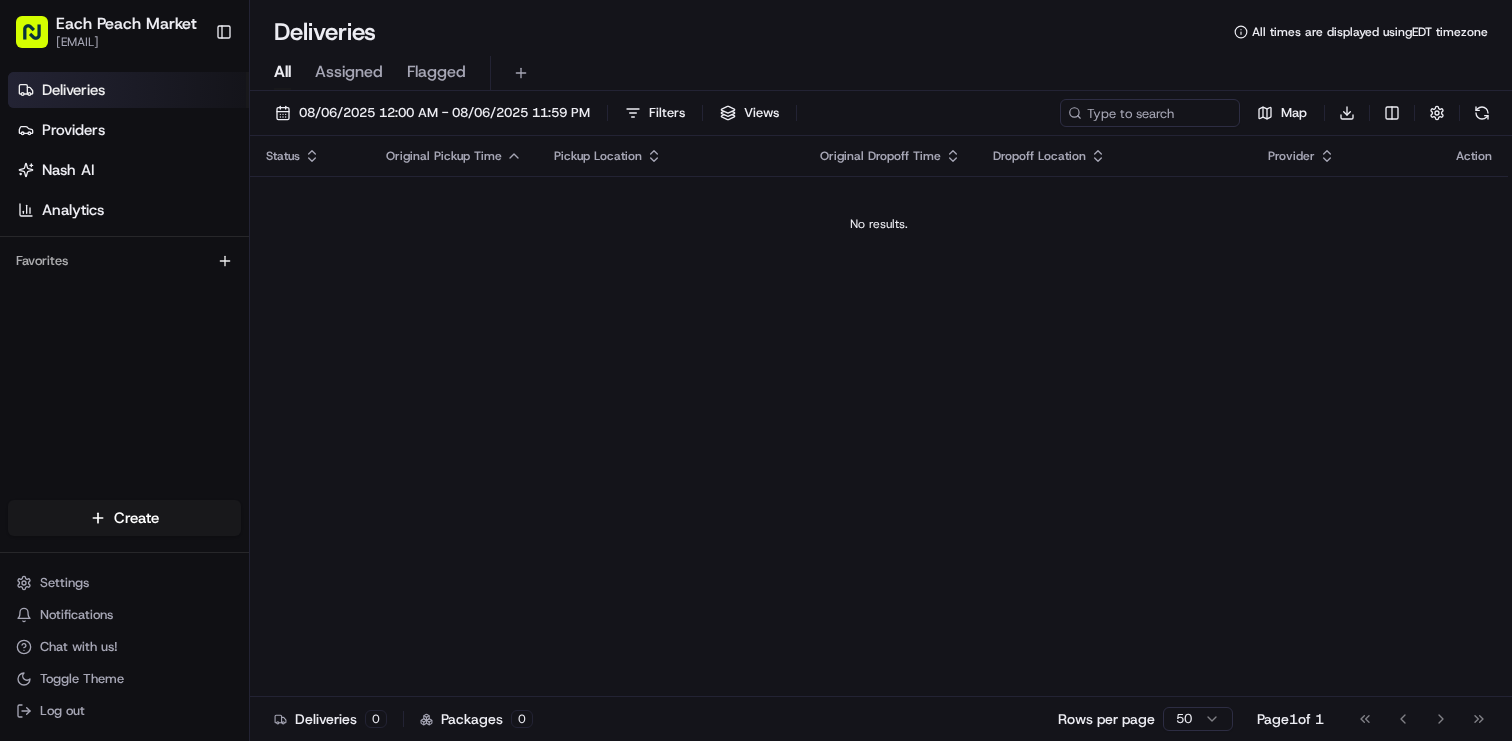 scroll, scrollTop: 0, scrollLeft: 0, axis: both 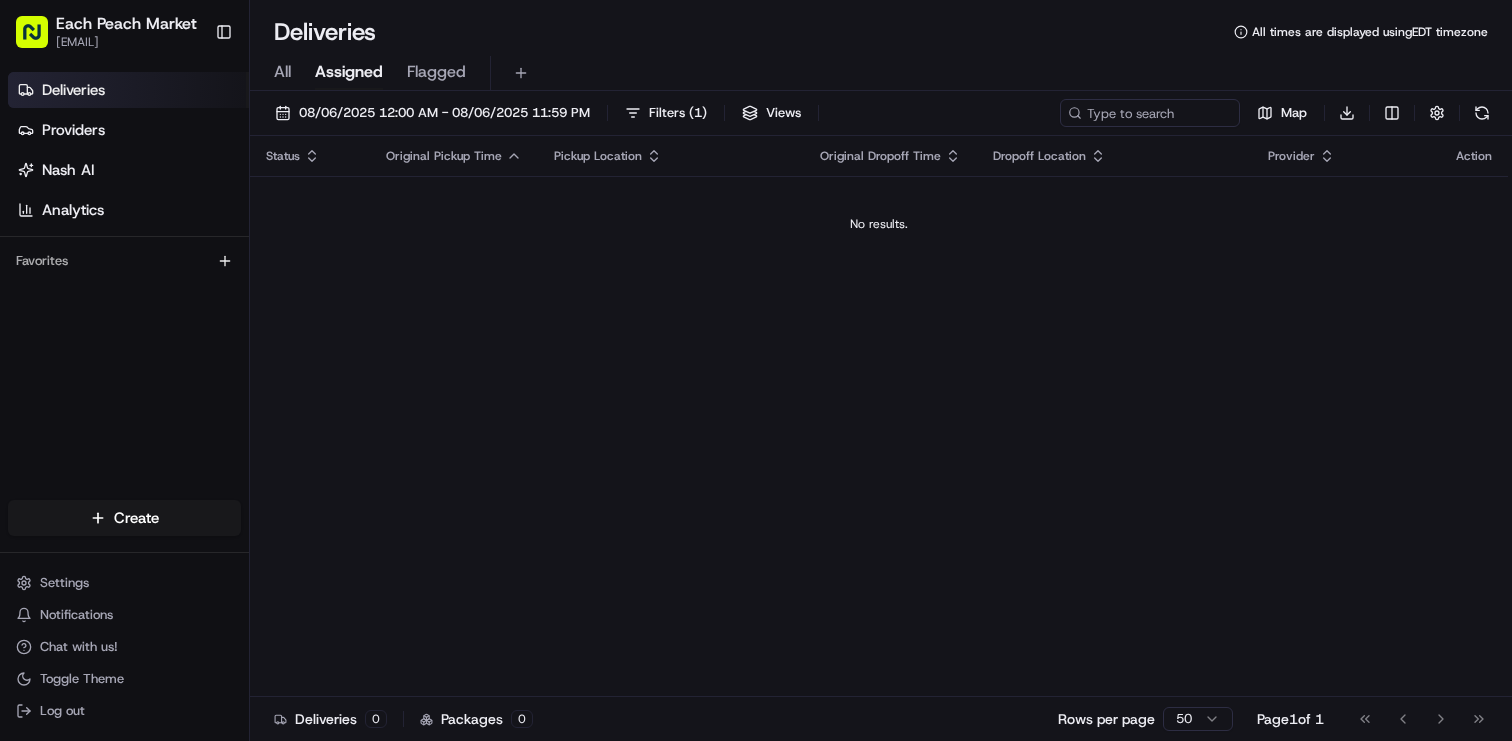 click on "Flagged" at bounding box center [436, 72] 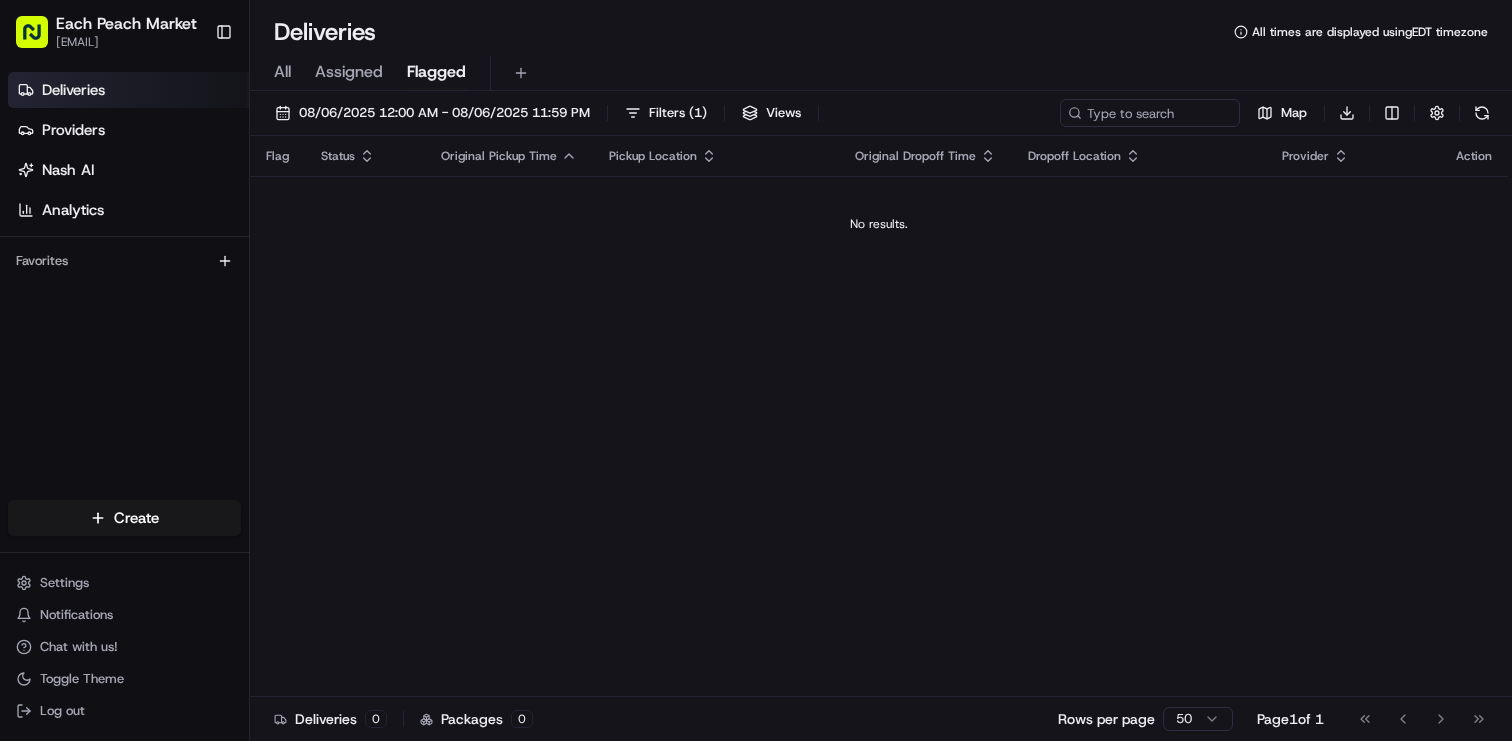 click on "All Assigned Flagged" at bounding box center [881, 73] 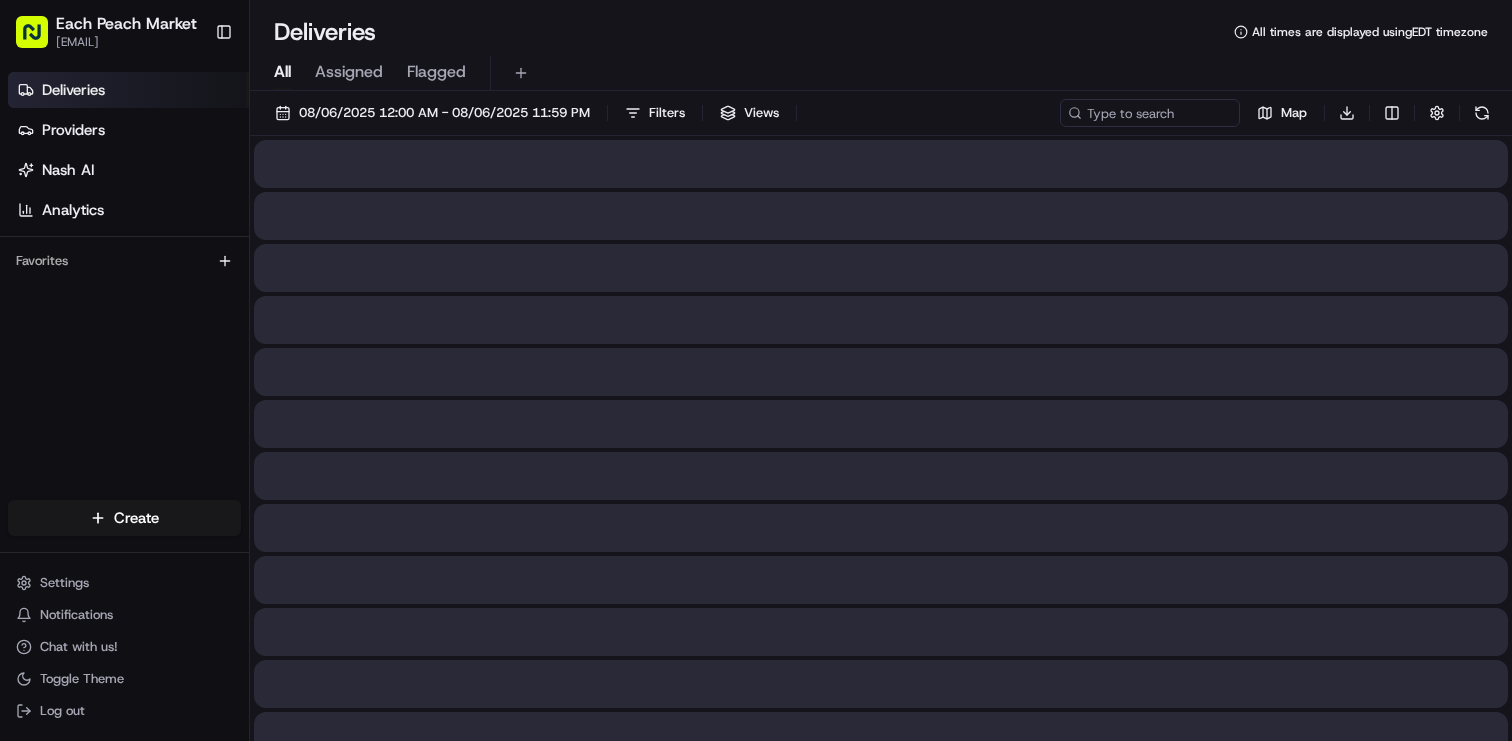 click on "All" at bounding box center [282, 72] 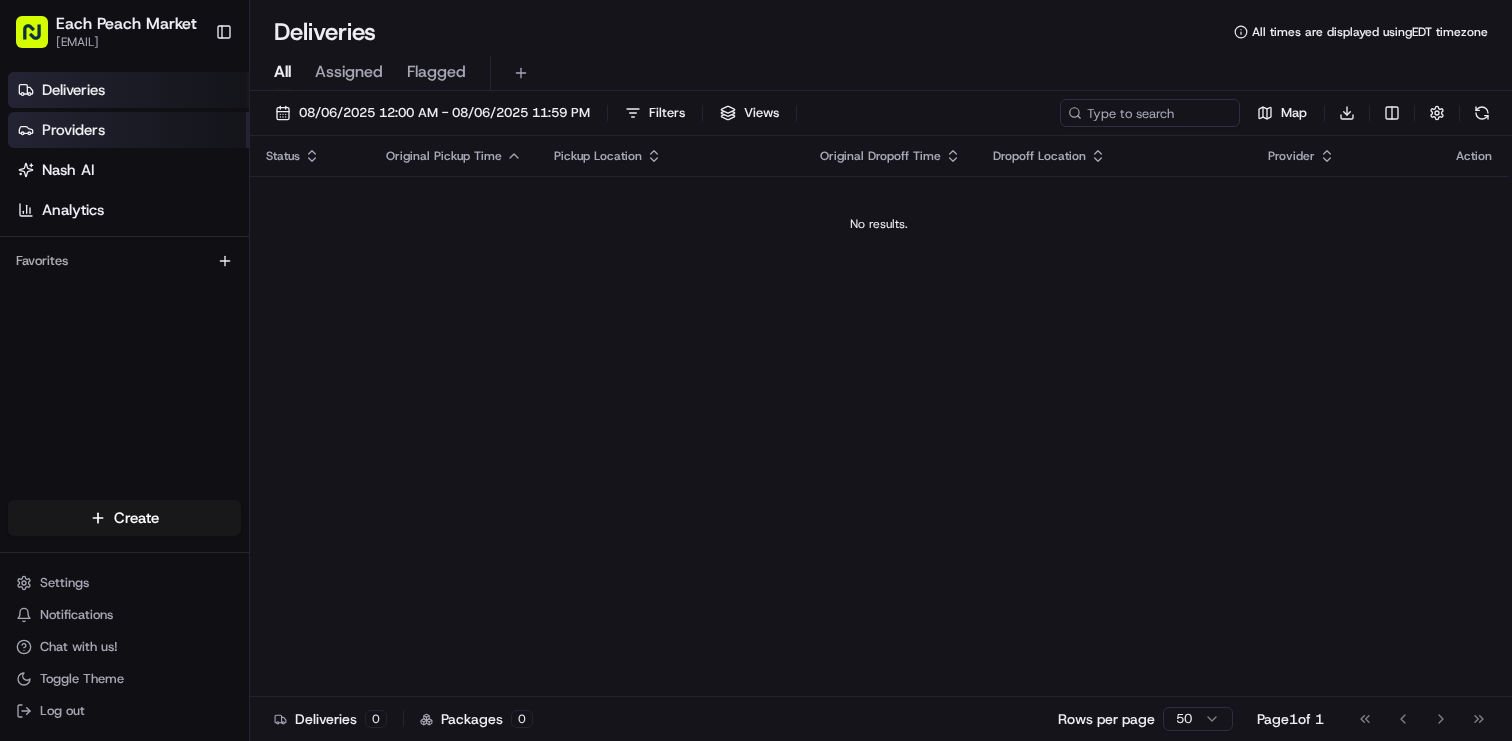 click on "Providers" at bounding box center [128, 130] 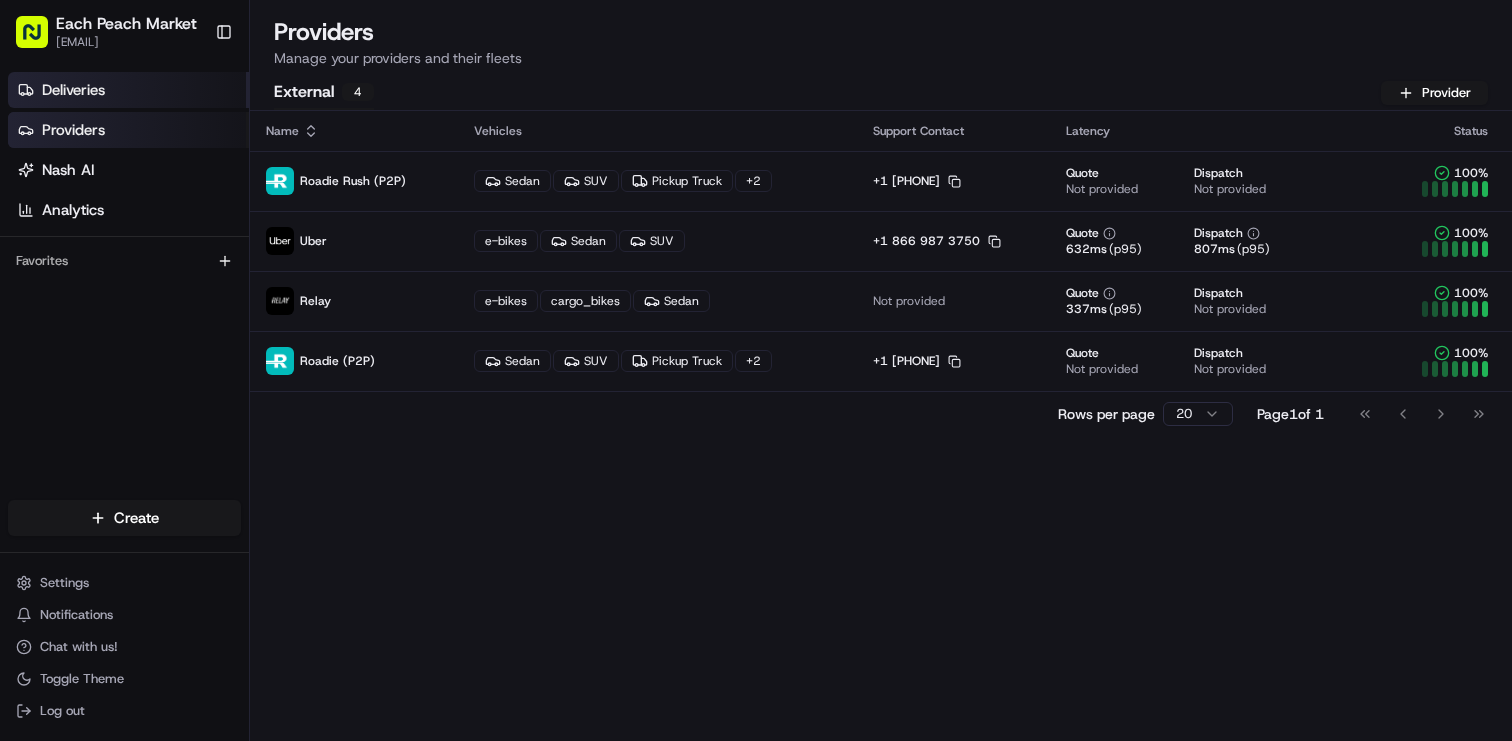 click on "Deliveries" at bounding box center [128, 90] 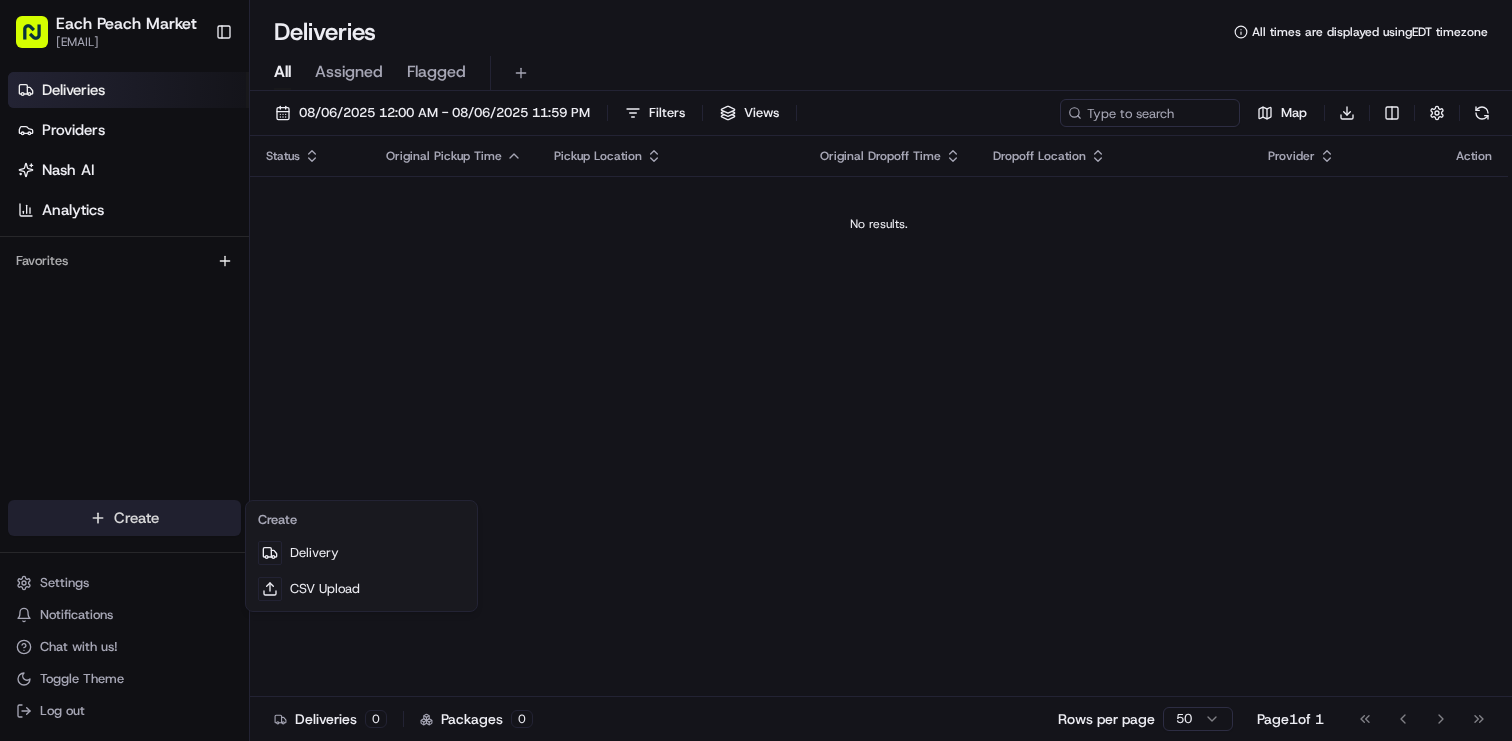 click on "Each Peach Market [EMAIL] Toggle Sidebar Deliveries Providers Nash AI Analytics Favorites Main Menu Members & Organization Organization Users Roles Preferences Customization Tracking Orchestration Automations Dispatch Strategy Locations Pickup Locations Dropoff Locations Billing Billing Refund Requests Integrations Notification Triggers Webhooks API Keys Request Logs Create Settings Notifications Chat with us! Toggle Theme Log out Deliveries All times are displayed using EDT timezone All Assigned Flagged [DATE] [TIME] - [DATE] [TIME] Filters Views Map Download Status Original Pickup Time Pickup Location Original Dropoff Time Dropoff Location Provider Action No results. Deliveries 0 Packages 0 Rows per page 50 Page 1 of 1 Go to first page Go to previous page Go to next page Go to last page Create Delivery CSV Upload" at bounding box center (756, 370) 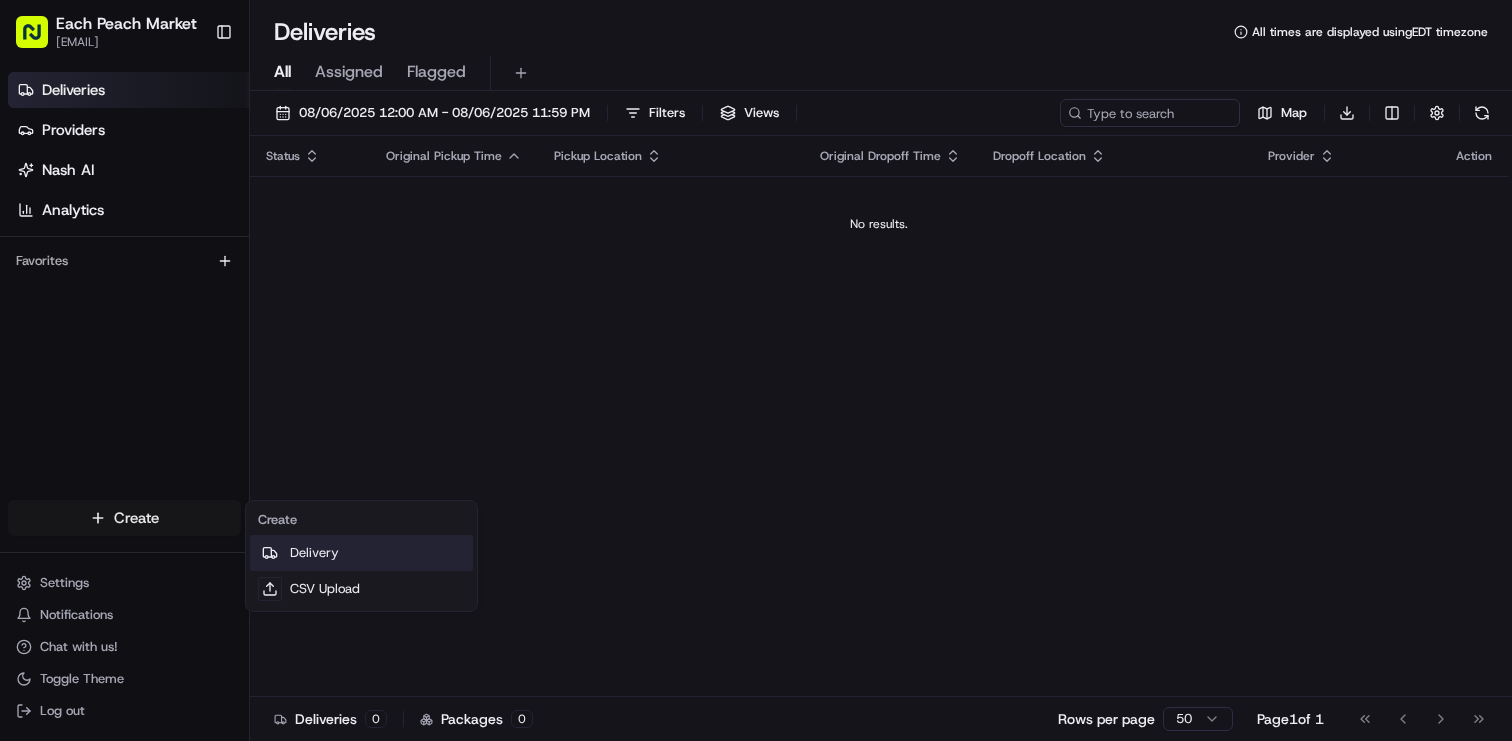 click on "Delivery" at bounding box center (361, 553) 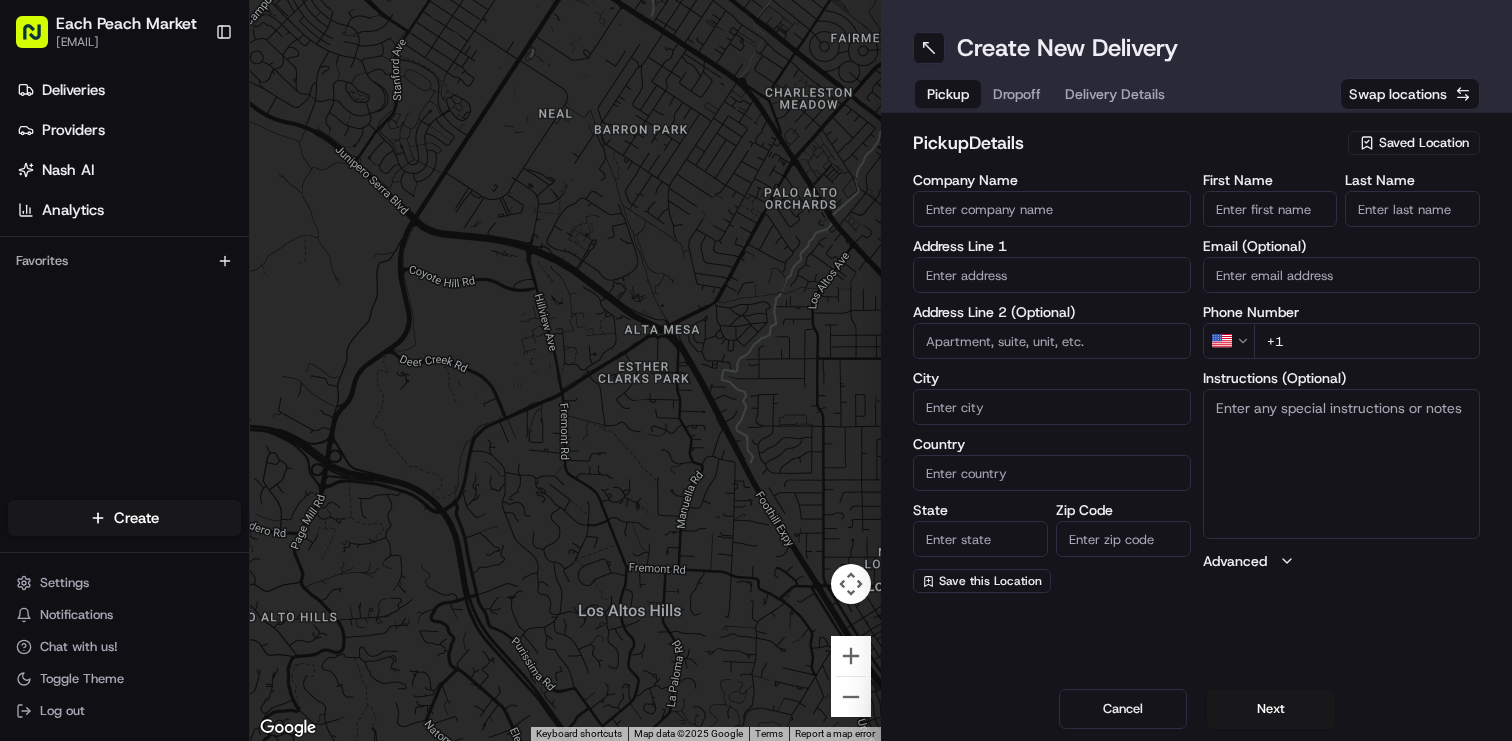 click on "Saved Location" at bounding box center [1424, 143] 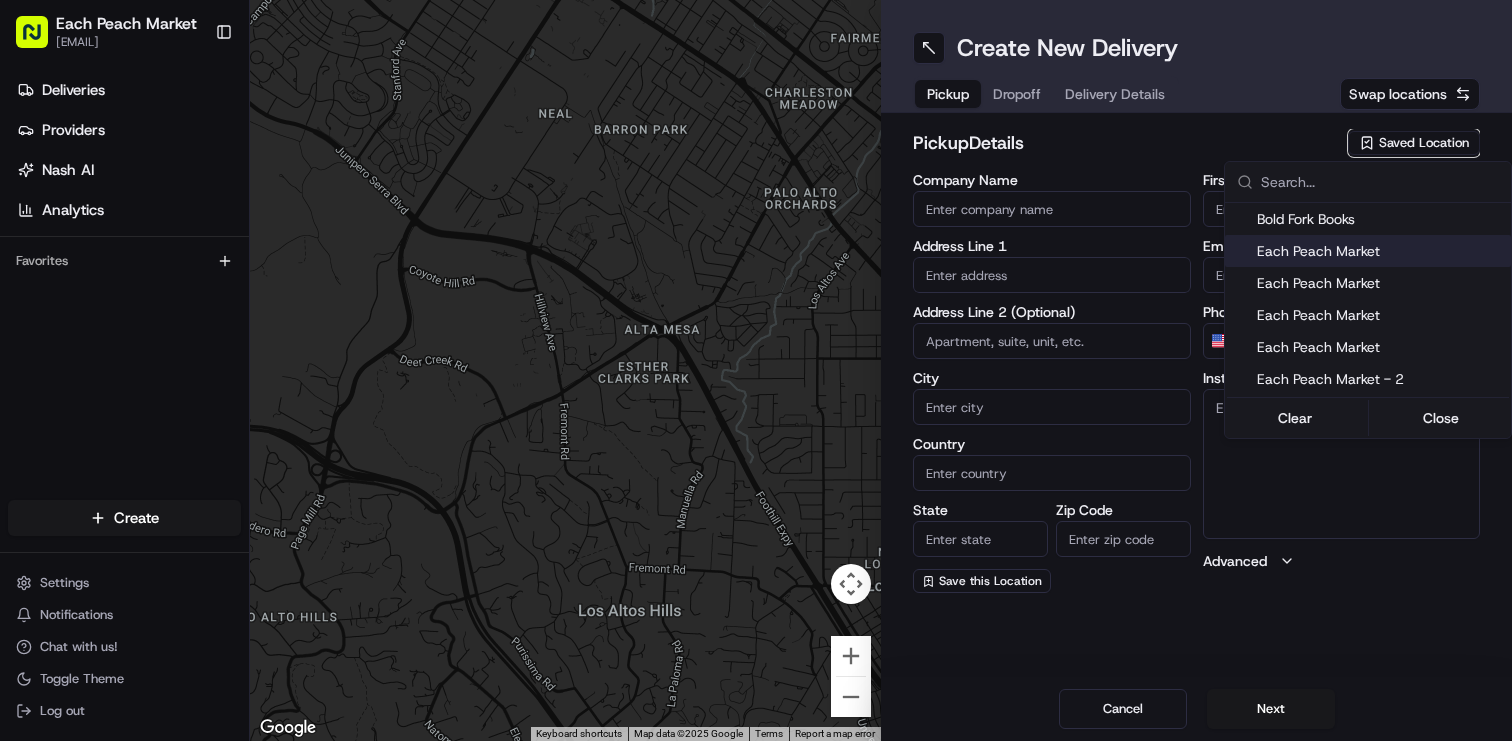 click on "Each Peach Market" at bounding box center [1380, 251] 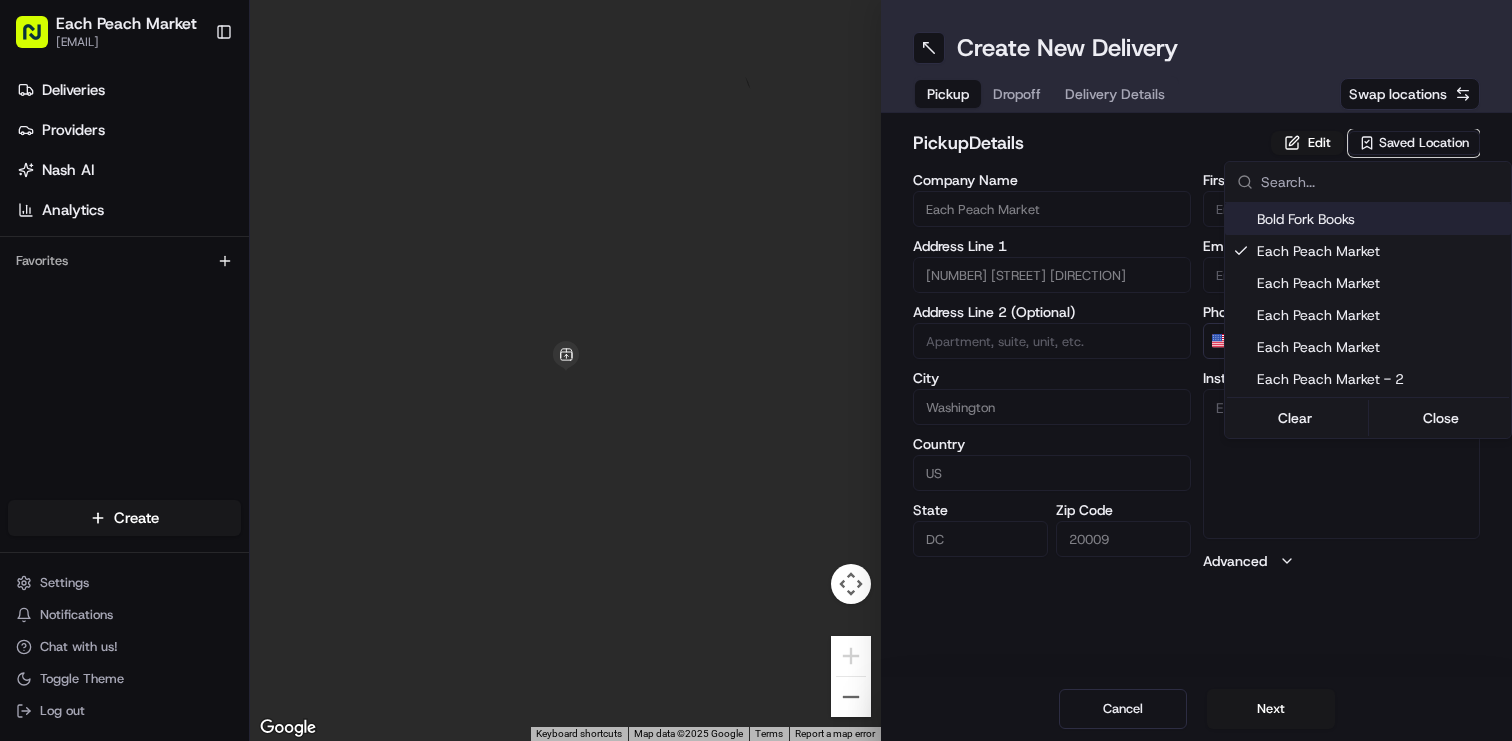 click on "Each Peach Market [EMAIL] Toggle Sidebar Deliveries Providers Nash AI Analytics Favorites Main Menu Members & Organization Organization Users Roles Preferences Customization Tracking Orchestration Automations Dispatch Strategy Locations Pickup Locations Dropoff Locations Billing Billing Refund Requests Integrations Notification Triggers Webhooks API Keys Request Logs Create Settings Notifications Chat with us! Toggle Theme Log out ← Move left → Move right ↑ Move up ↓ Move down + Zoom in - Zoom out Home Jump left by 75% End Jump right by 75% Page Up Jump up by 75% Page Down Jump down by 75% Keyboard shortcuts Map Data Map data ©2025 Google Map data ©2025 Google 2 m Click to toggle between metric and imperial units Terms Report a map error Create New Delivery Pickup Dropoff Delivery Details Swap locations pickup Details Edit Saved Location Company Name Each Peach Market Address Line 1 [NUMBER] [STREET] [DIRECTION] Address Line 2 (Optional) City Washington Country US State" at bounding box center (756, 370) 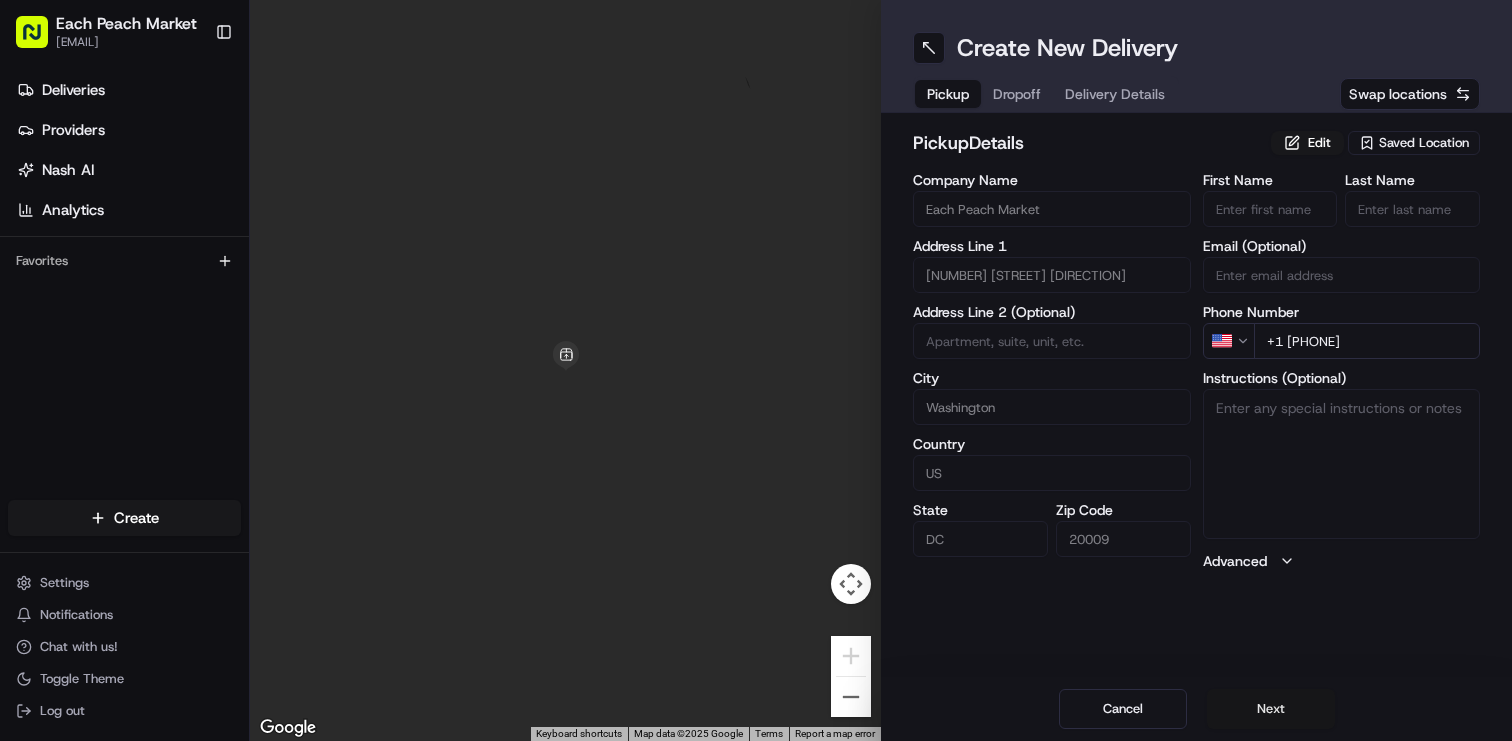 click on "Next" at bounding box center (1271, 709) 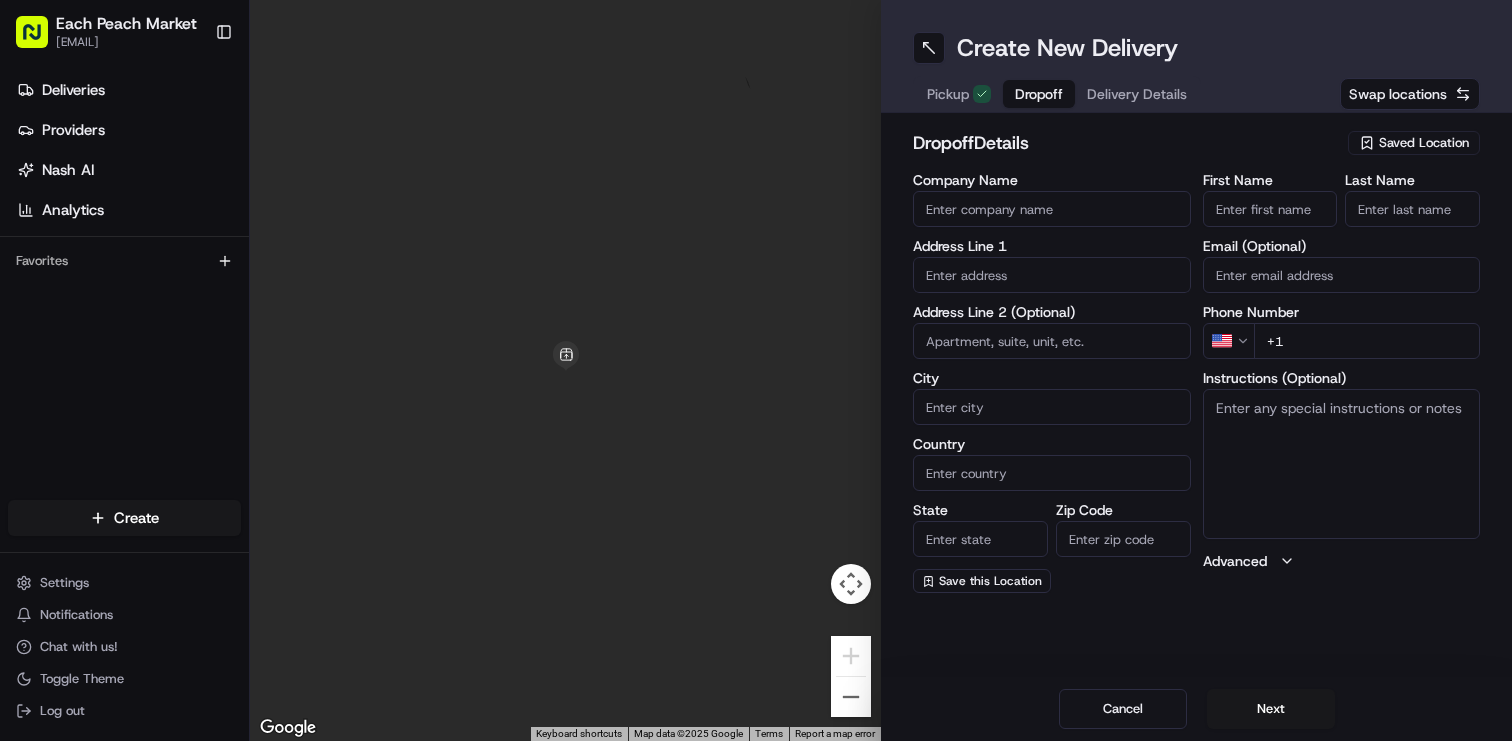 click on "Company Name" at bounding box center [1052, 209] 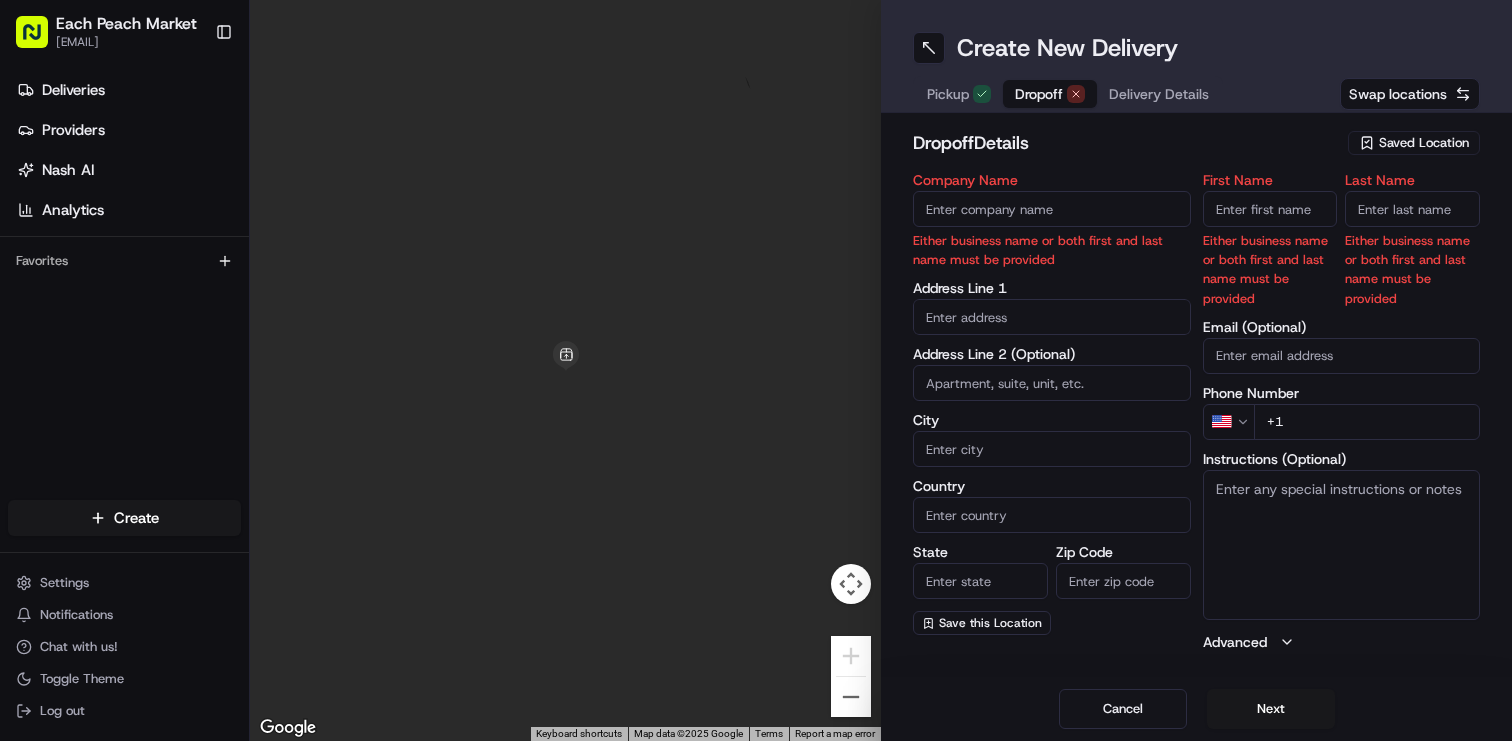 click on "First Name" at bounding box center [1270, 209] 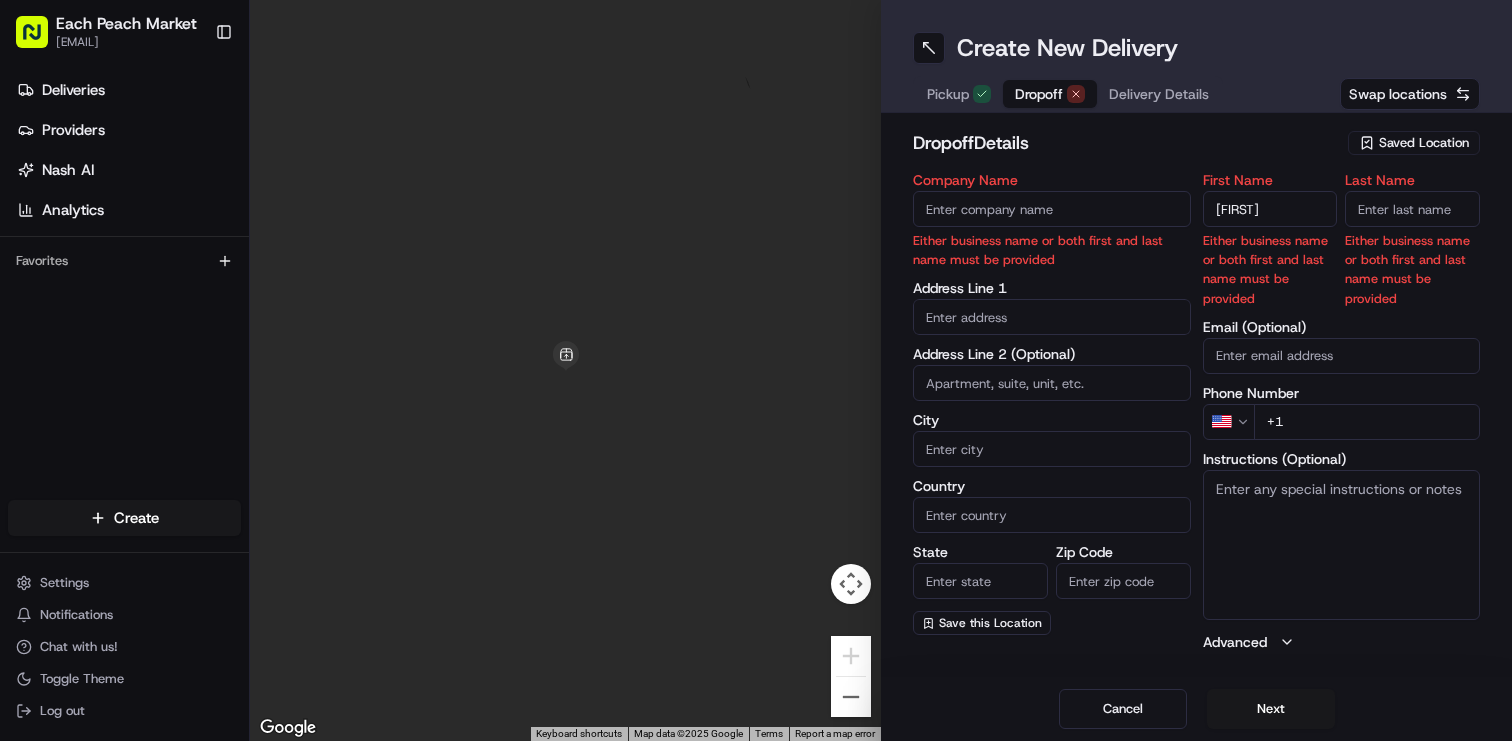 type on "[FIRST]" 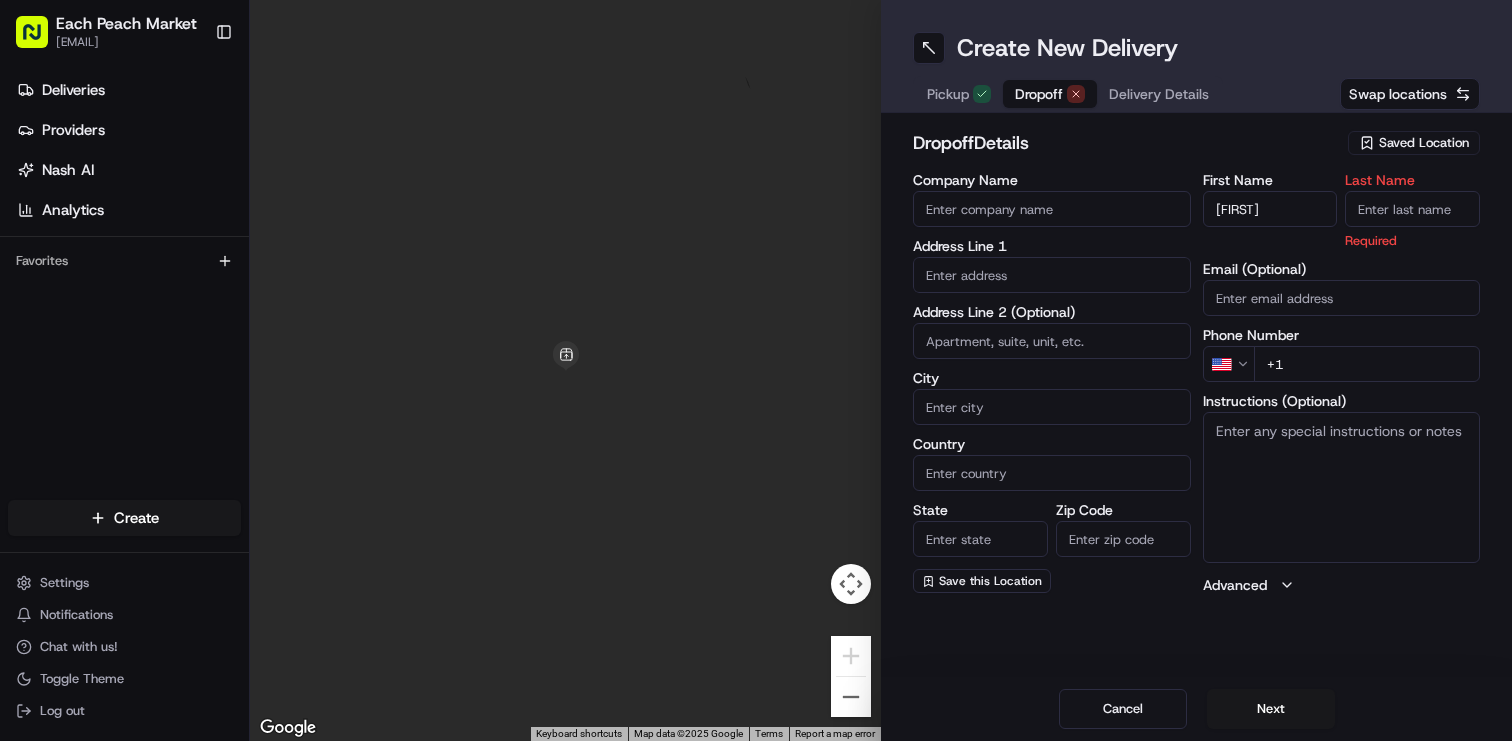 type on "A" 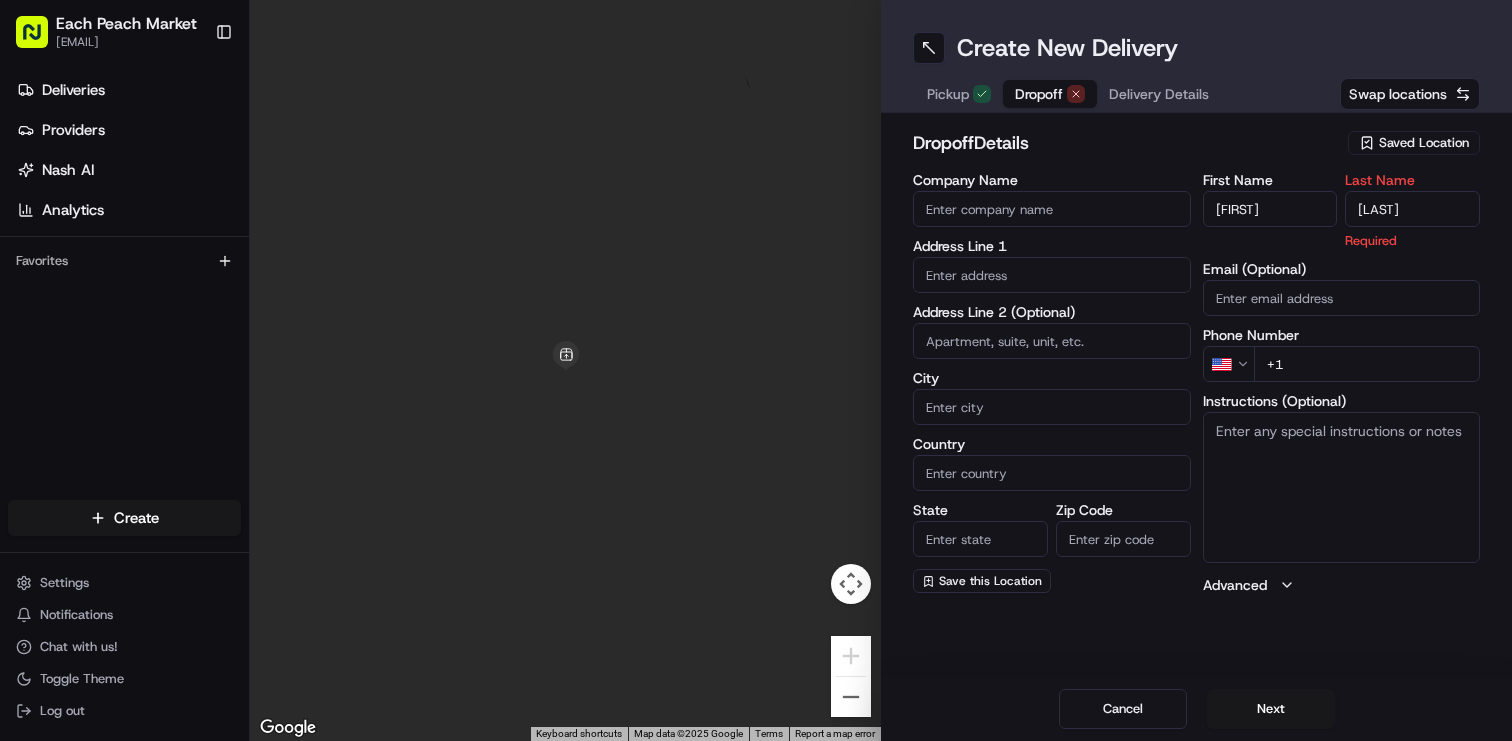 type on "[LAST]" 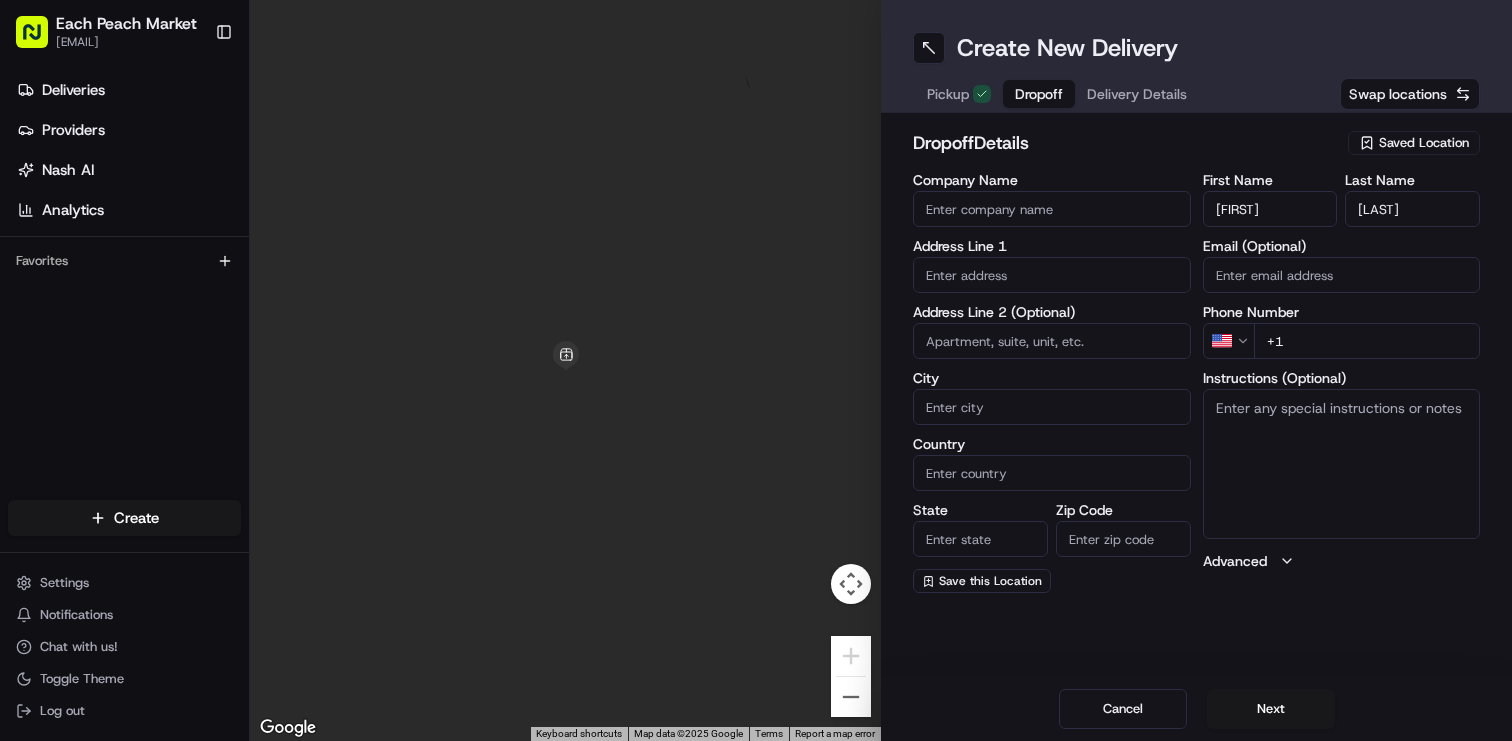 click at bounding box center (1052, 275) 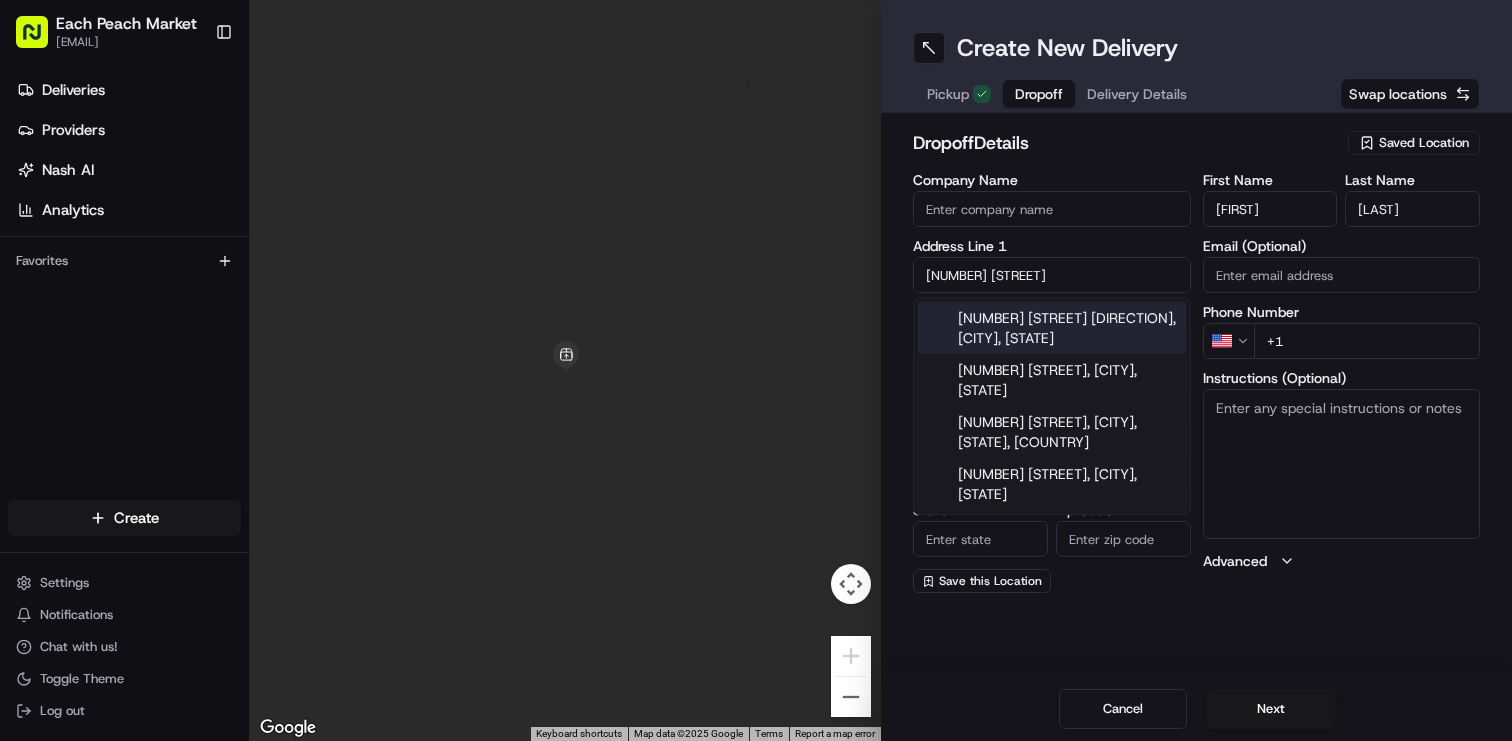 click on "[NUMBER] [STREET] [DIRECTION], [CITY], [STATE]" at bounding box center (1052, 328) 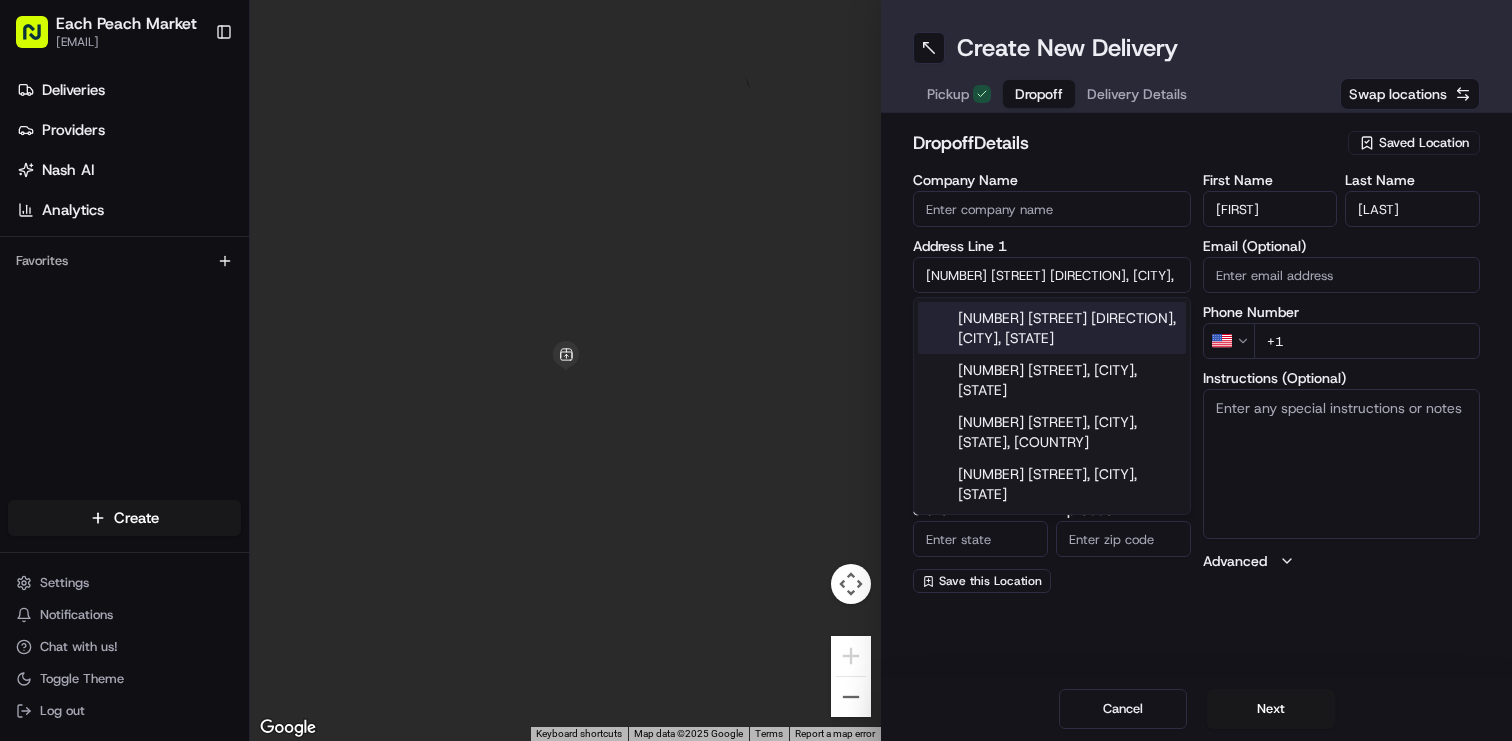 type on "[NUMBER] [STREET] [DIRECTION], [CITY], [STATE] [POSTAL_CODE], [COUNTRY]" 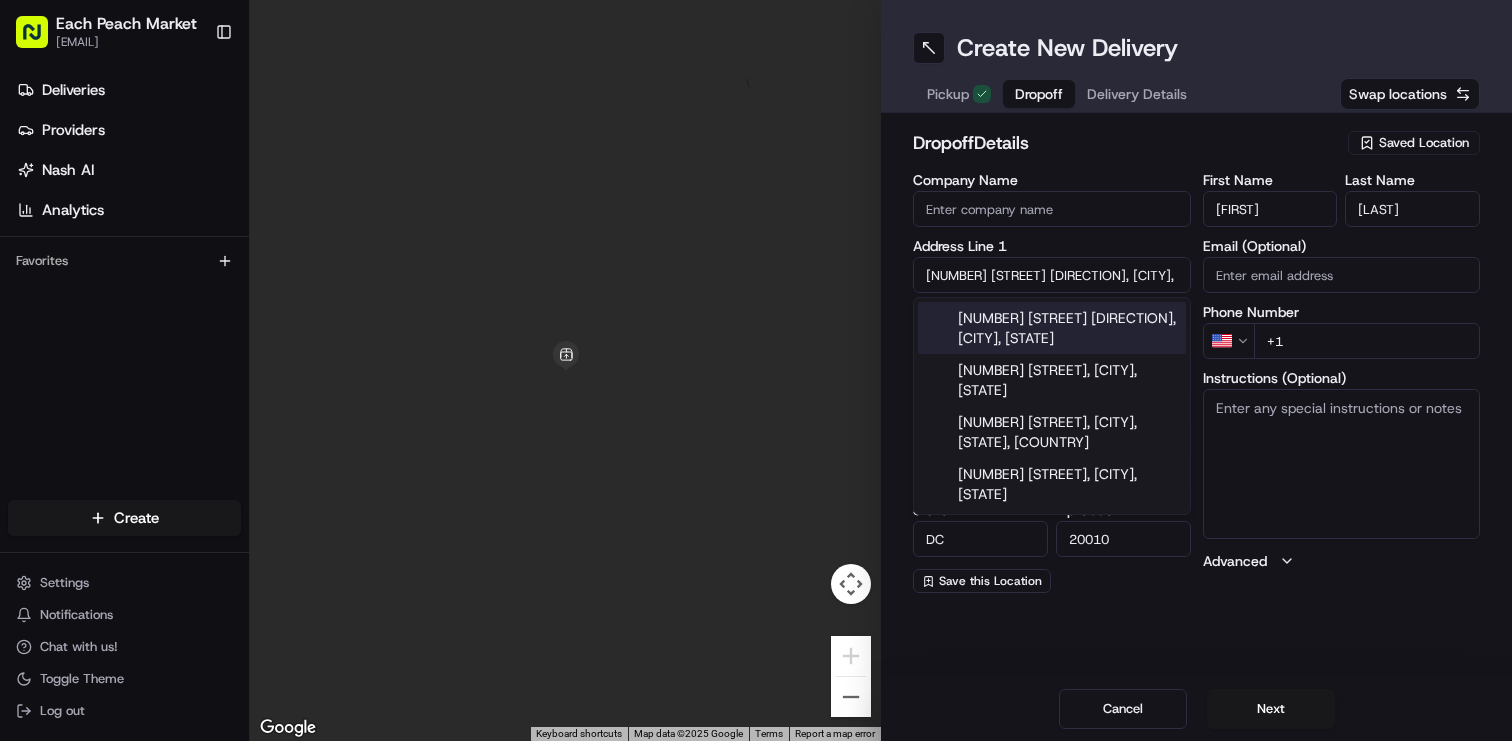 type on "[NUMBER] [STREET] [DIRECTION]" 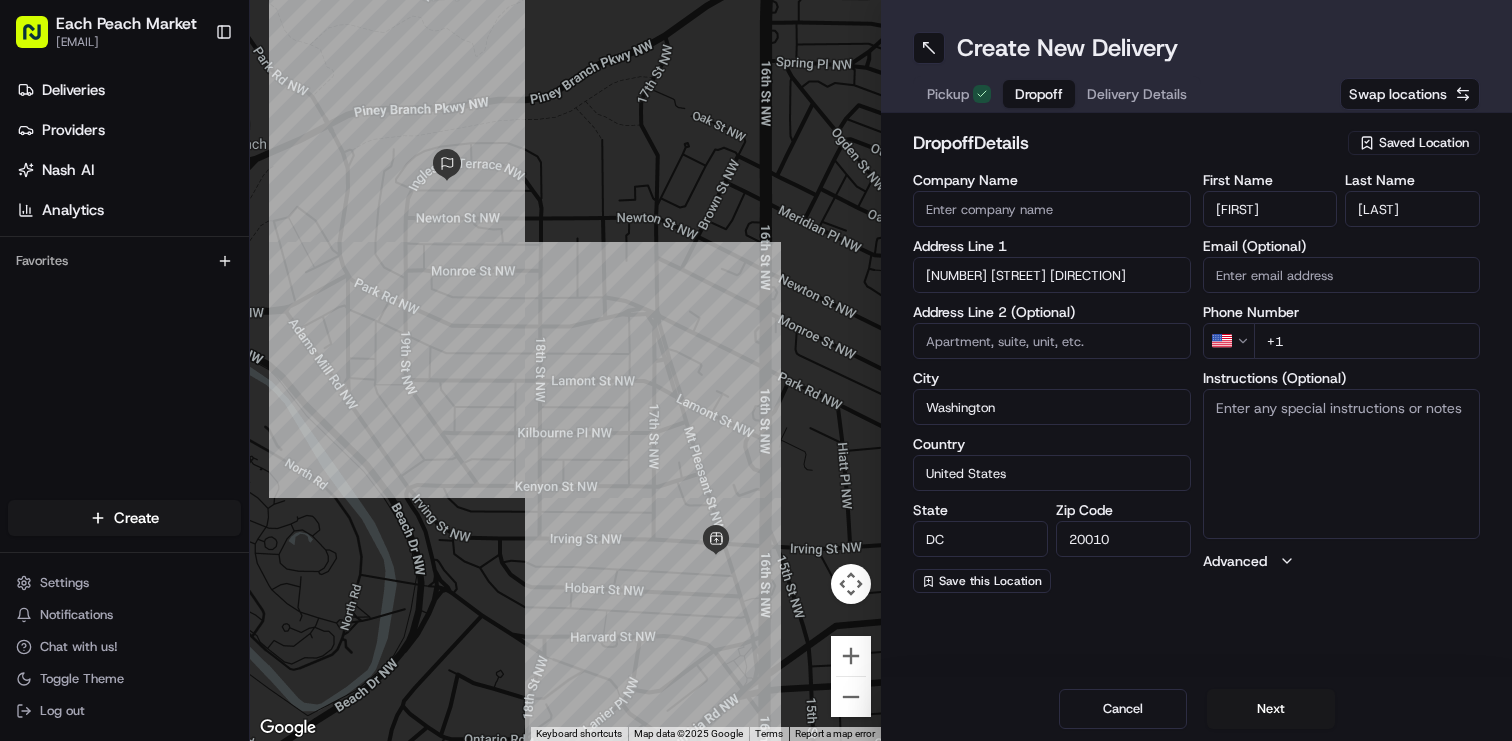 click on "+1" at bounding box center (1367, 341) 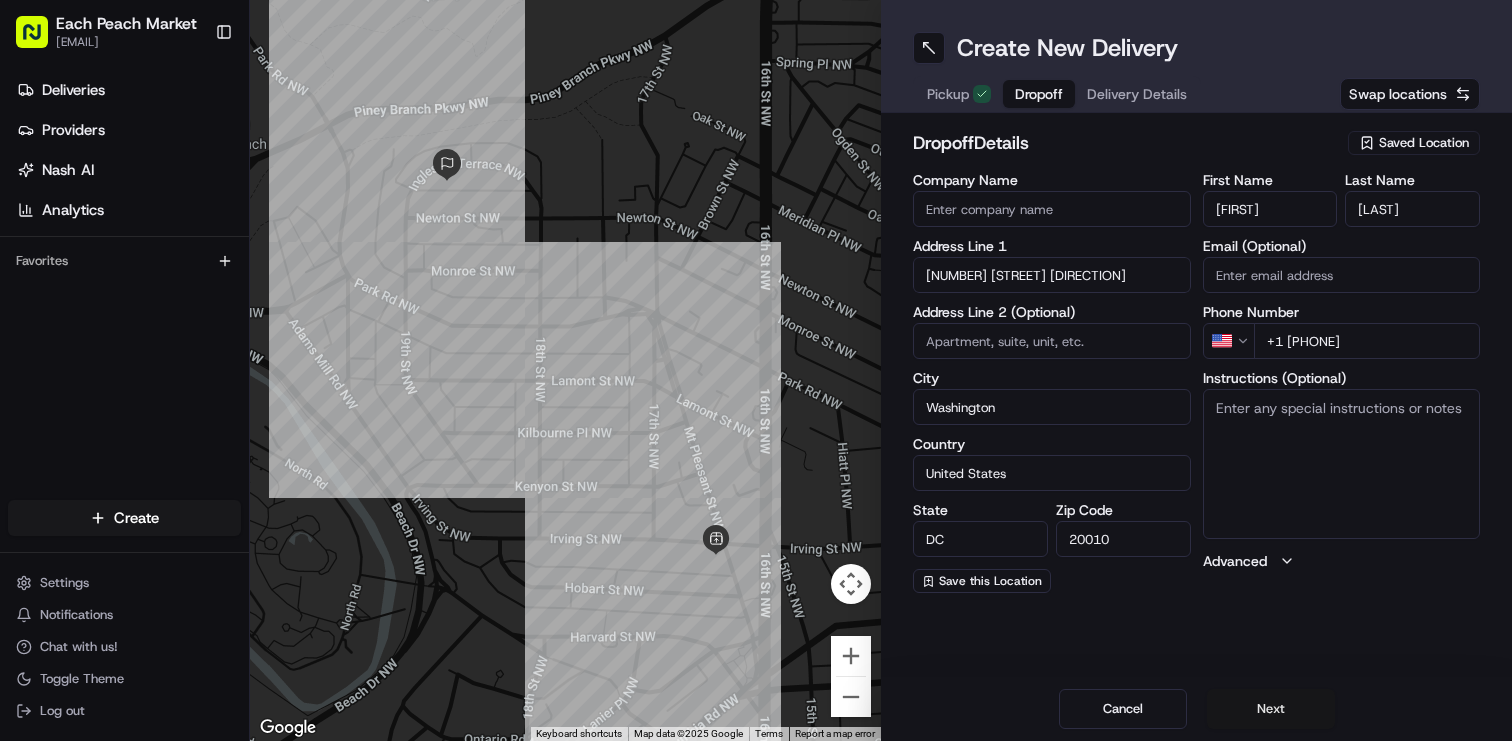 type on "+1 [PHONE]" 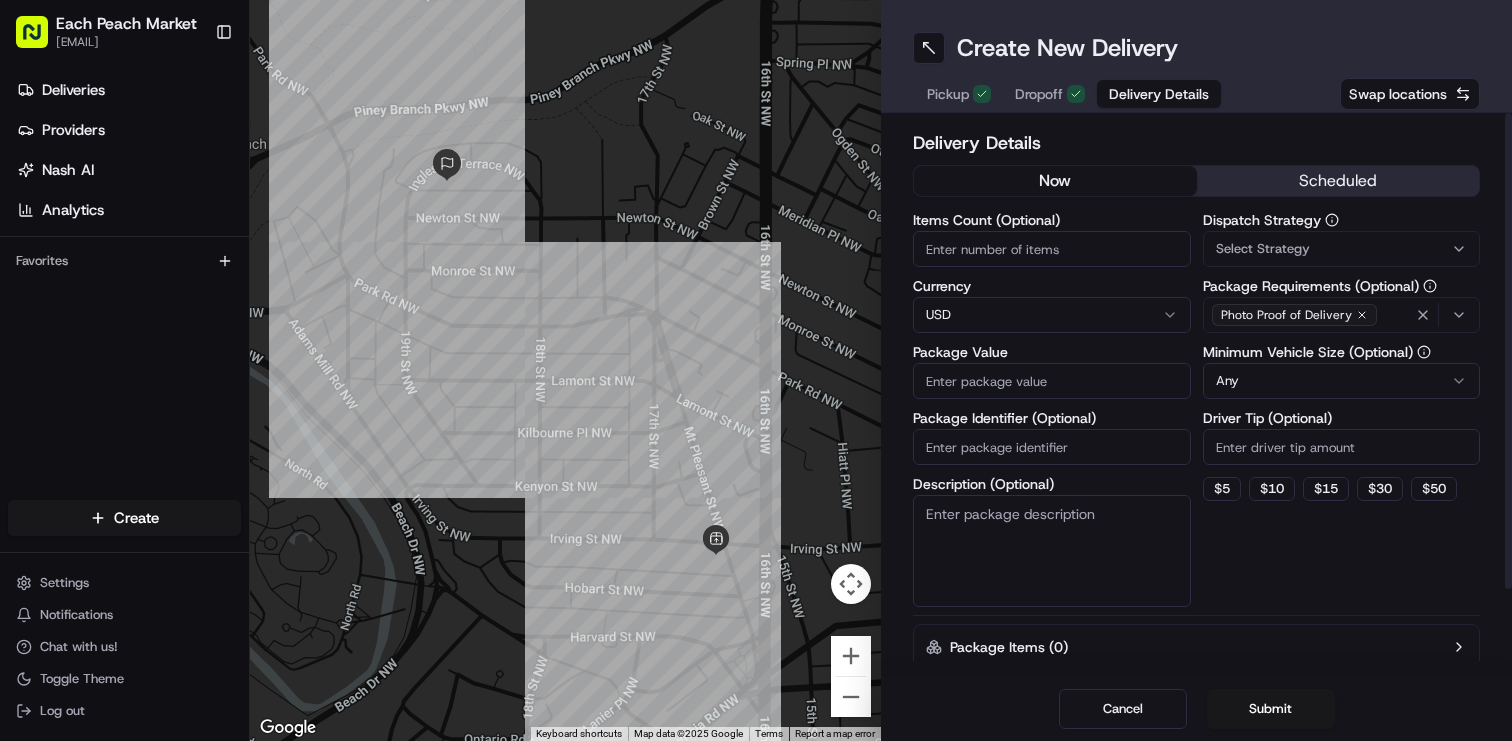 click on "Items Count (Optional)" at bounding box center [1052, 249] 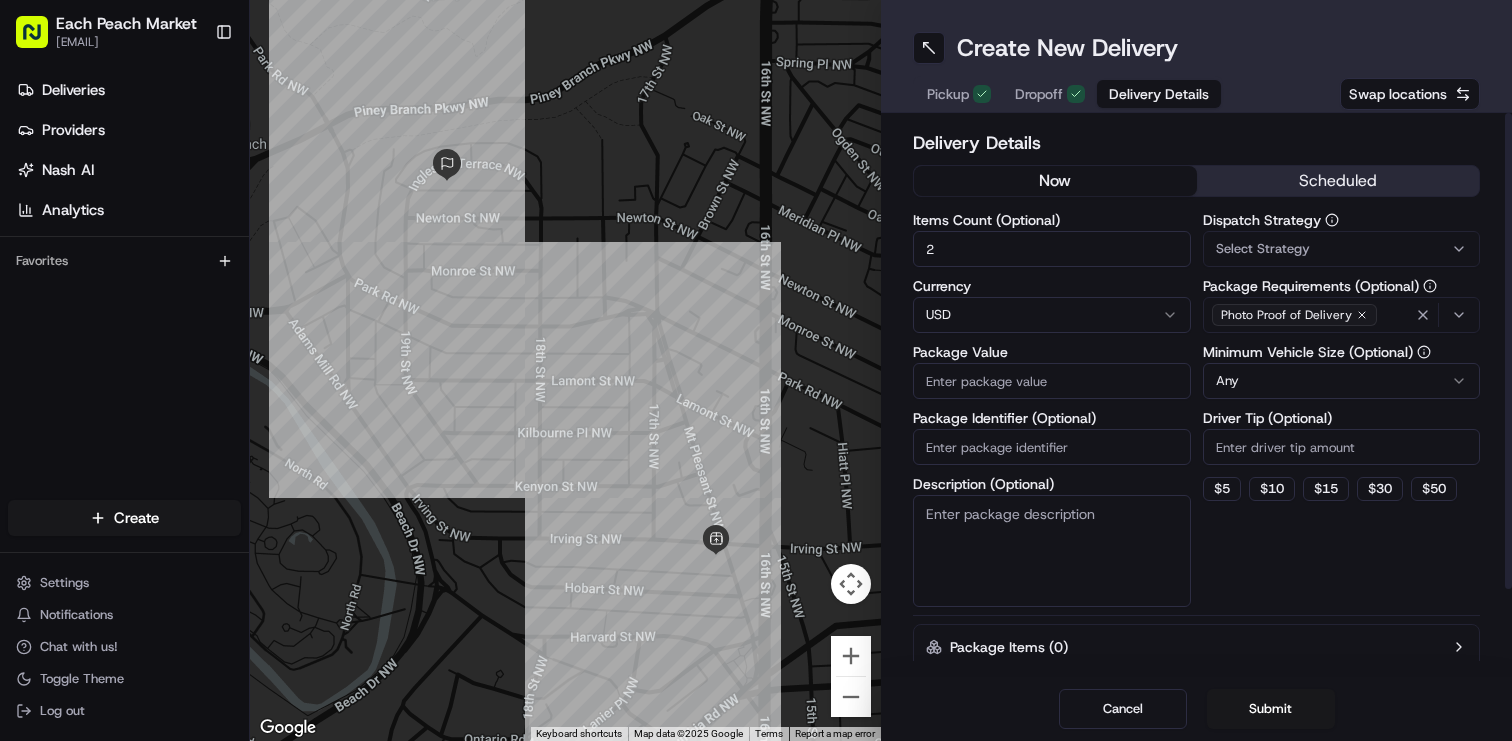 type on "2" 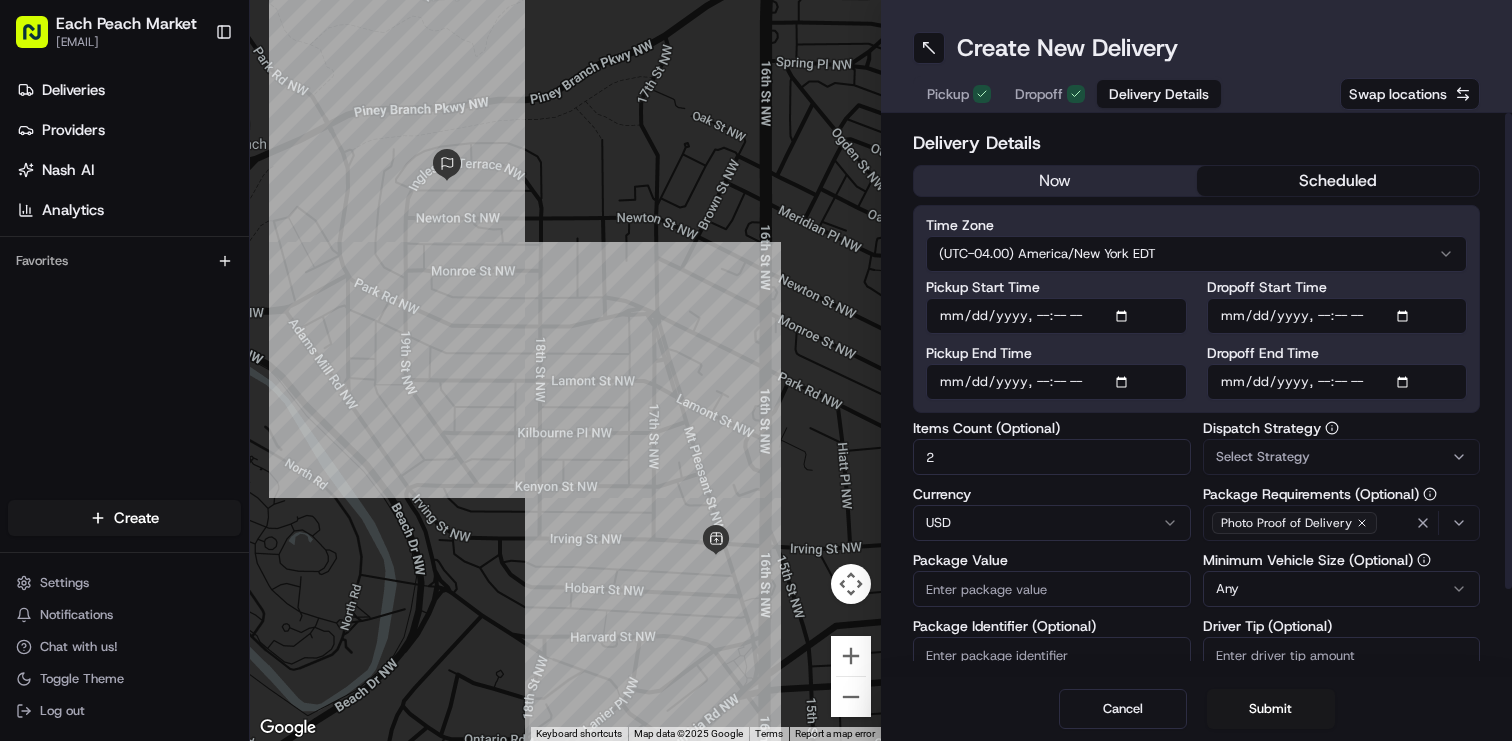 click on "scheduled" at bounding box center (1338, 181) 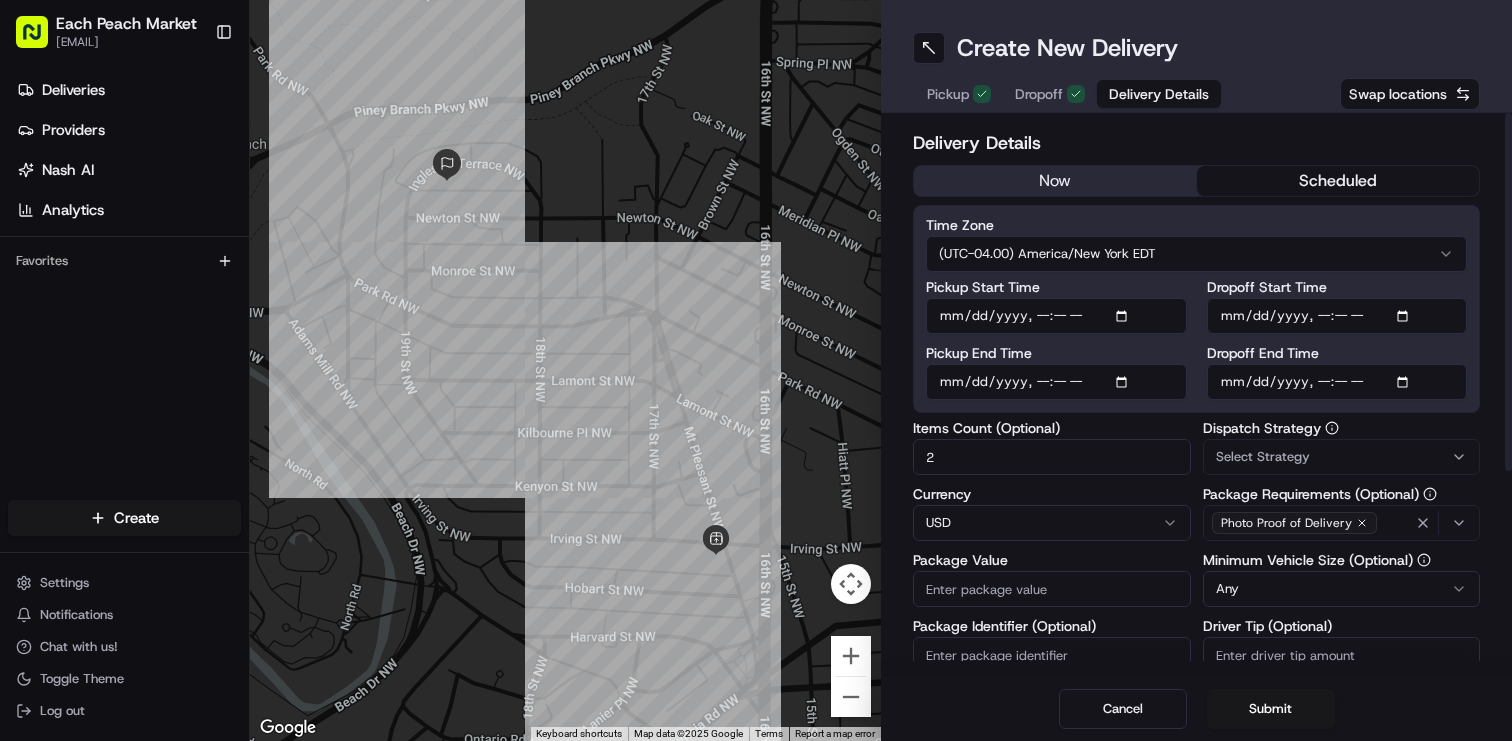 click on "Pickup Start Time" at bounding box center (1056, 316) 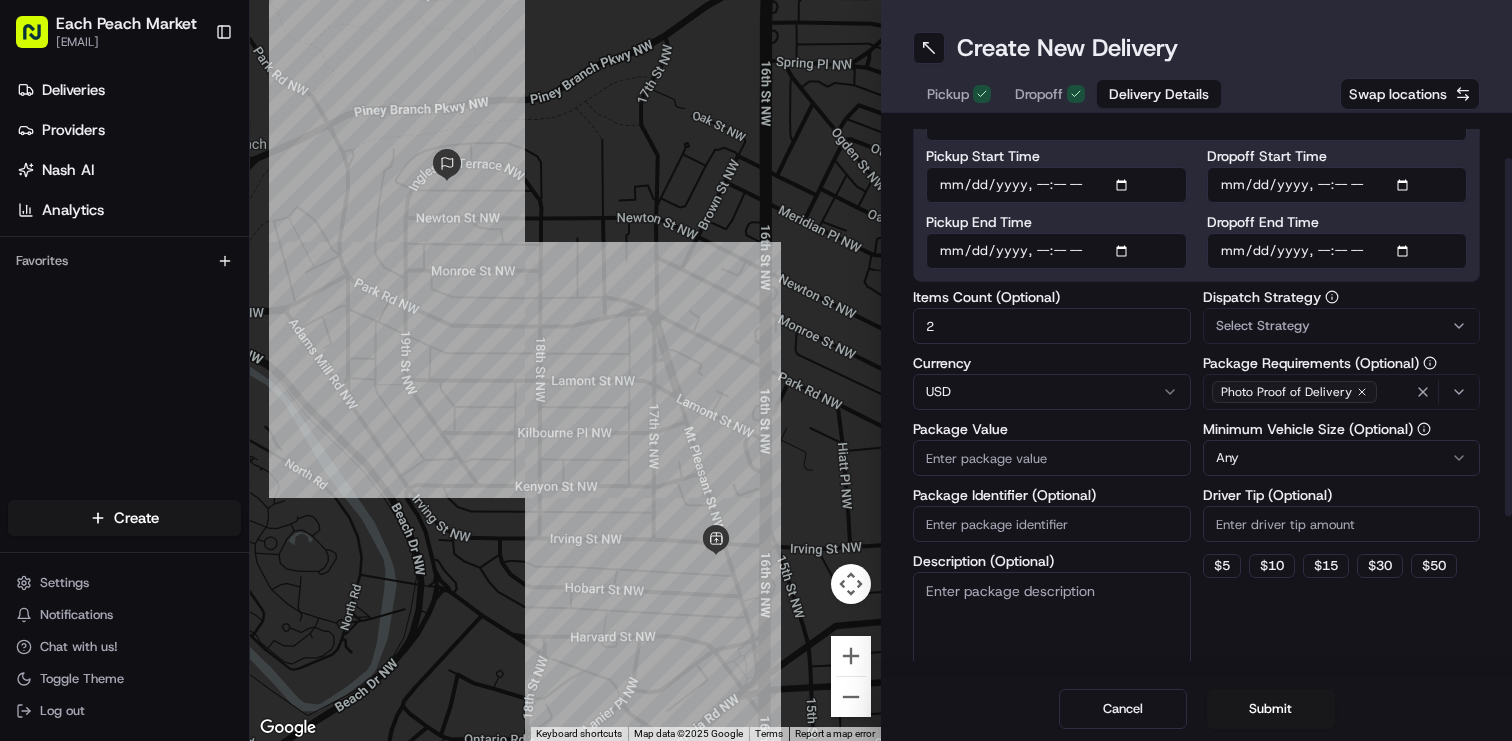 scroll, scrollTop: 169, scrollLeft: 0, axis: vertical 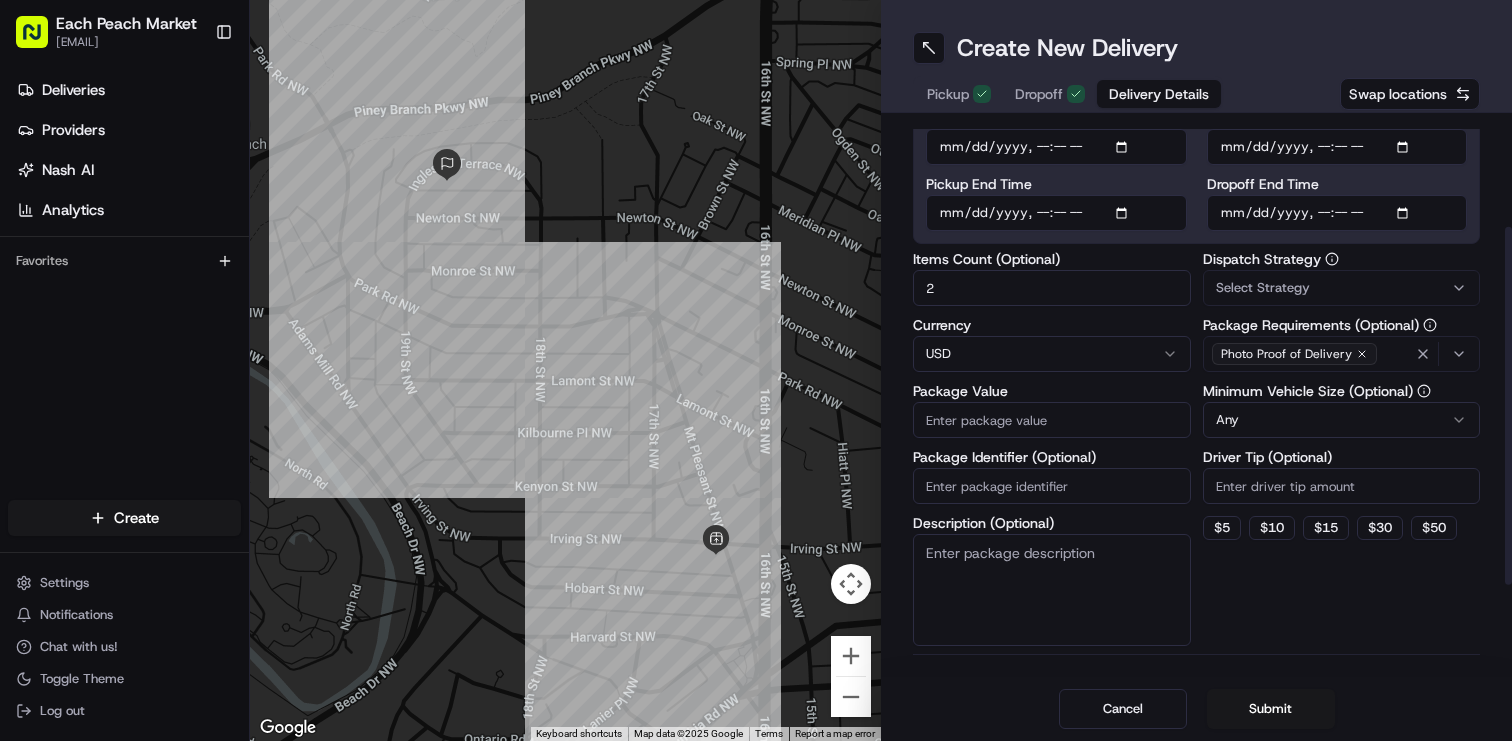 click on "Package Value" at bounding box center [1052, 420] 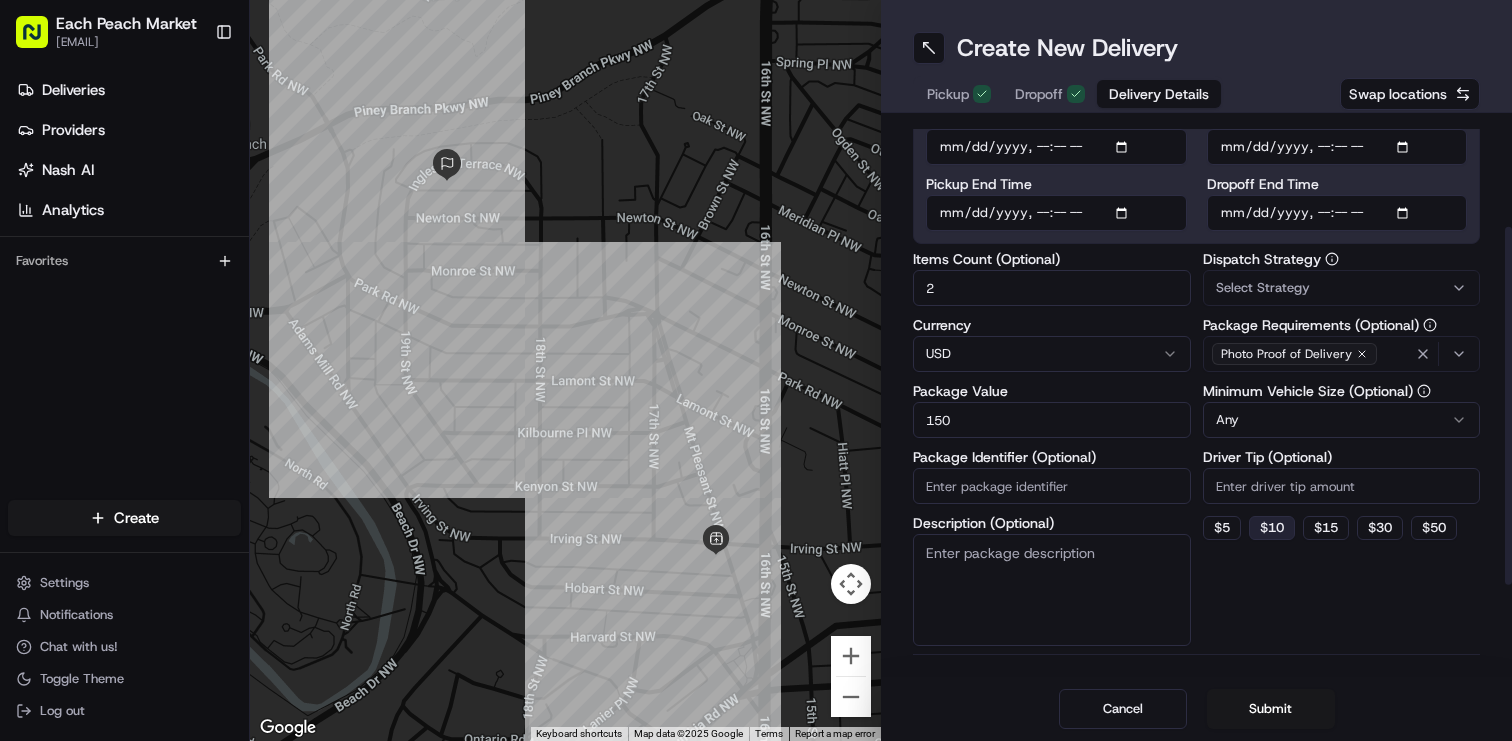 type on "150" 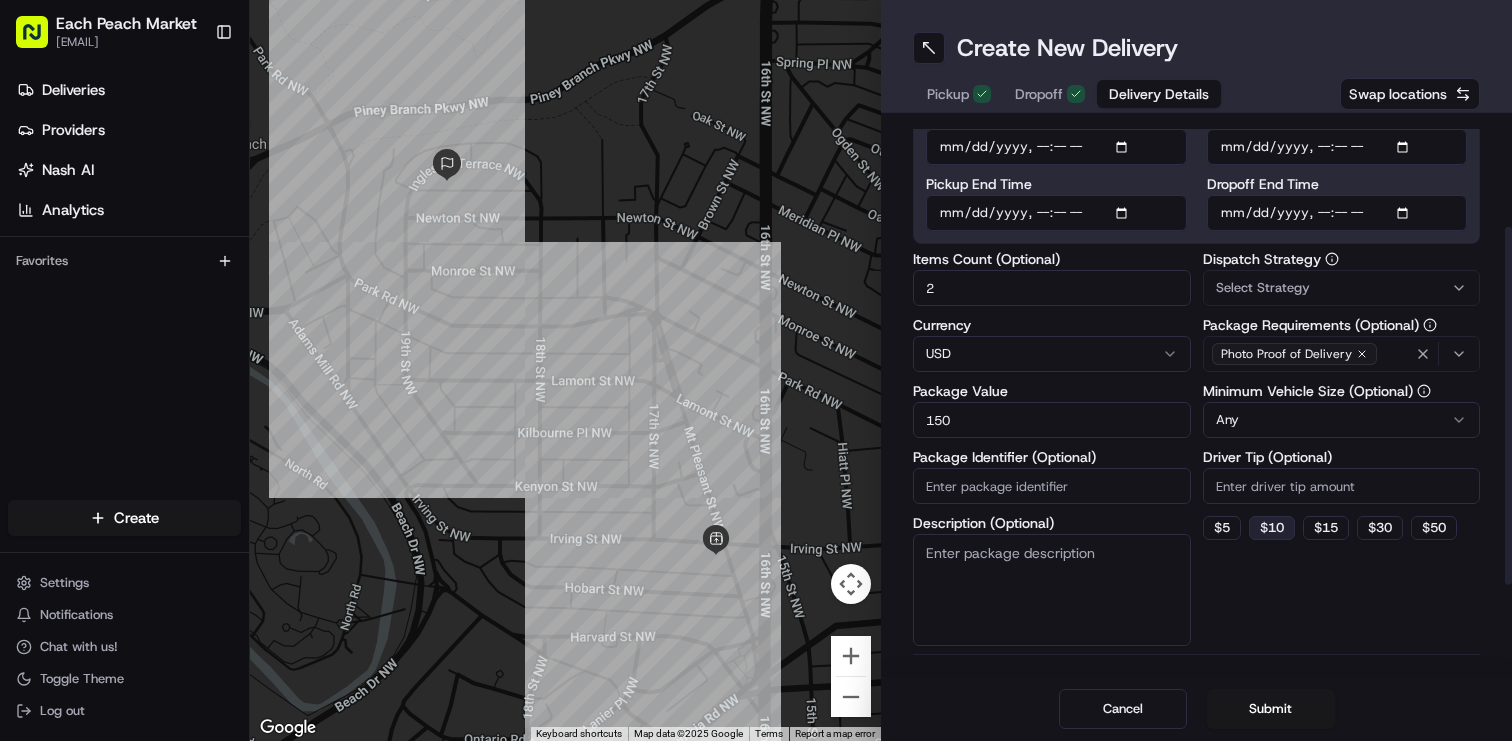 click on "$ 10" at bounding box center [1272, 528] 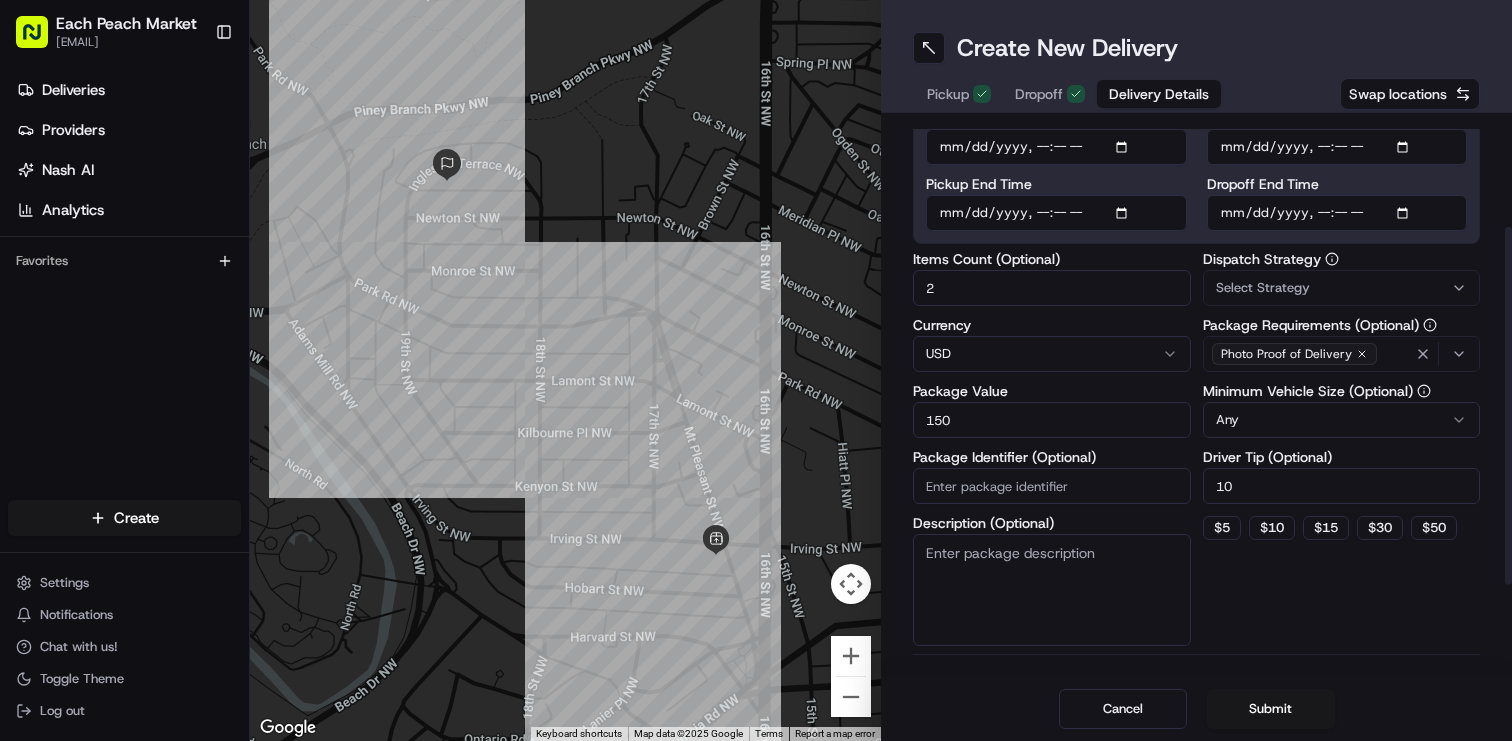 click on "Dispatch Strategy Select Strategy Package Requirements (Optional) Photo Proof of Delivery Minimum Vehicle Size (Optional) Any Driver Tip (Optional) 10 $ 5 $ 10 $ 15 $ 30 $ 50" at bounding box center [1342, 449] 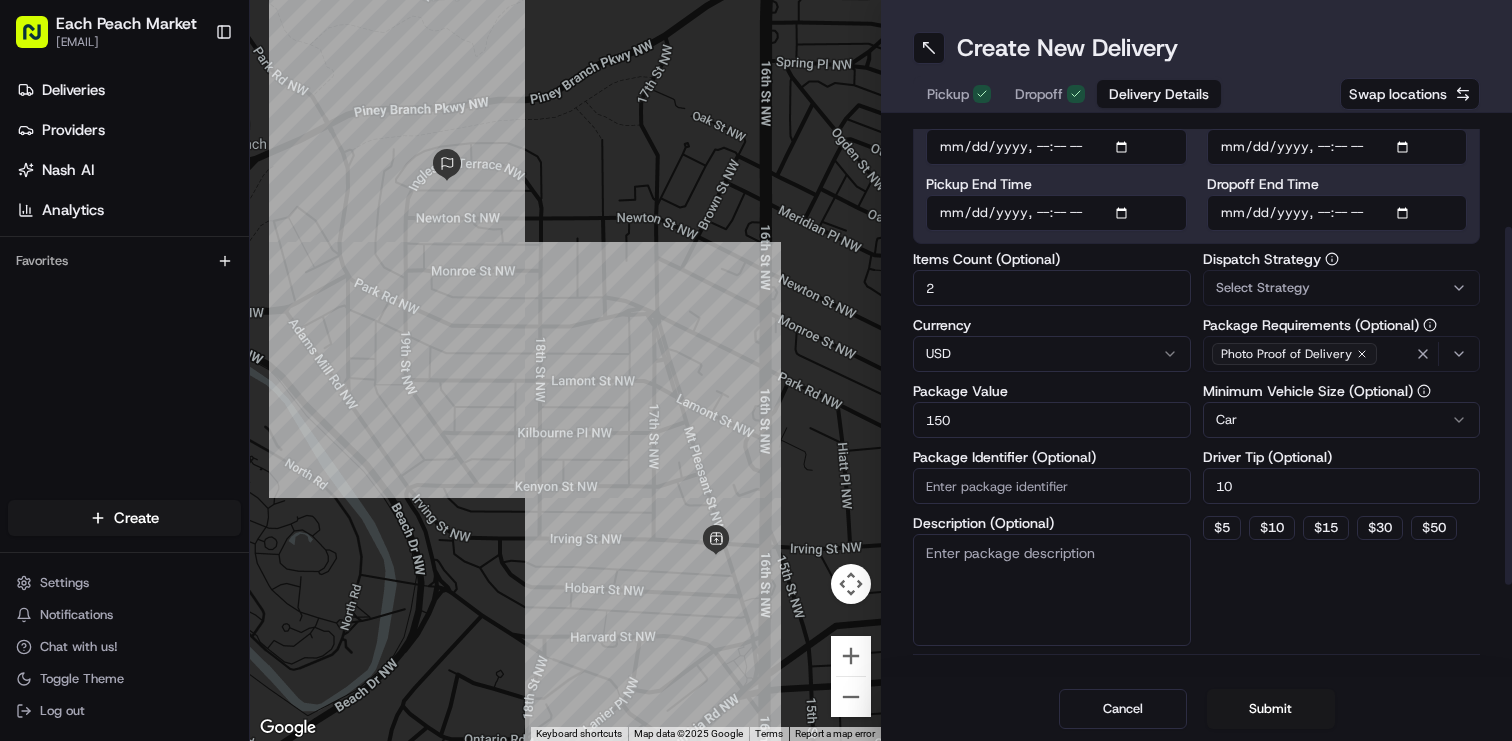 click on "Select Strategy" at bounding box center (1342, 288) 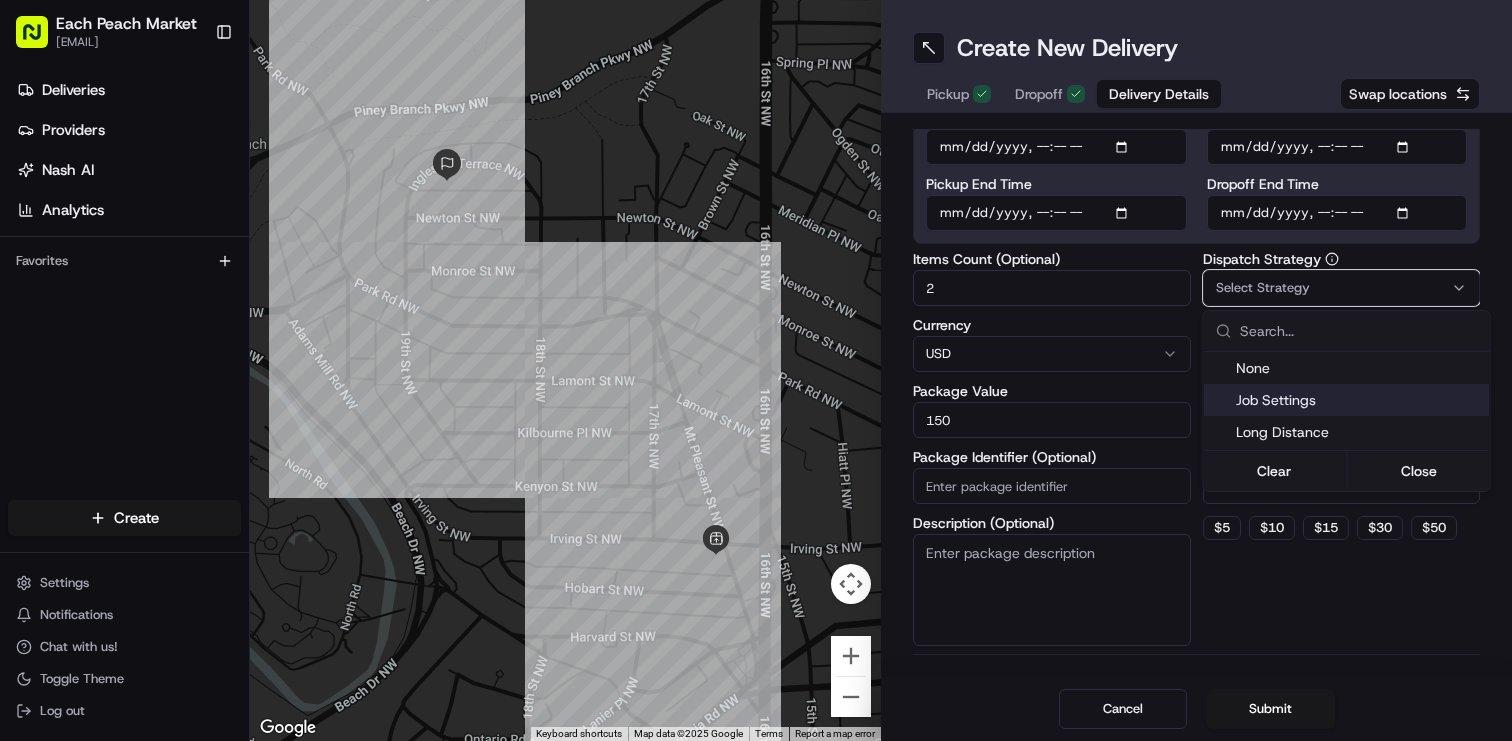 click on "Job Settings" at bounding box center [1359, 400] 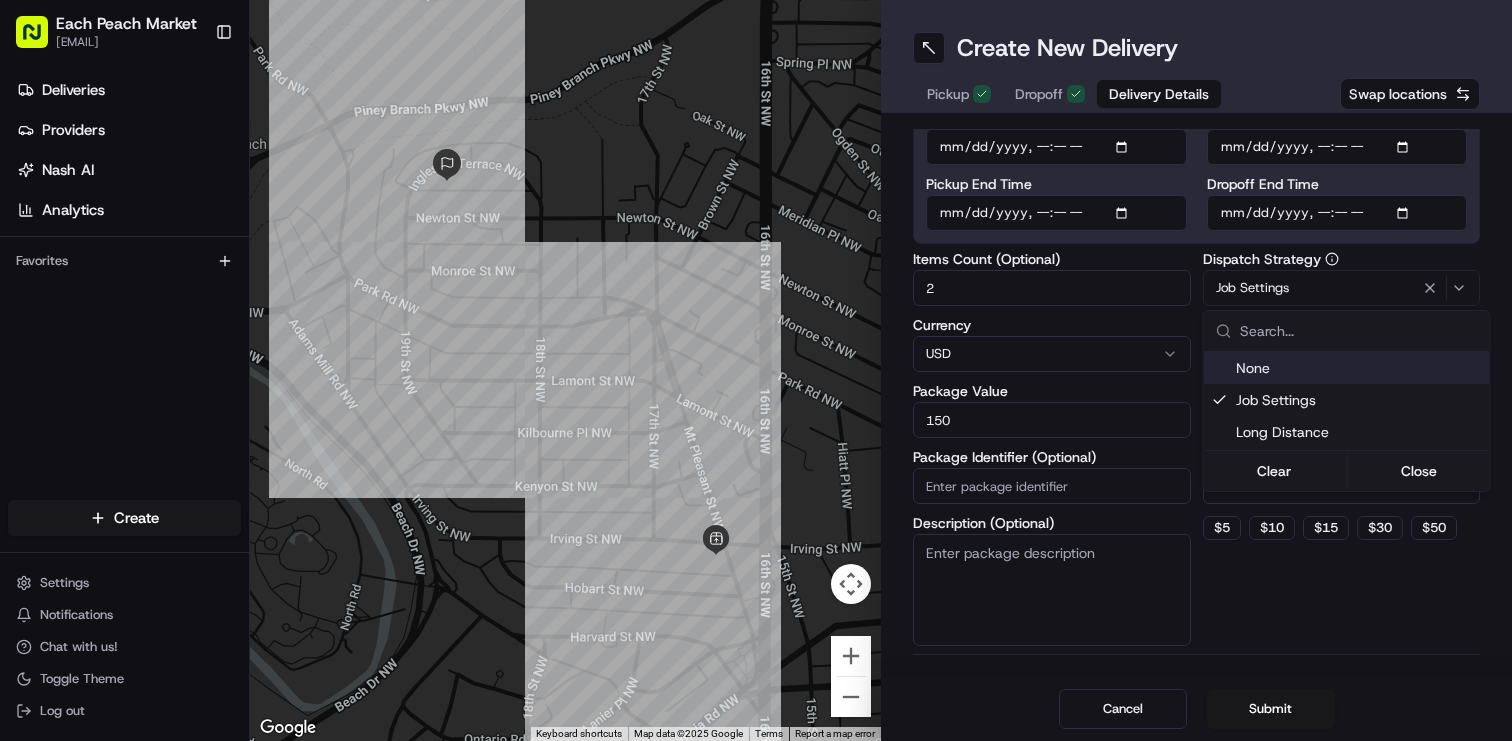 click on "Each Peach Market [EMAIL] Toggle Sidebar Deliveries Providers Nash AI Analytics Favorites Main Menu Members & Organization Organization Users Roles Preferences Customization Tracking Orchestration Automations Dispatch Strategy Locations Pickup Locations Dropoff Locations Billing Billing Refund Requests Integrations Notification Triggers Webhooks API Keys Request Logs Create Settings Notifications Chat with us! Toggle Theme Log out ← Move left → Move right ↑ Move up ↓ Move down + Zoom in - Zoom out Home Jump left by 75% End Jump right by 75% Page Up Jump up by 75% Page Down Jump down by 75% Keyboard shortcuts Map Data Map data ©2025 Google Map data ©2025 Google 100 m Click to toggle between metric and imperial units Terms Report a map error Create New Delivery Pickup Dropoff Delivery Details Swap locations Delivery Details now scheduled Time Zone (UTC-04.00) America/New_York EDT Pickup Start Time Pickup End Time Dropoff Start Time Dropoff End Time 2 Currency USD 150" at bounding box center [756, 370] 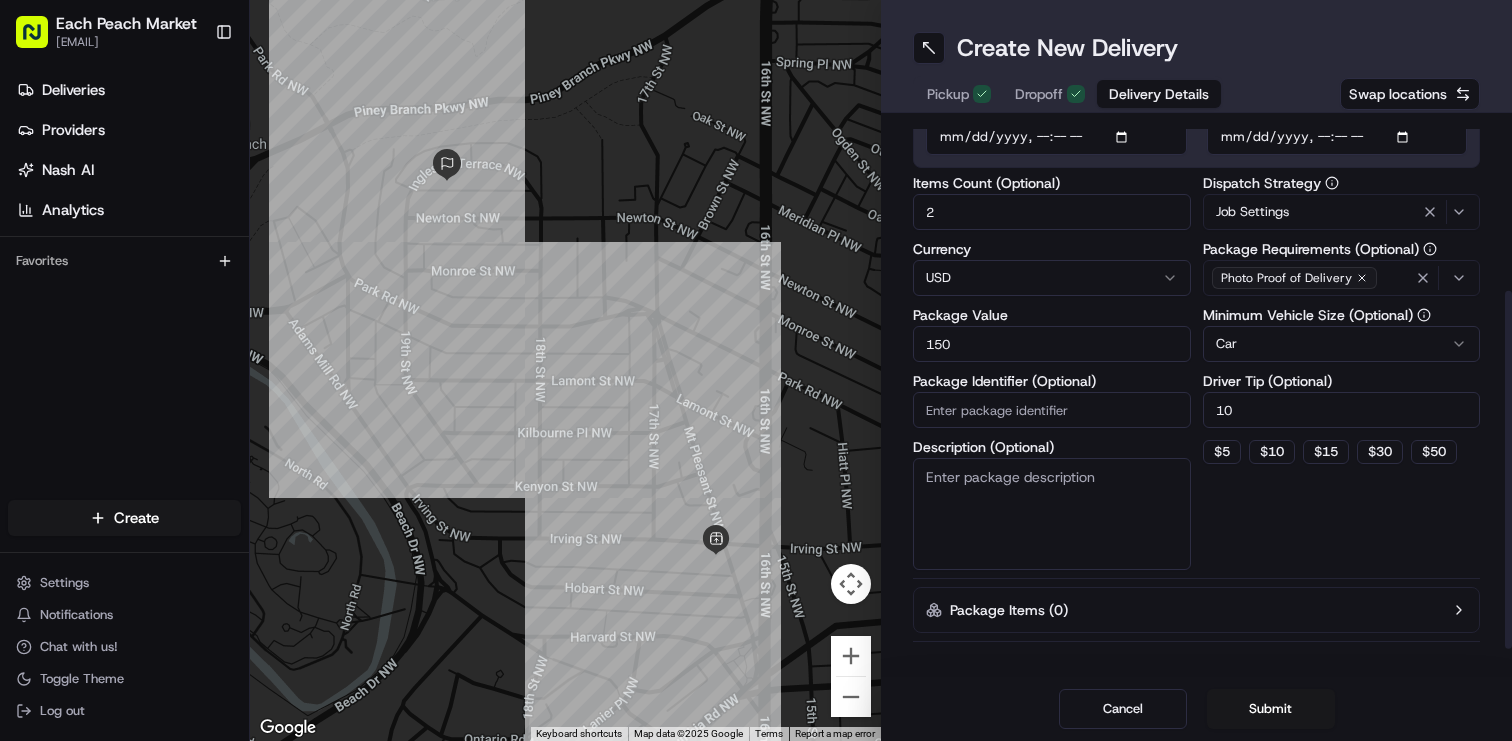 scroll, scrollTop: 306, scrollLeft: 0, axis: vertical 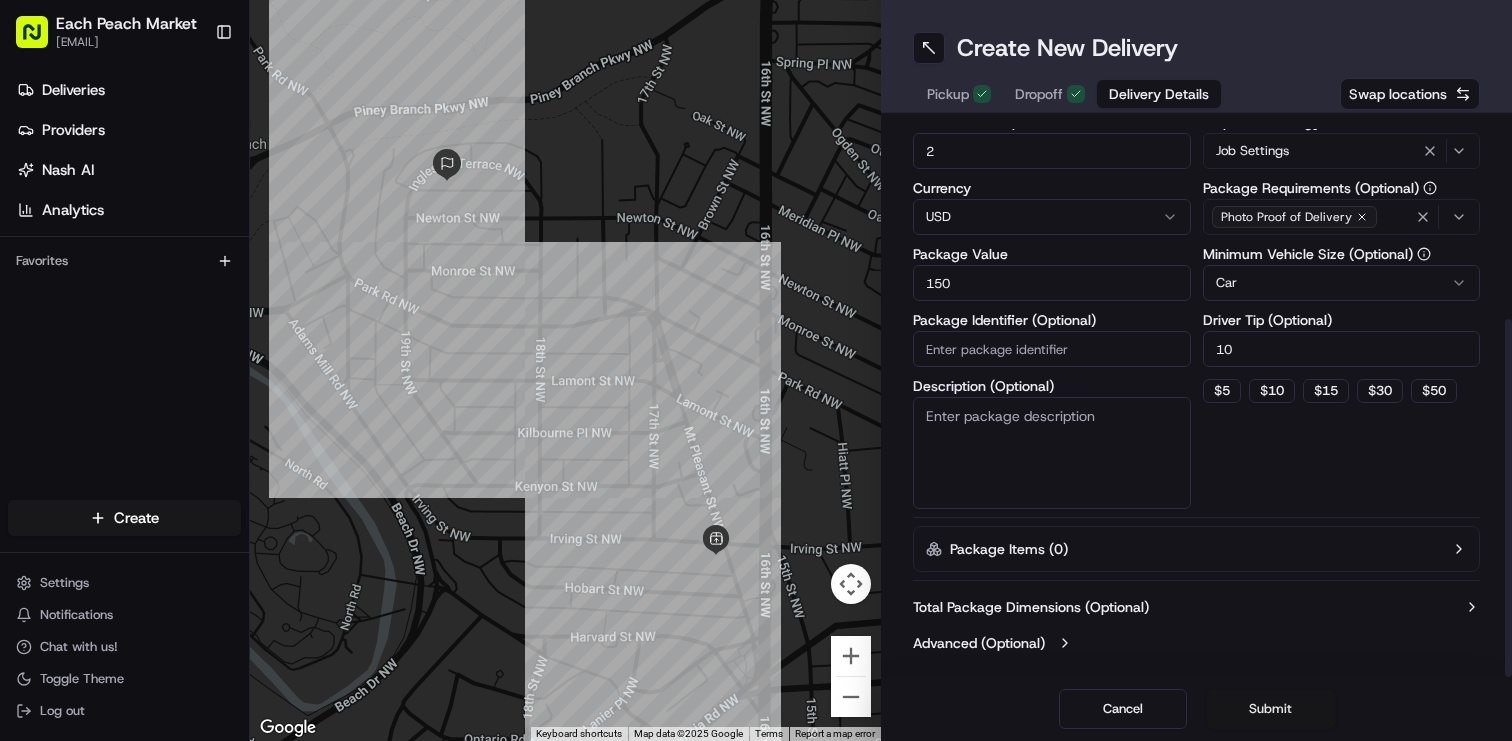 click on "Submit" at bounding box center (1271, 709) 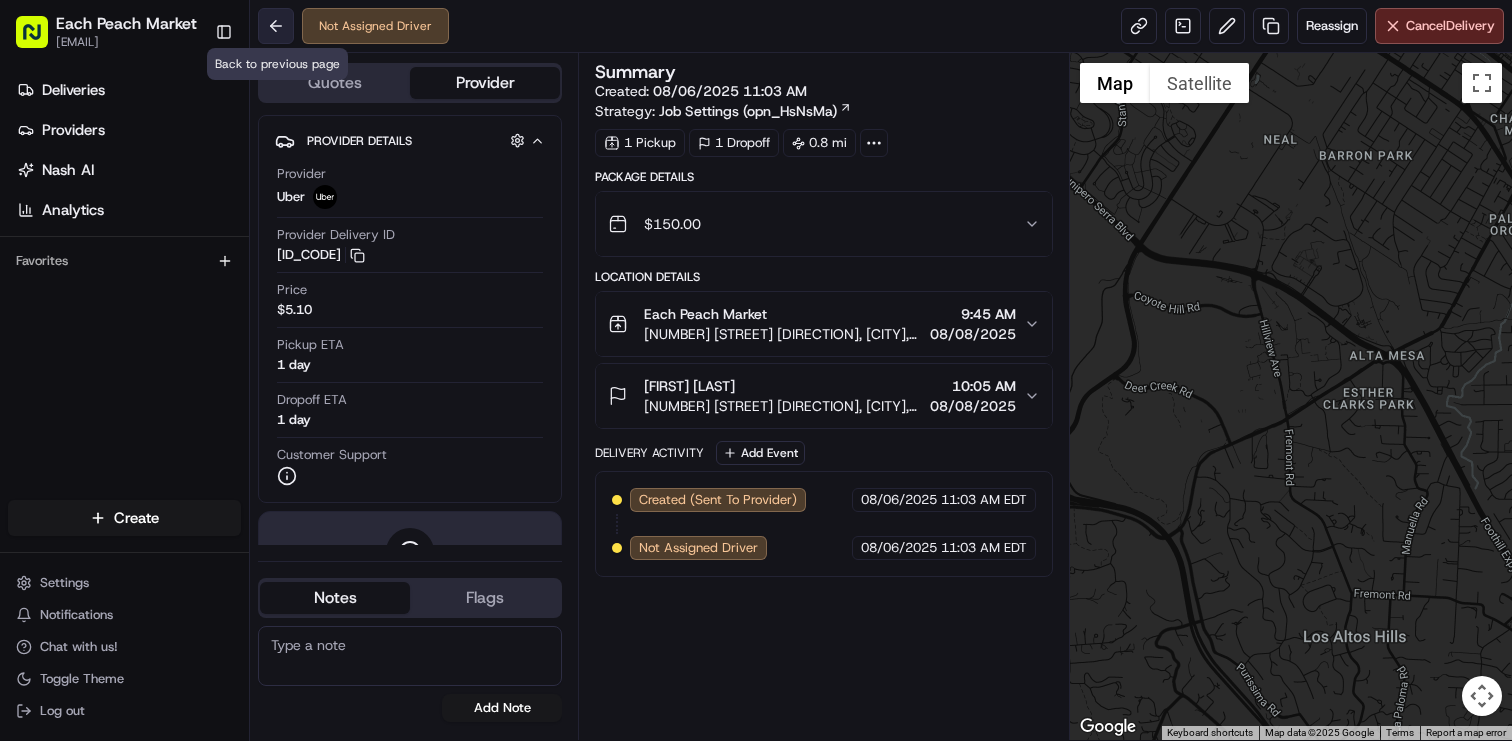 click at bounding box center (276, 26) 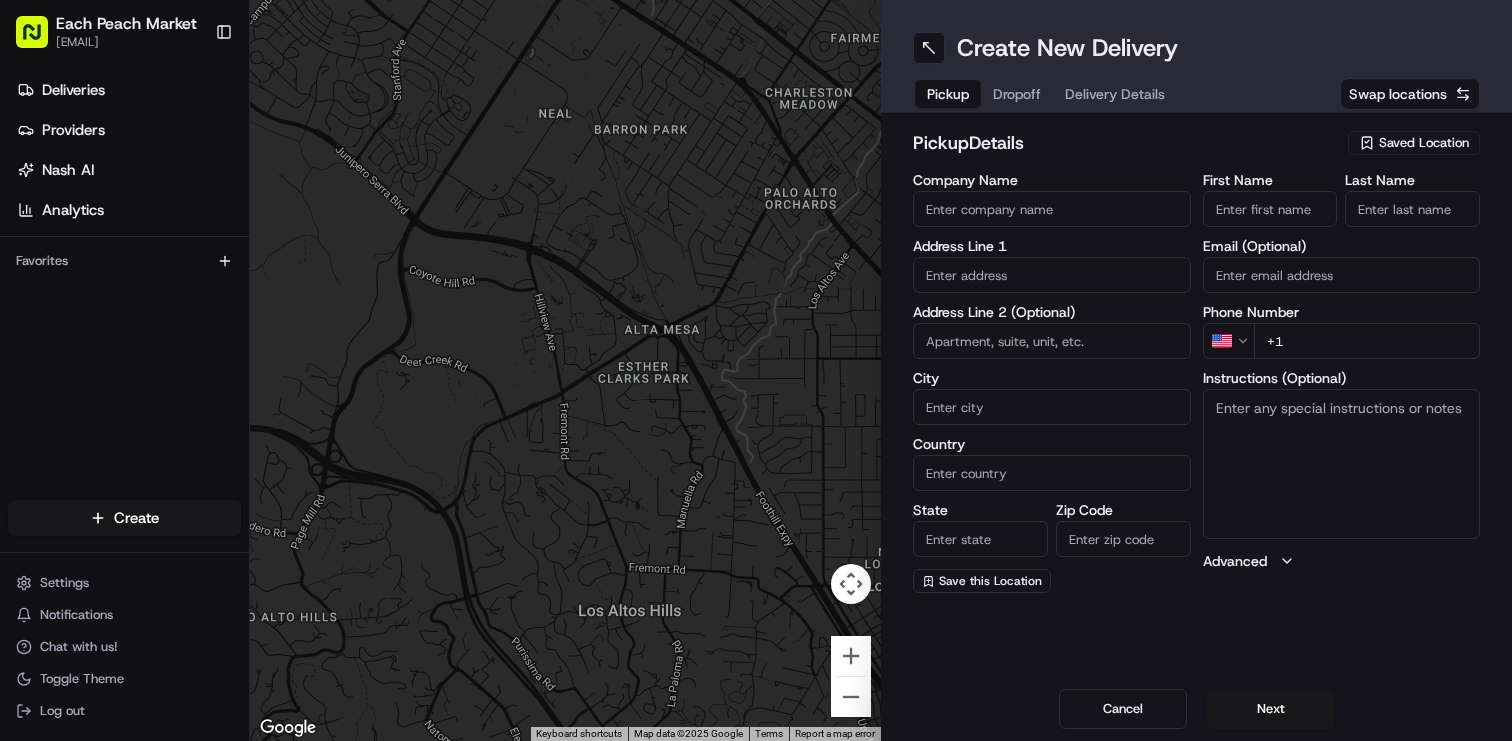 click on "Deliveries Providers Nash AI Analytics" at bounding box center [124, 150] 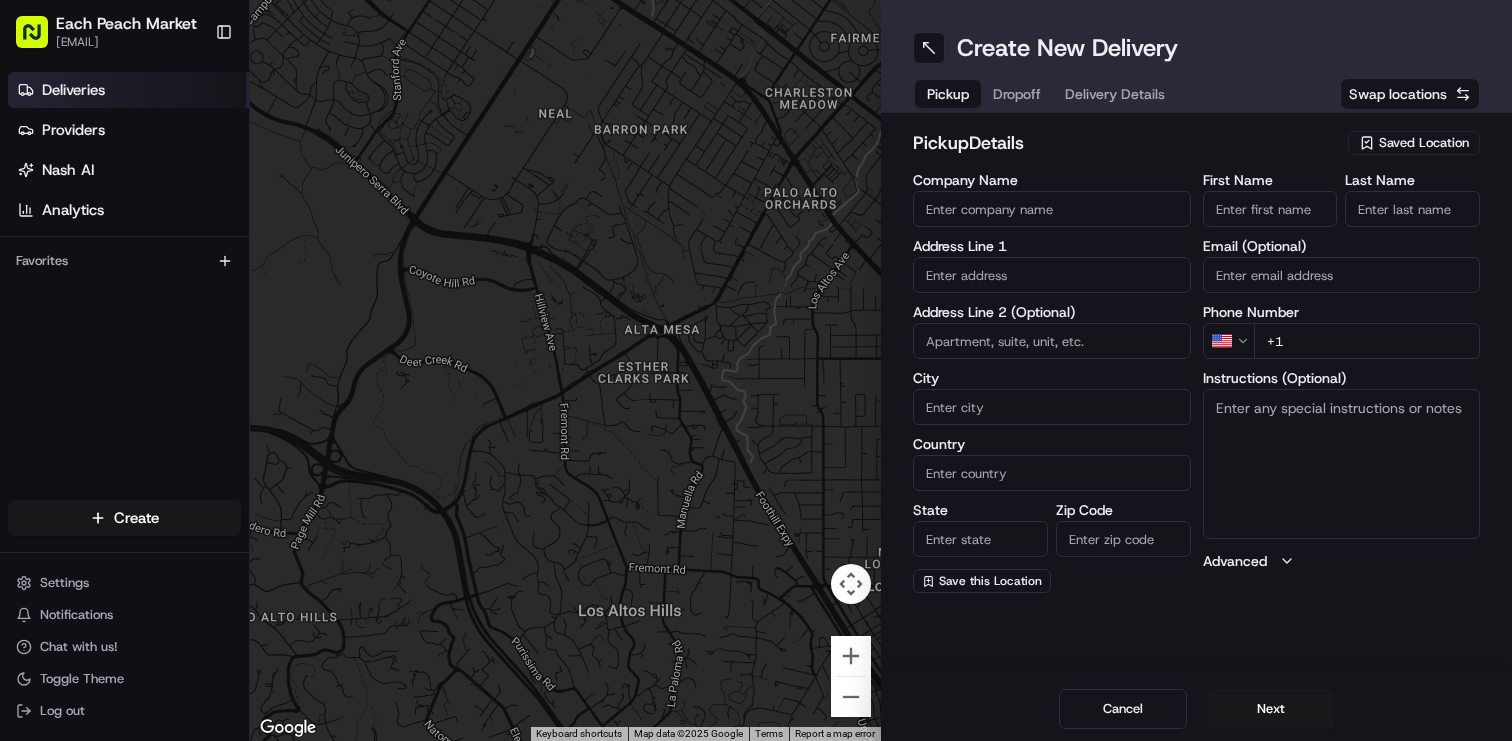 click on "Deliveries" at bounding box center (128, 90) 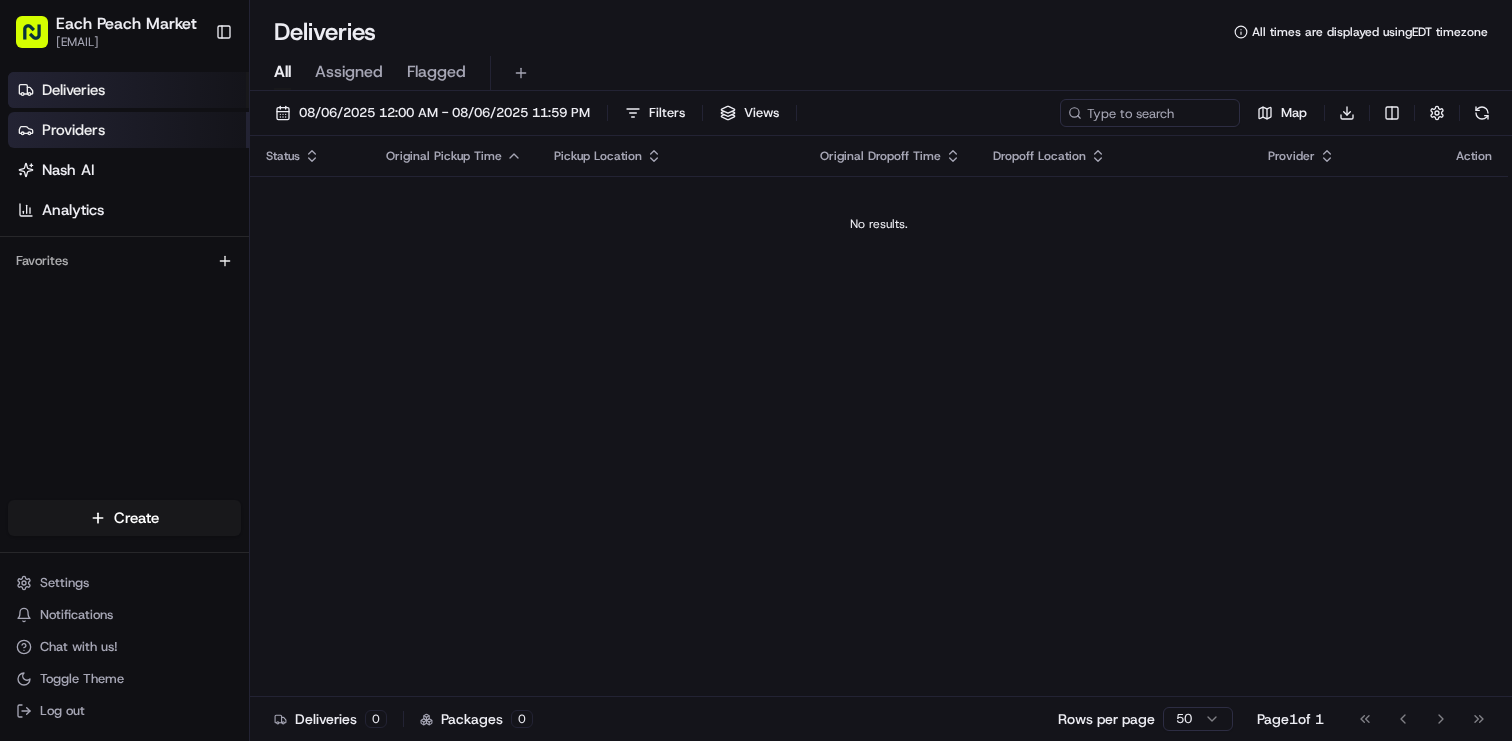 click on "Providers" at bounding box center [128, 130] 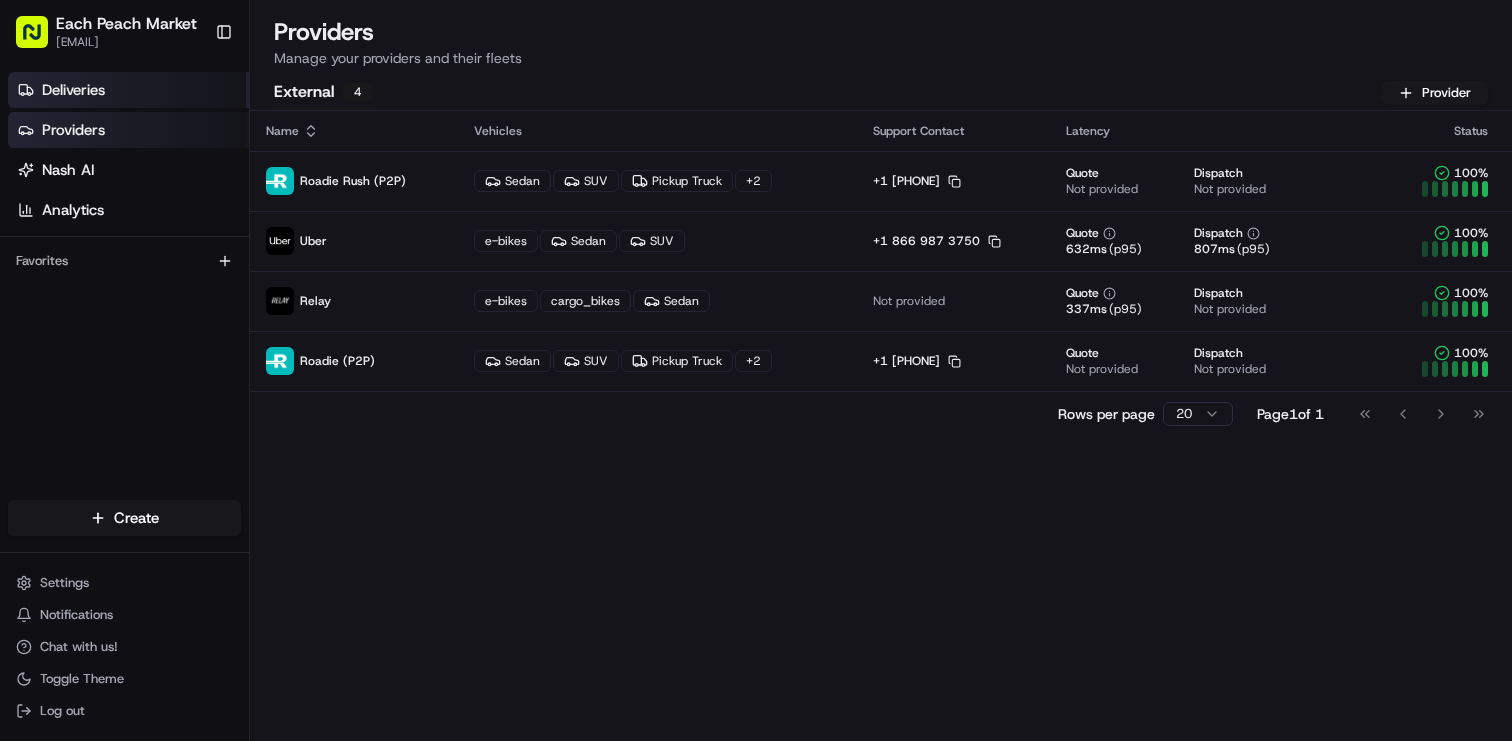 click on "Deliveries" at bounding box center (128, 90) 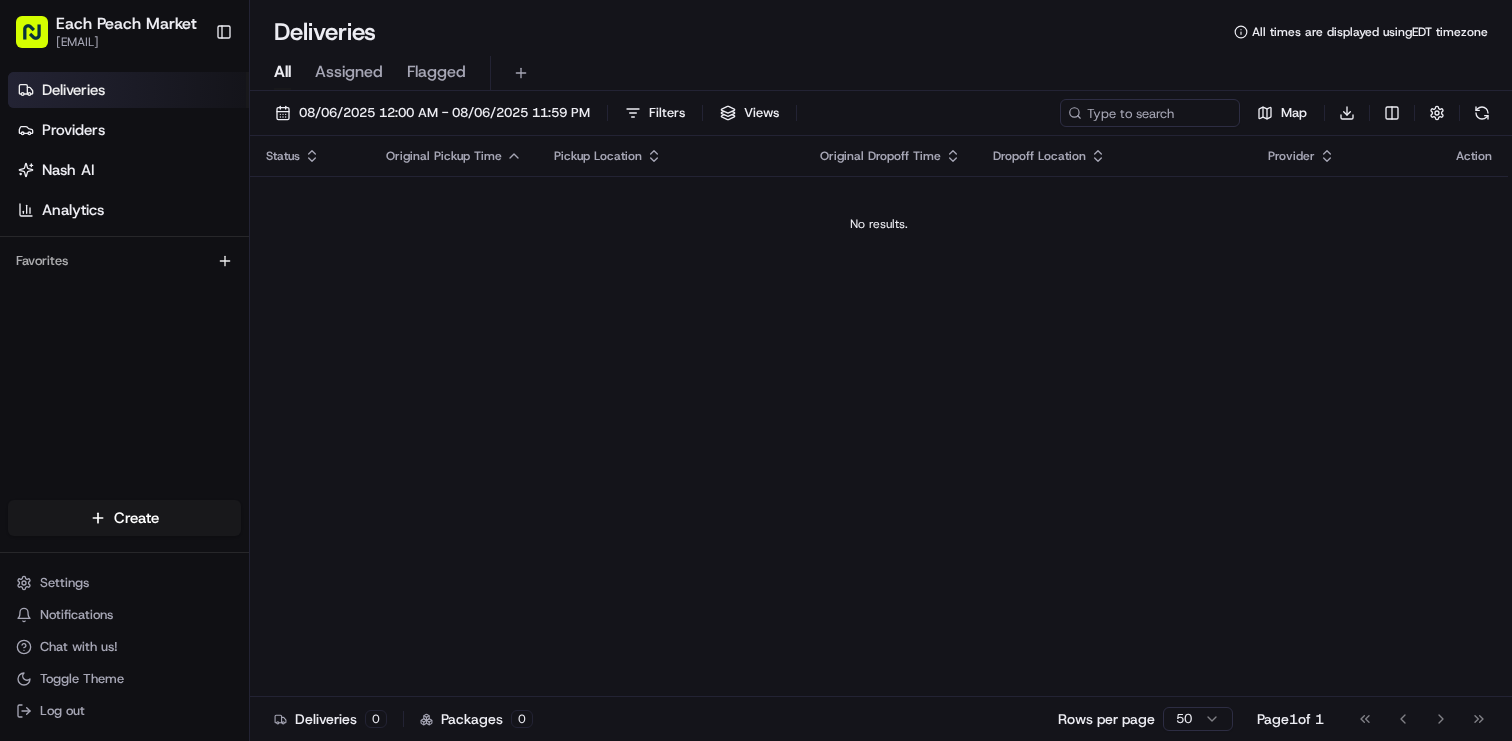 click on "Assigned" at bounding box center (349, 72) 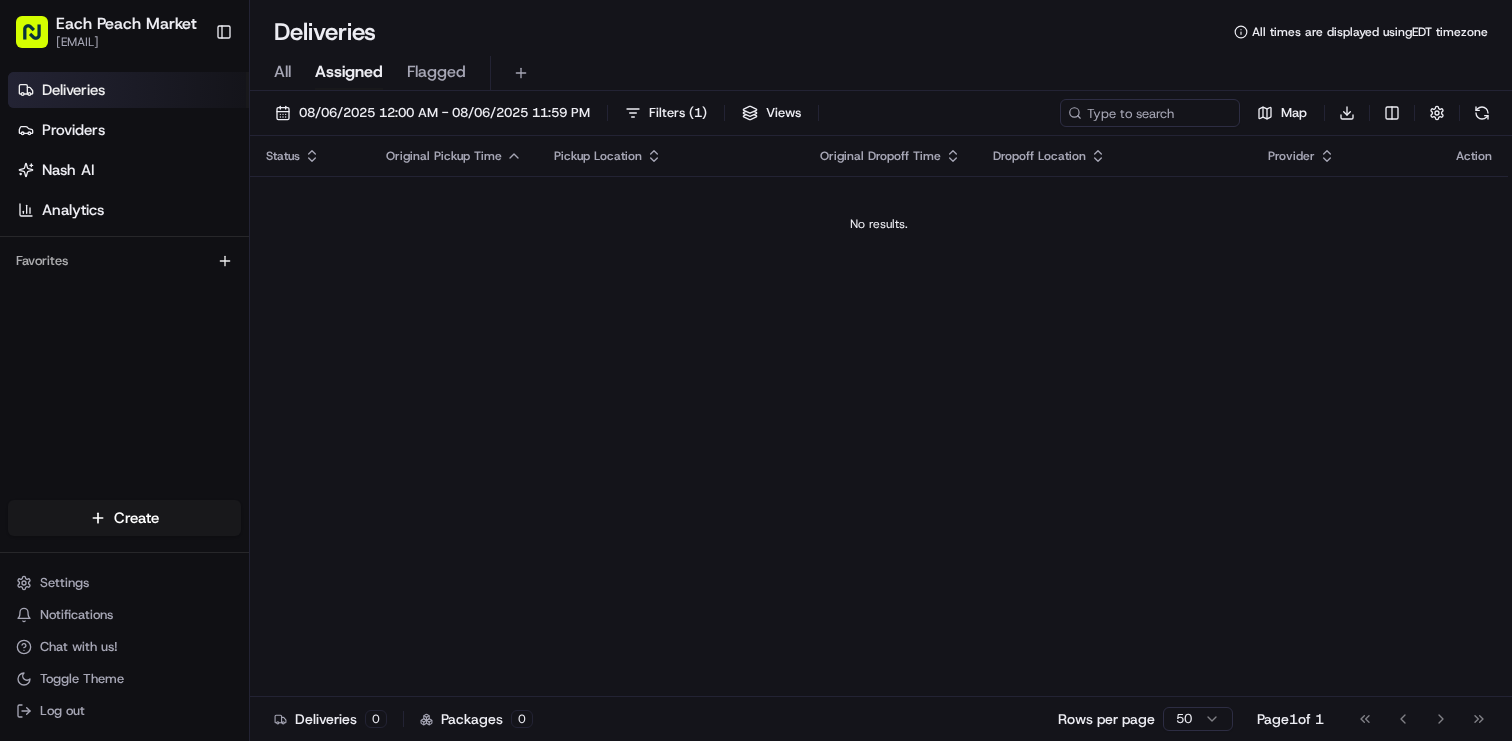 click on "Flagged" at bounding box center (436, 72) 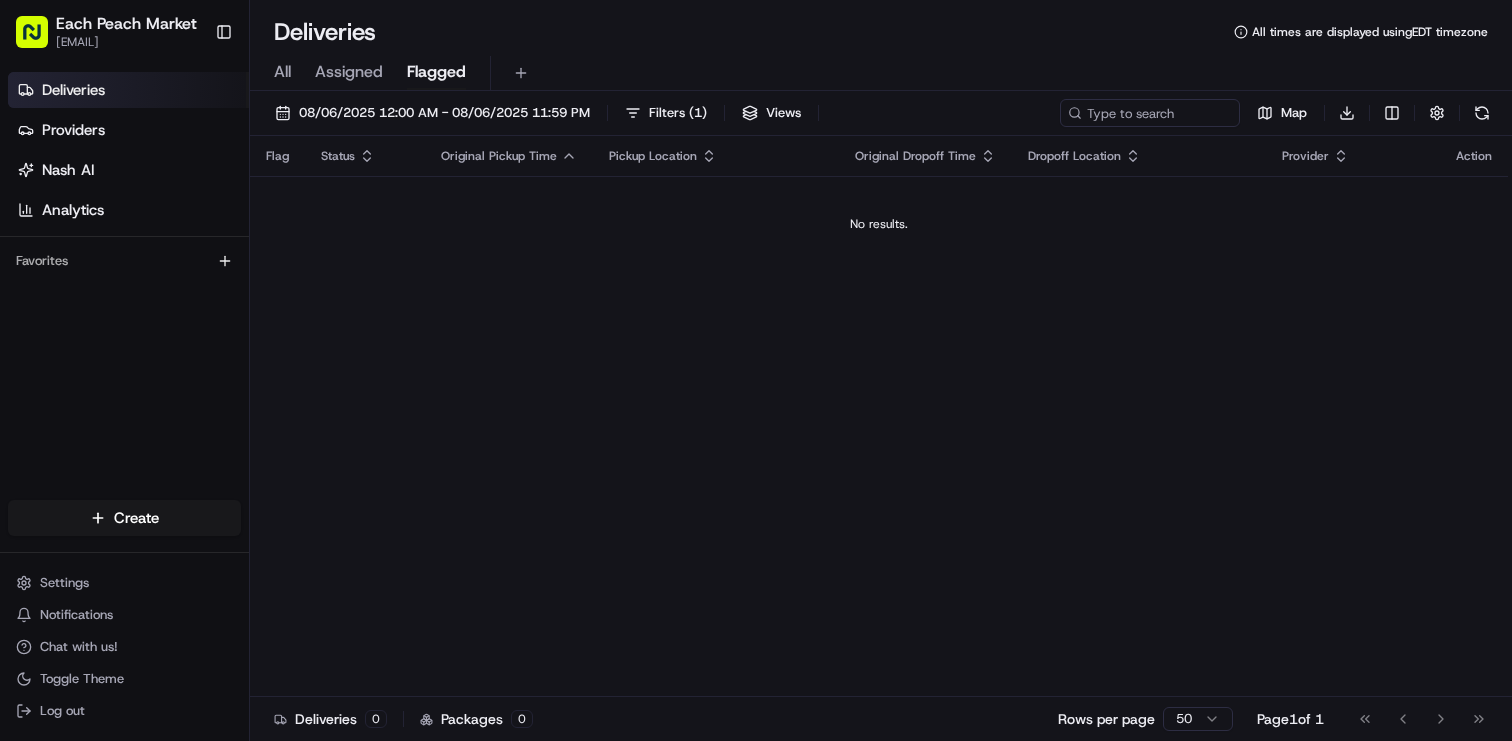 click on "All" at bounding box center (282, 72) 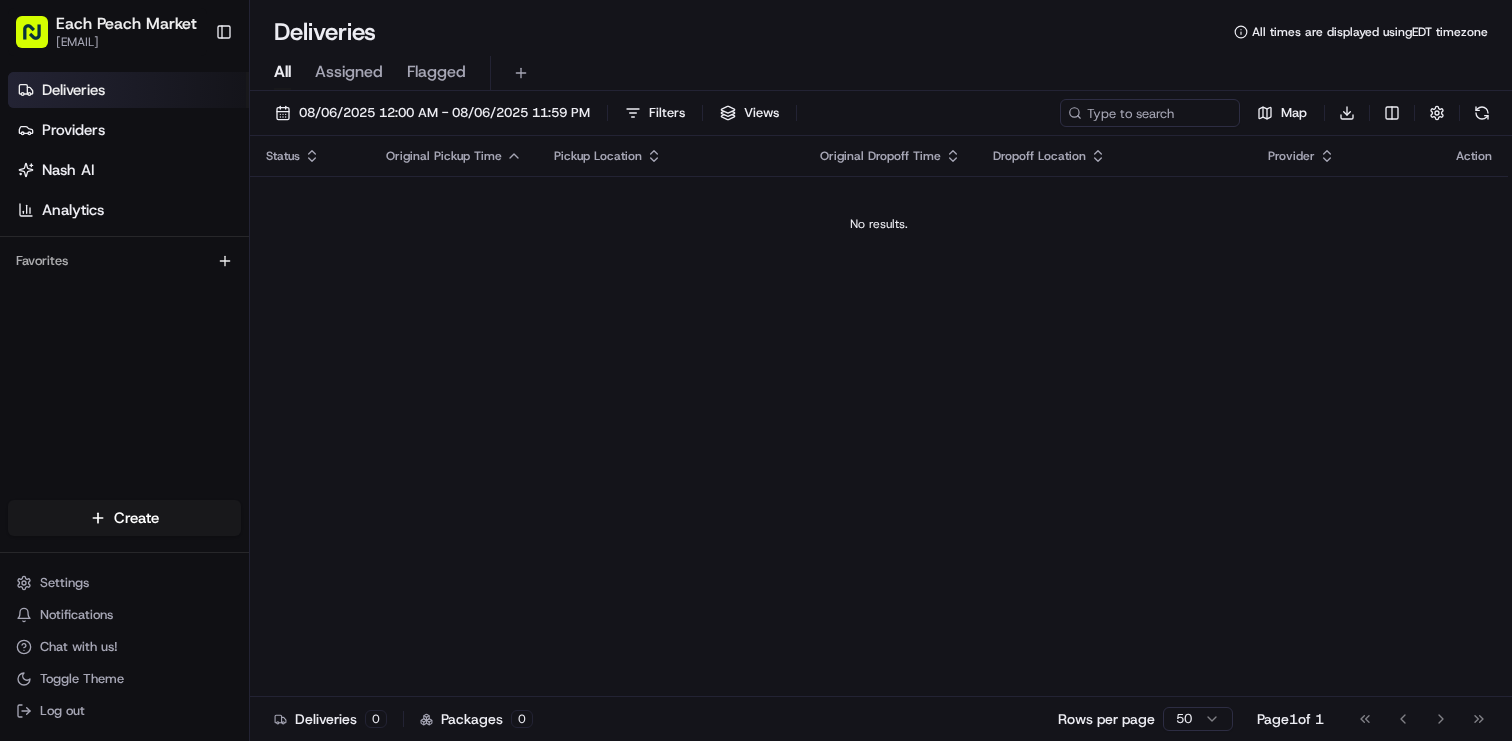 click 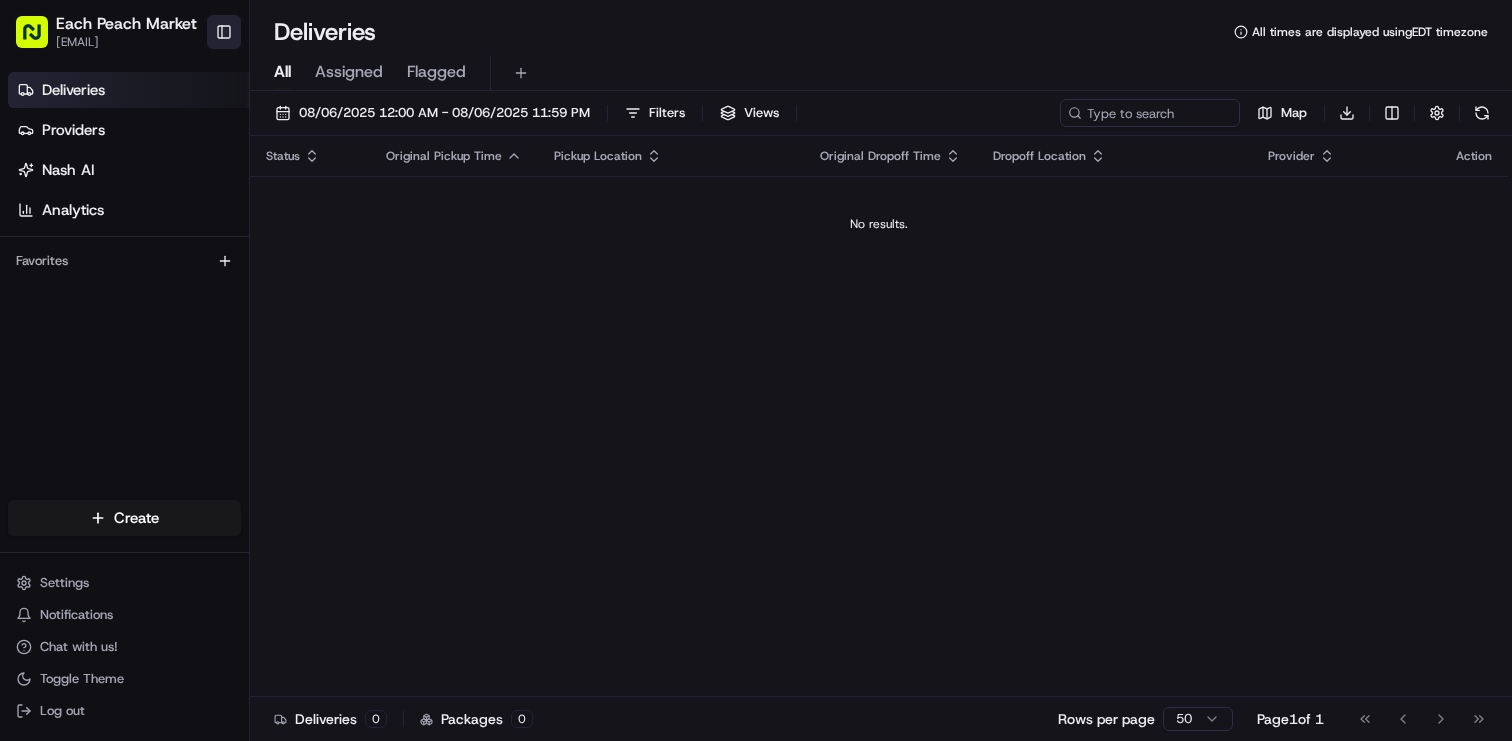 click on "Toggle Sidebar" at bounding box center [224, 32] 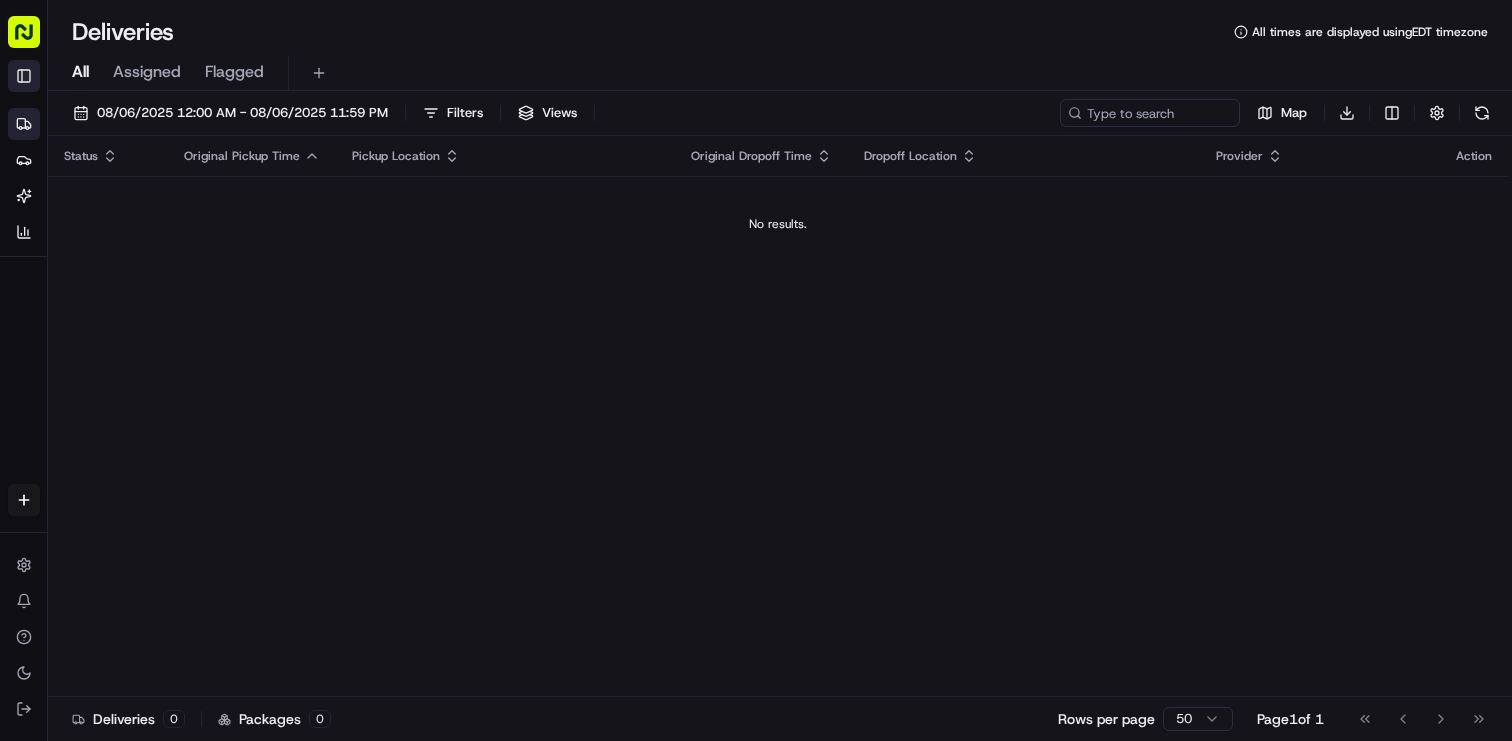 click on "Toggle Sidebar" at bounding box center (24, 76) 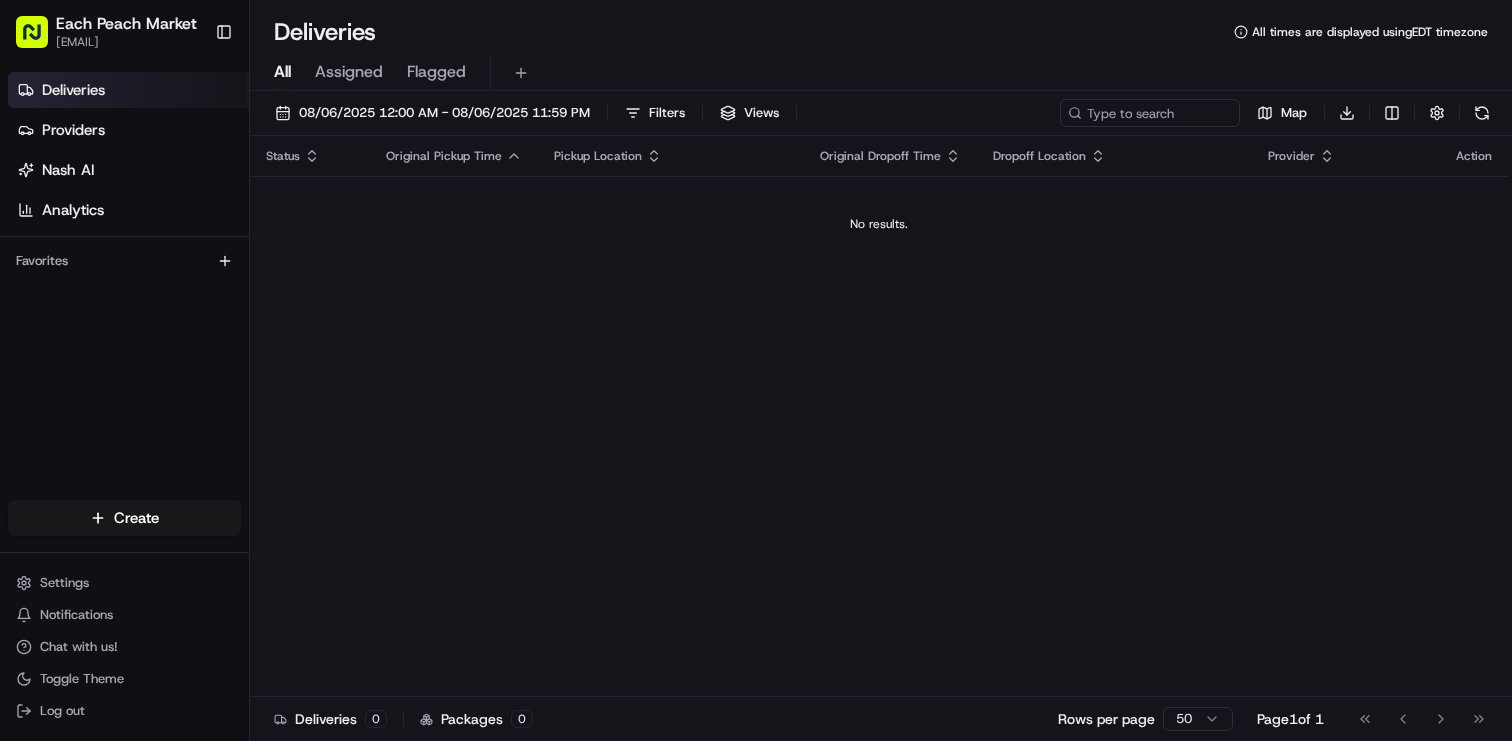 click on "Deliveries Providers Nash AI Analytics" at bounding box center [128, 150] 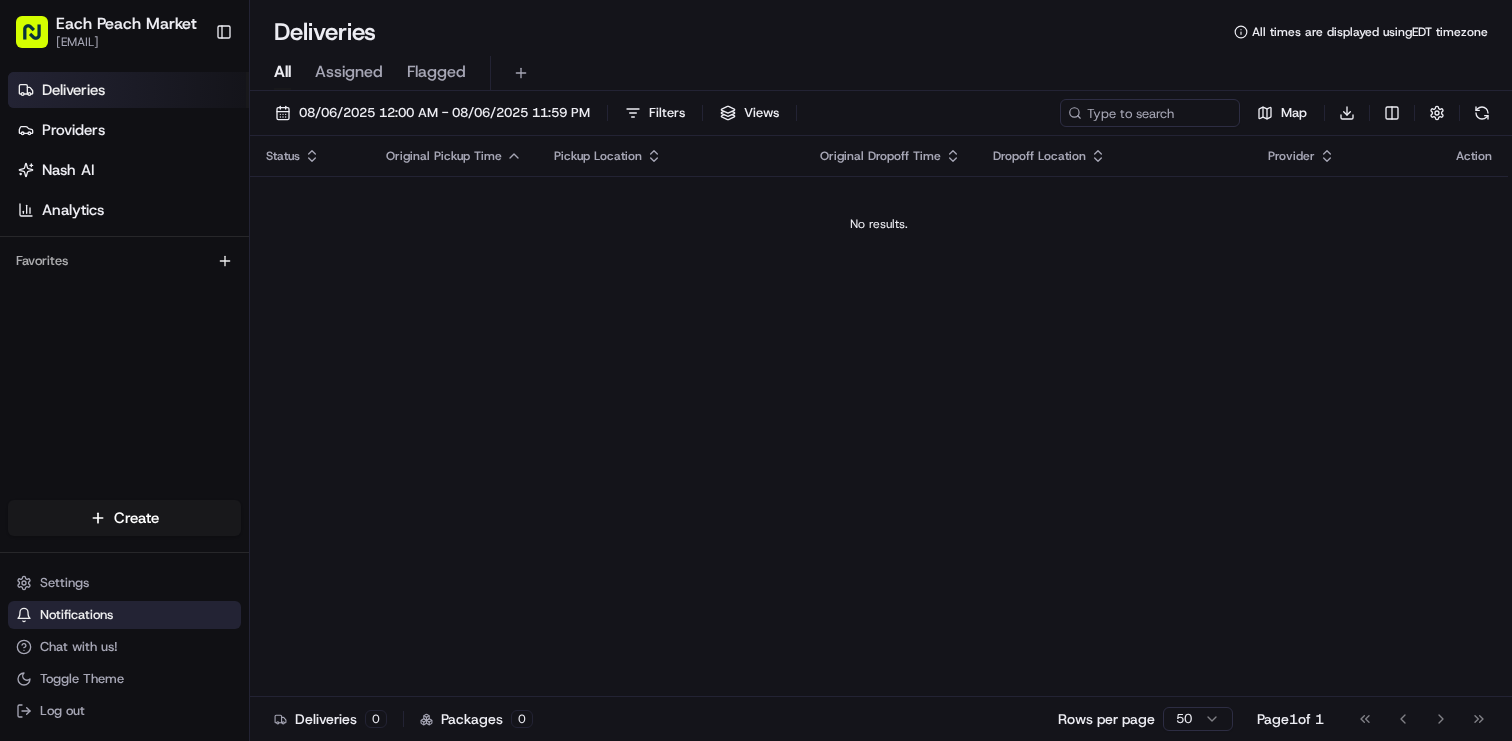 click on "Notifications" at bounding box center [76, 615] 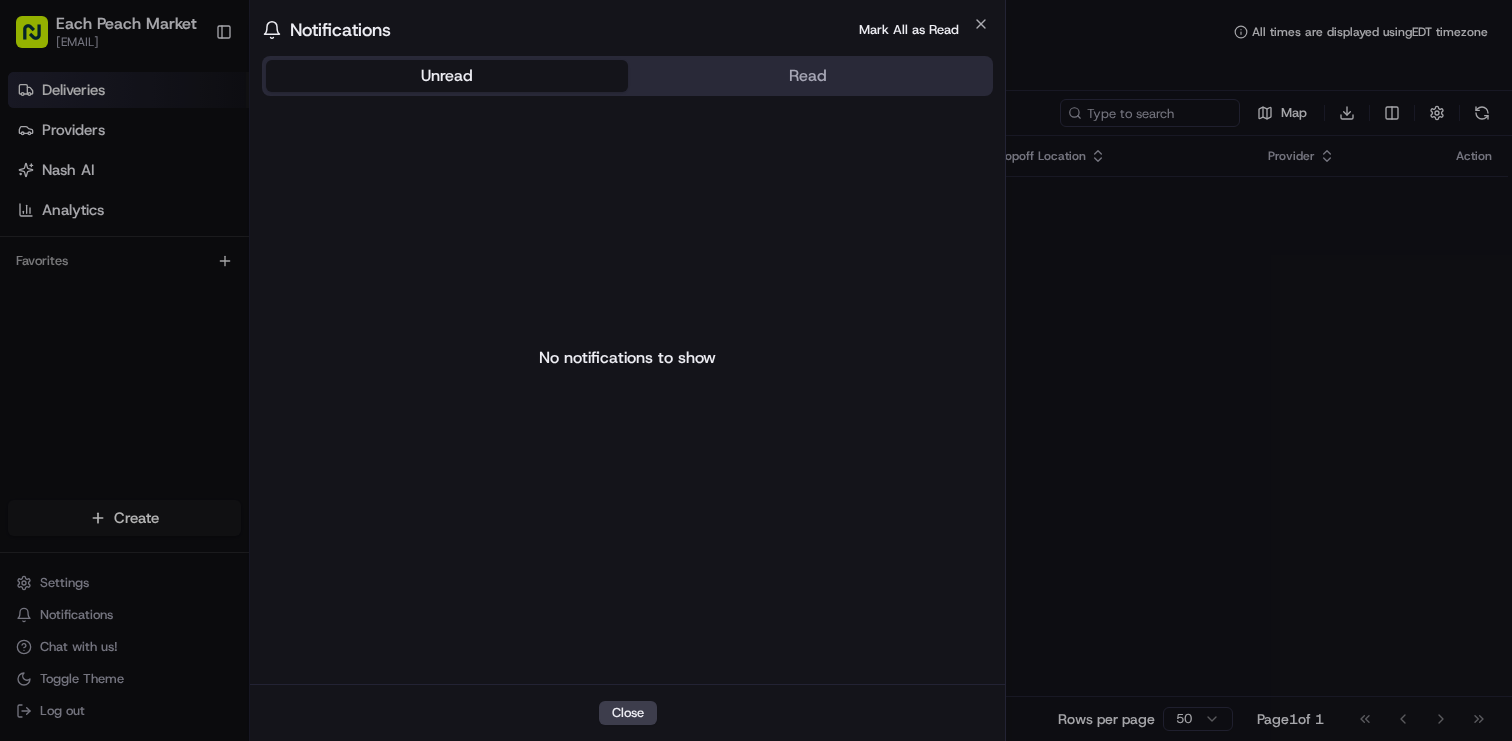 click on "Each Peach Market [EMAIL] Toggle Sidebar Deliveries Providers Nash AI Analytics Favorites Main Menu Members & Organization Organization Users Roles Preferences Customization Tracking Orchestration Automations Dispatch Strategy Locations Pickup Locations Dropoff Locations Billing Billing Refund Requests Integrations Notification Triggers Webhooks API Keys Request Logs Create Settings Notifications Chat with us! Toggle Theme Log out Deliveries All times are displayed using EDT timezone All Assigned Flagged [DATE] [TIME] - [DATE] [TIME] Filters Views Map Download Status Original Pickup Time Pickup Location Original Dropoff Time Dropoff Location Provider Action No results. Deliveries 0 Packages 0 Rows per page 50 Page 1 of 1 Go to first page Go to previous page Go to next page Go to last page Close Notifications Mark All as Read Unread Read No notifications to show Close" at bounding box center (756, 370) 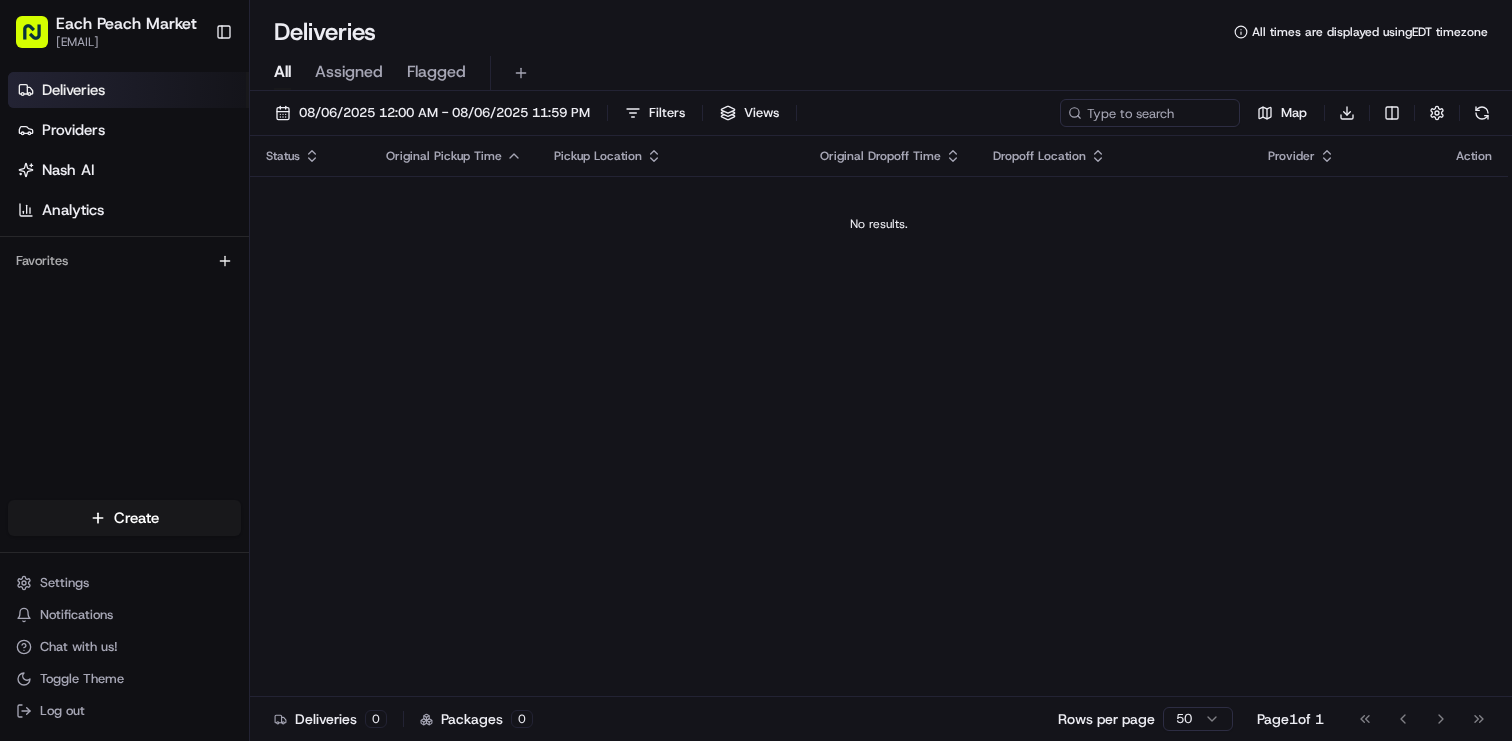 click on "Favorites" at bounding box center [124, 261] 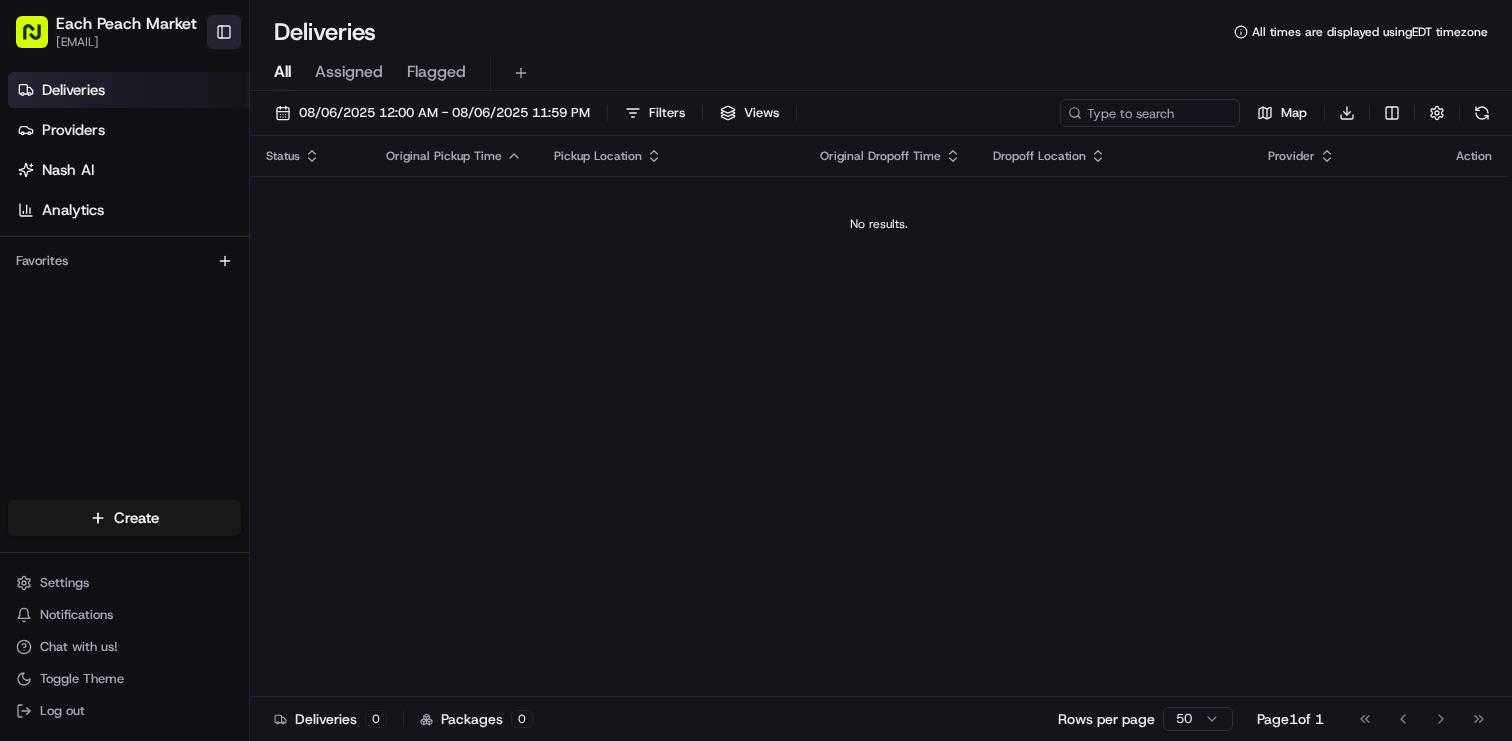 click on "Toggle Sidebar" at bounding box center (224, 32) 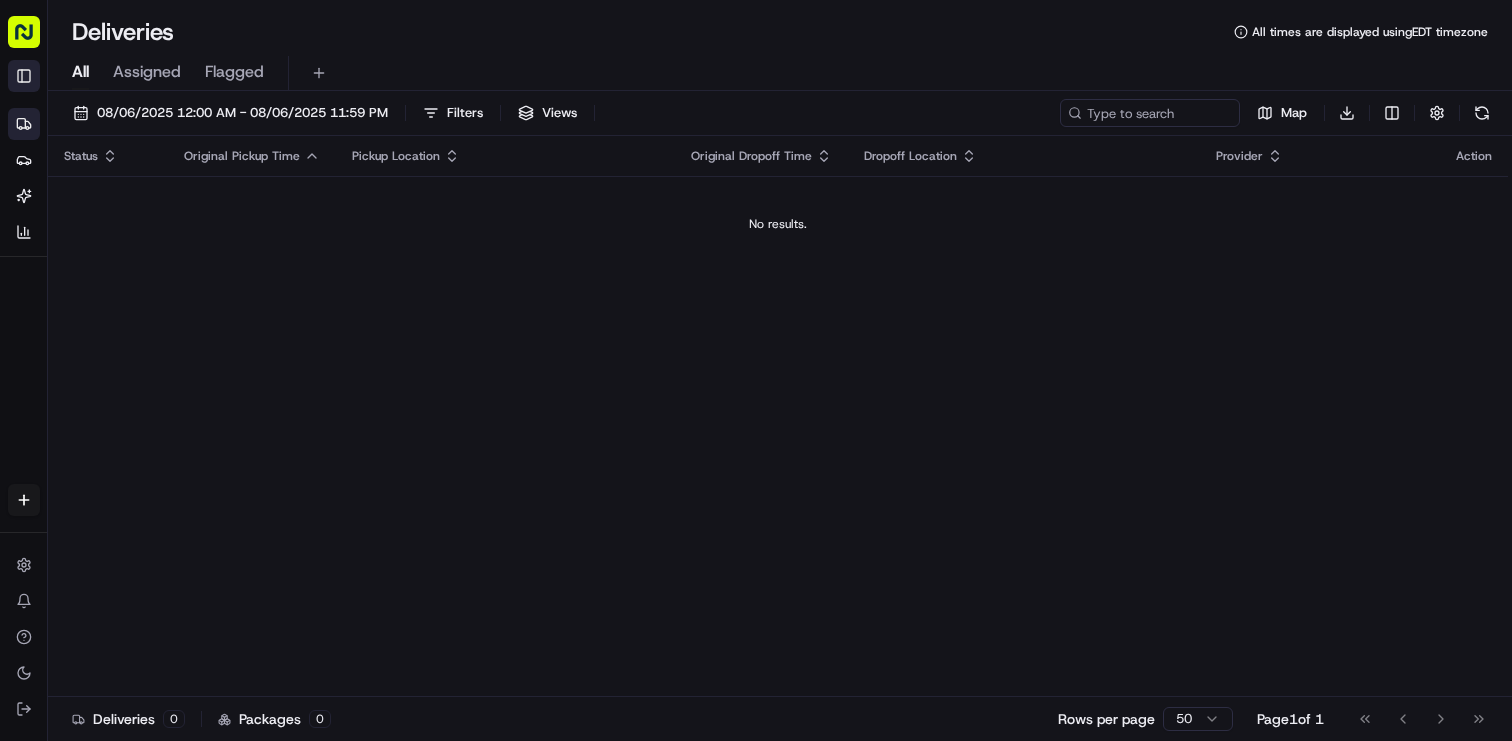click on "Toggle Sidebar" at bounding box center (24, 76) 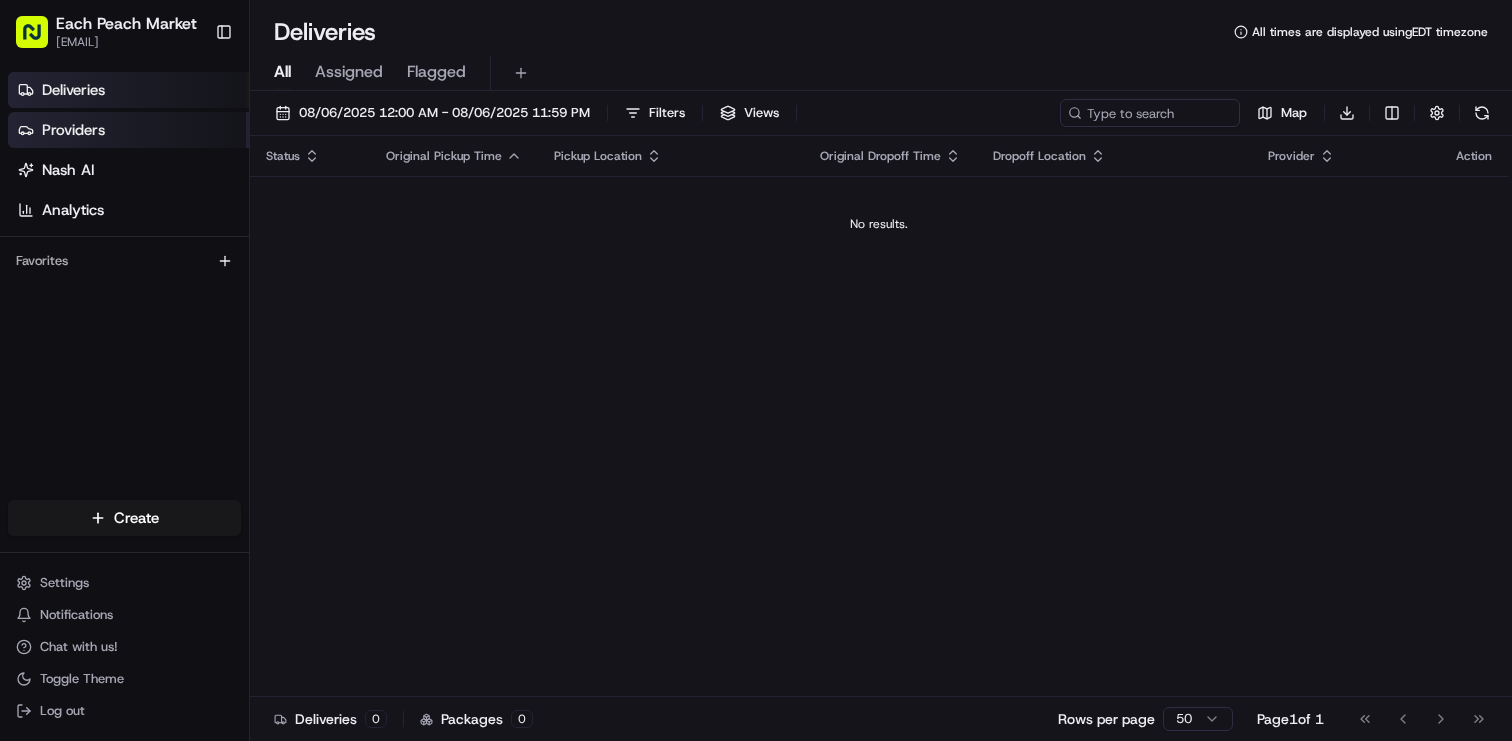 click on "Providers" at bounding box center [73, 130] 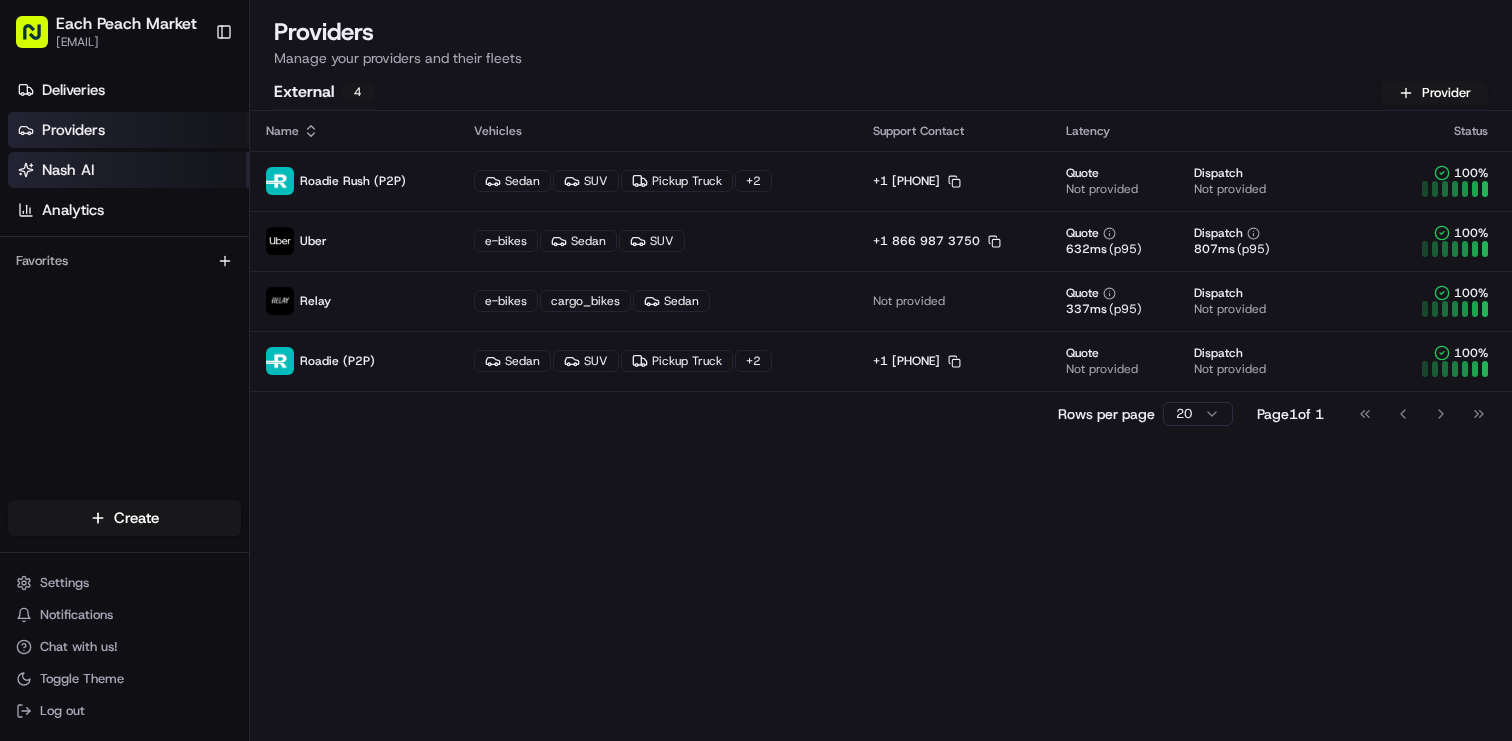 click on "Nash AI" at bounding box center (128, 170) 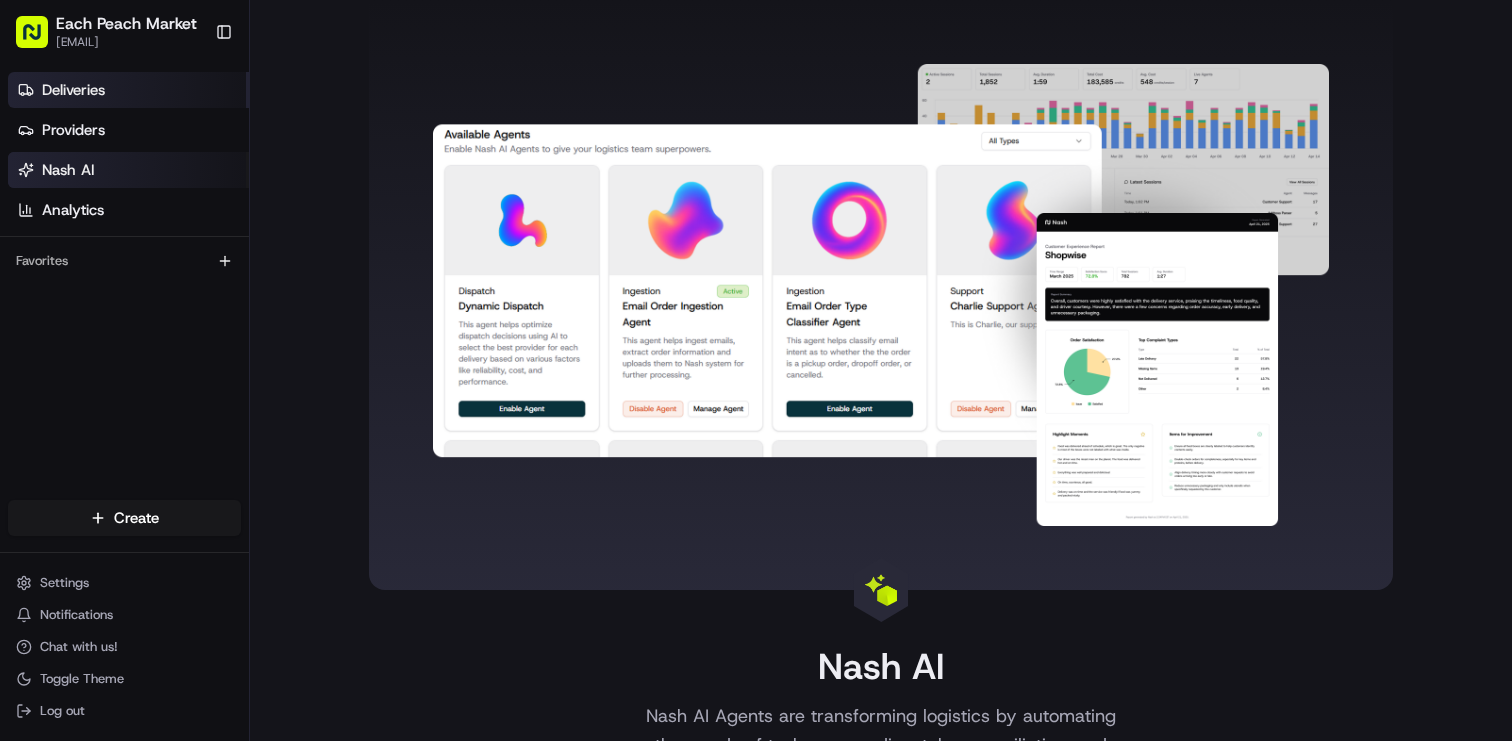 click on "Deliveries" at bounding box center [73, 90] 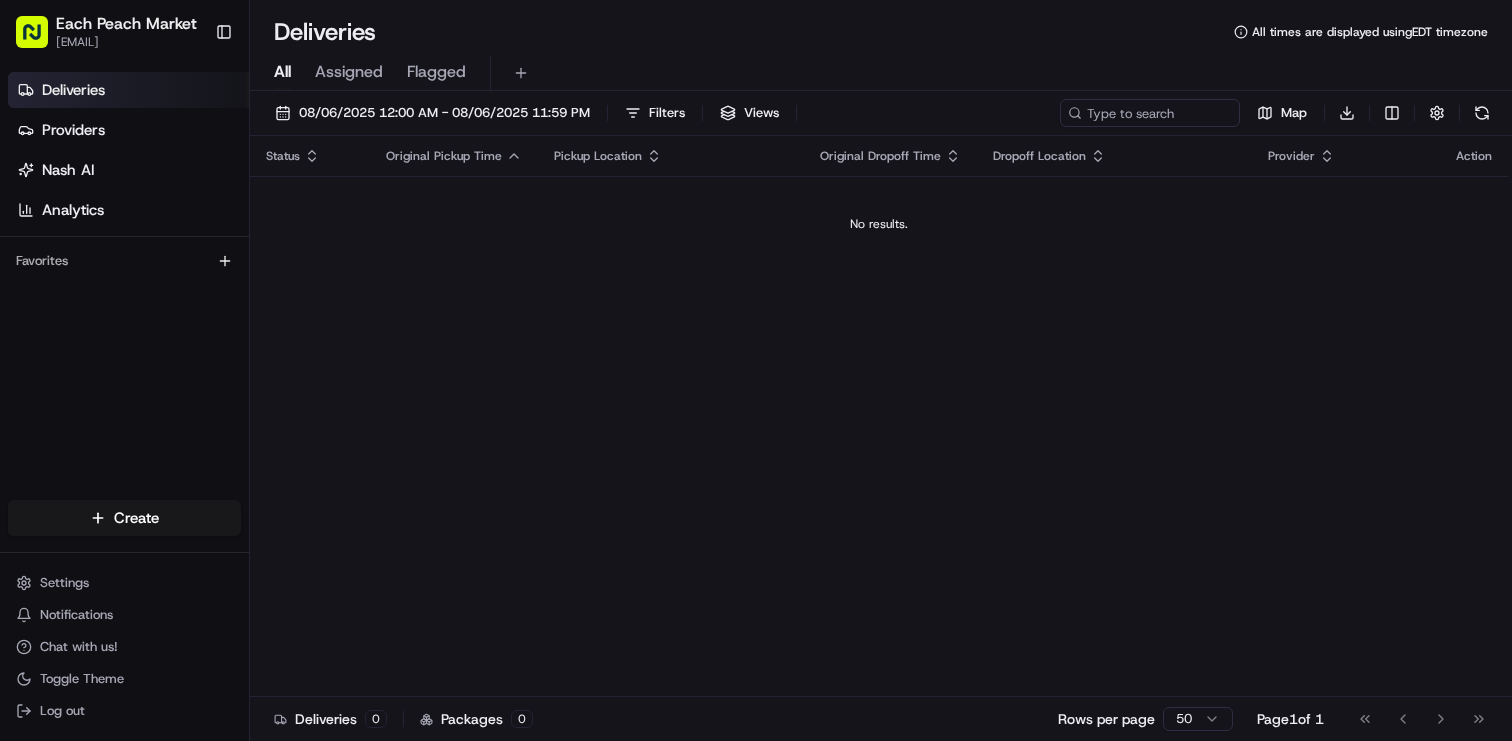 click 